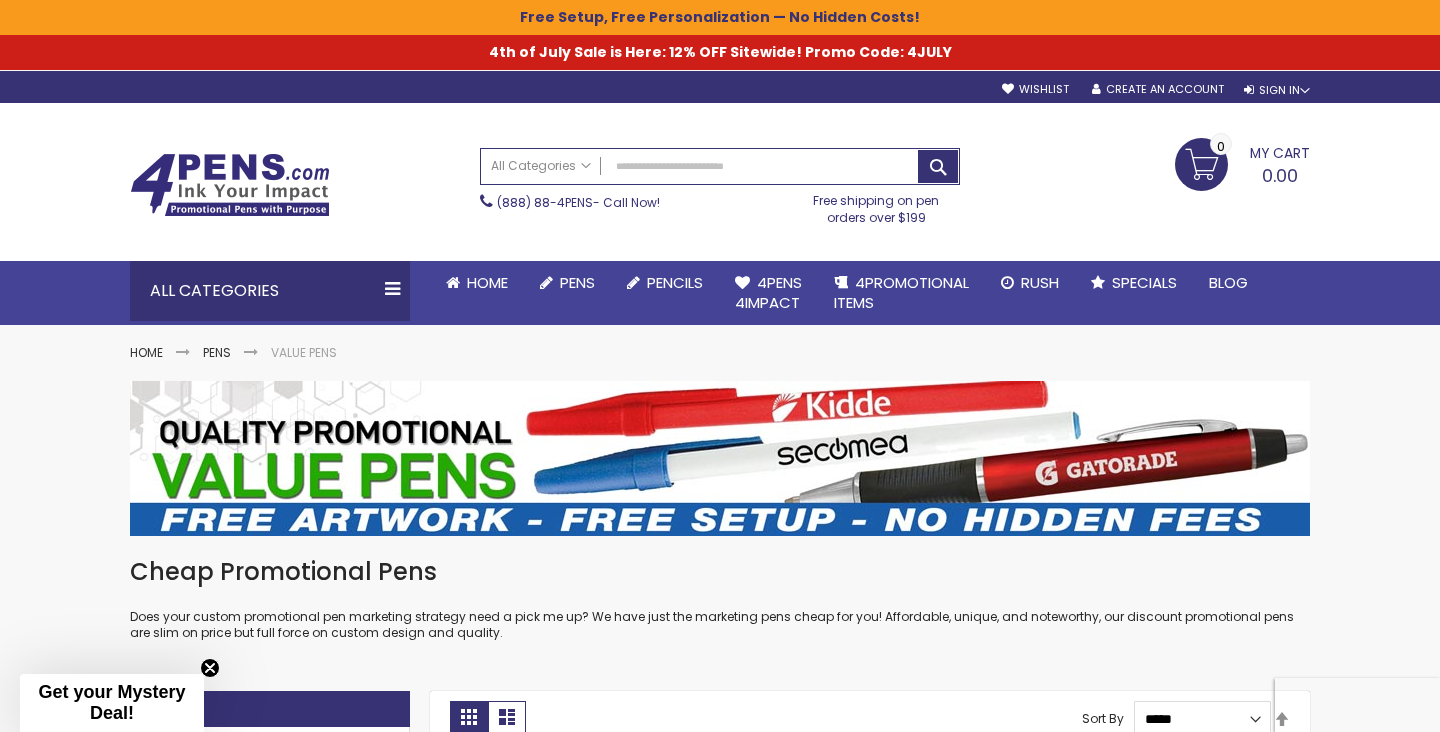 scroll, scrollTop: 0, scrollLeft: 0, axis: both 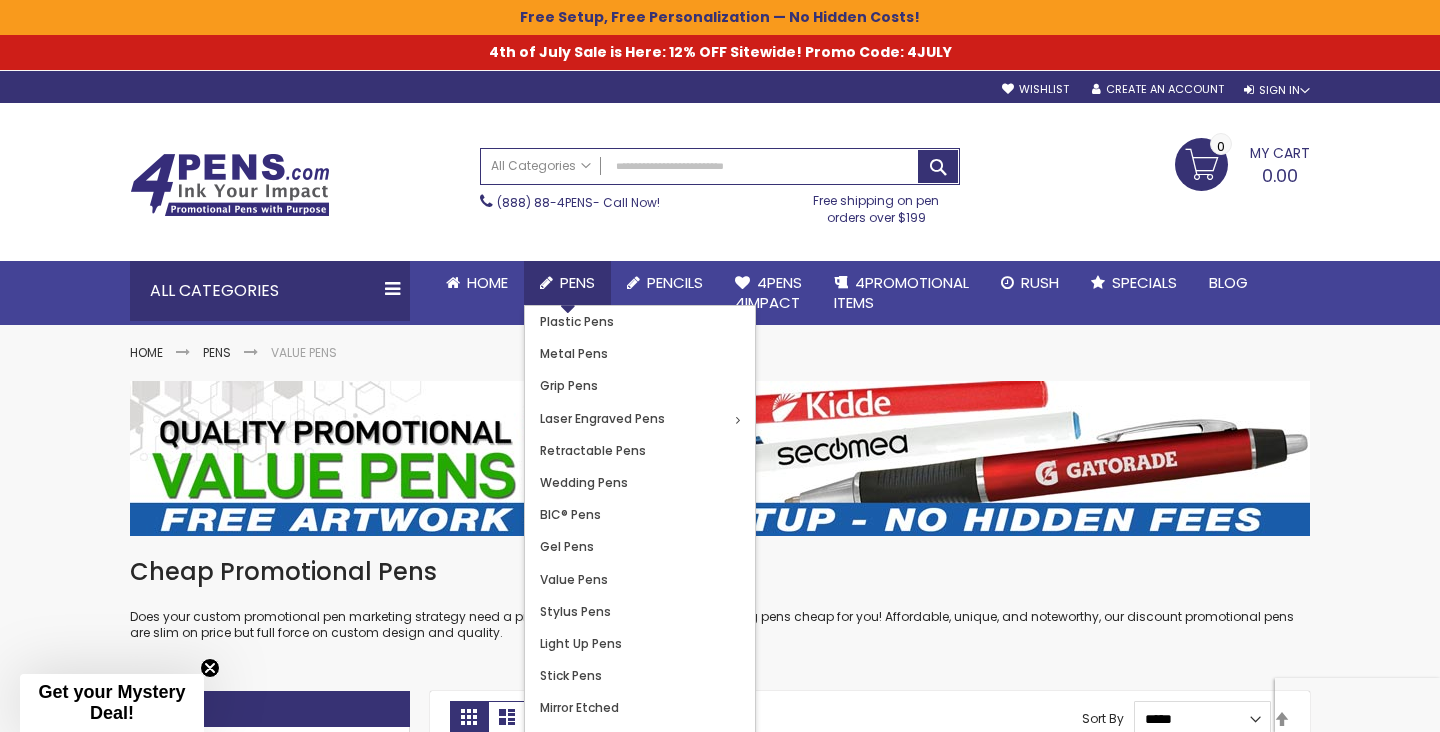click on "Pens" at bounding box center (577, 282) 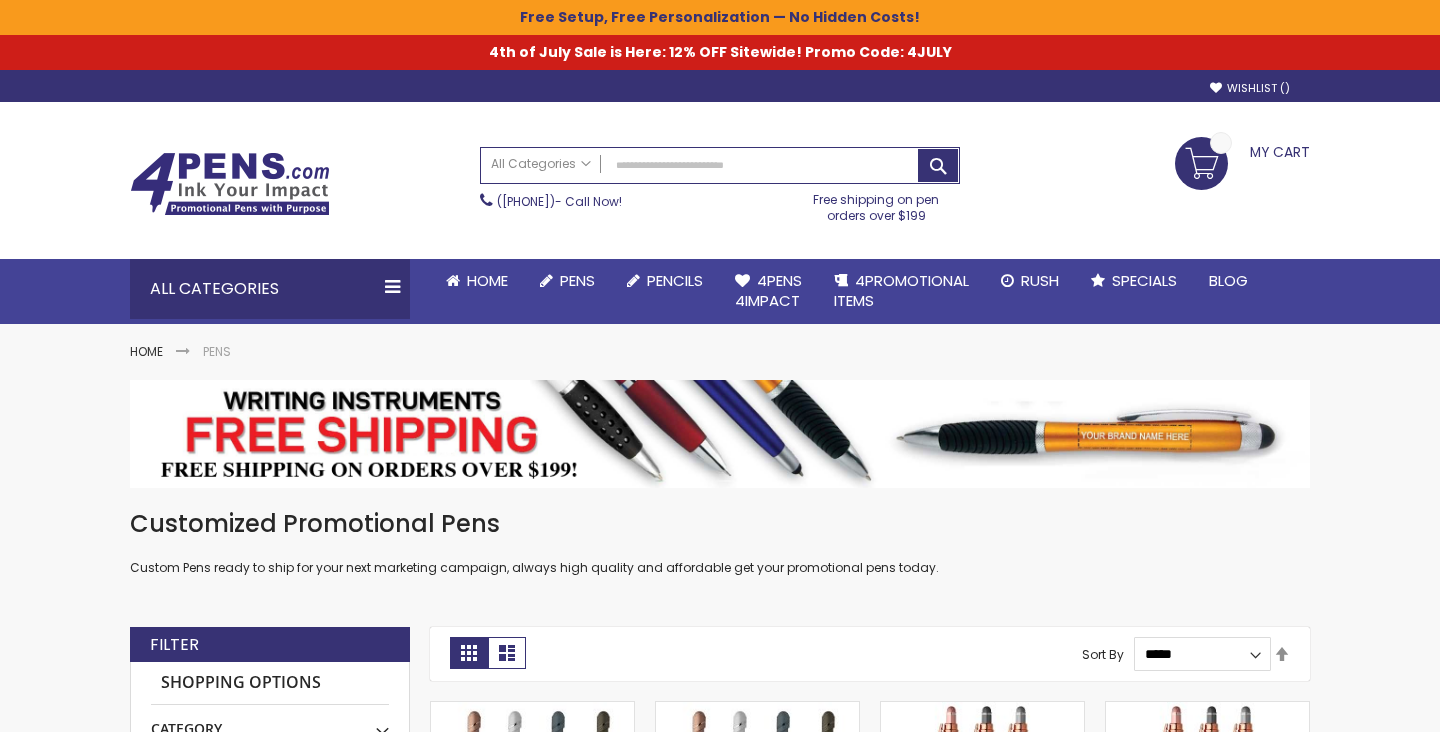 scroll, scrollTop: 0, scrollLeft: 0, axis: both 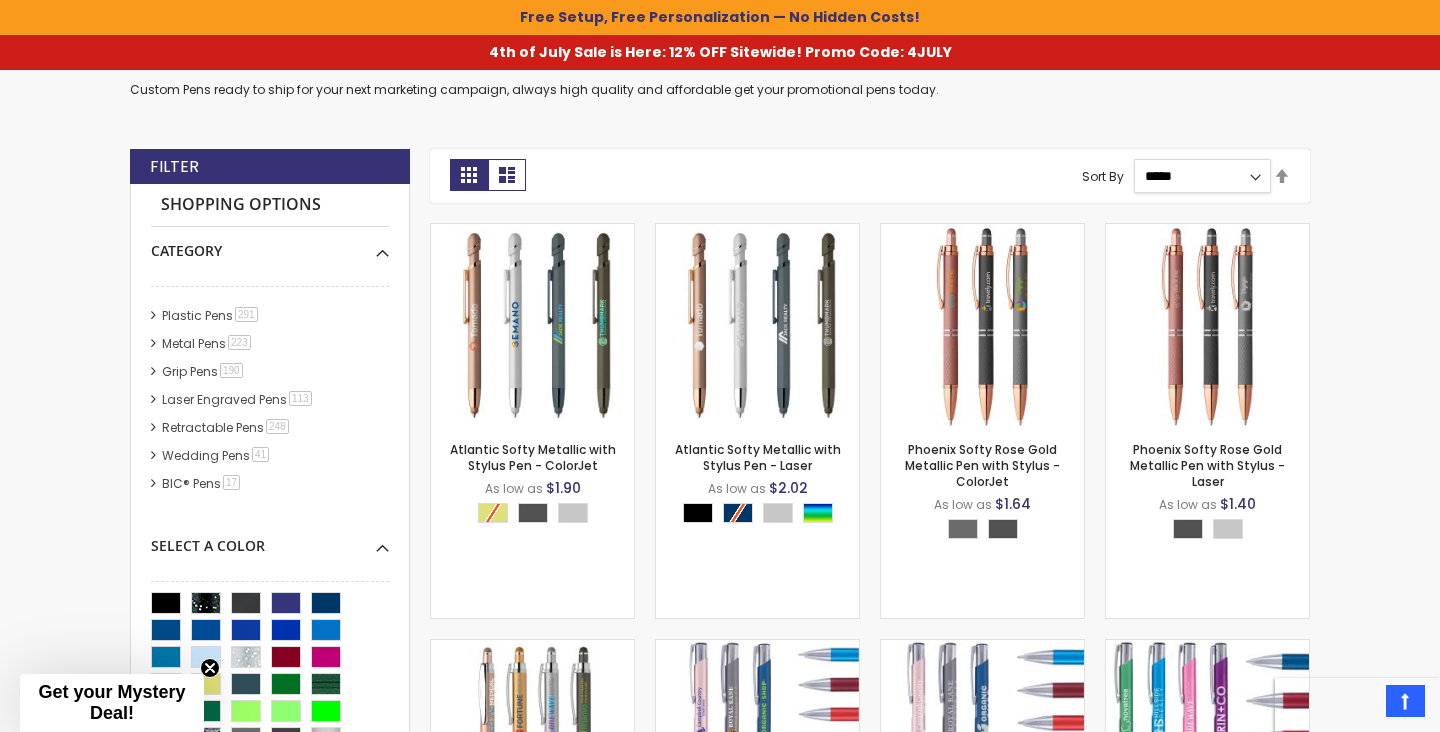 click on "**********" at bounding box center [1203, 176] 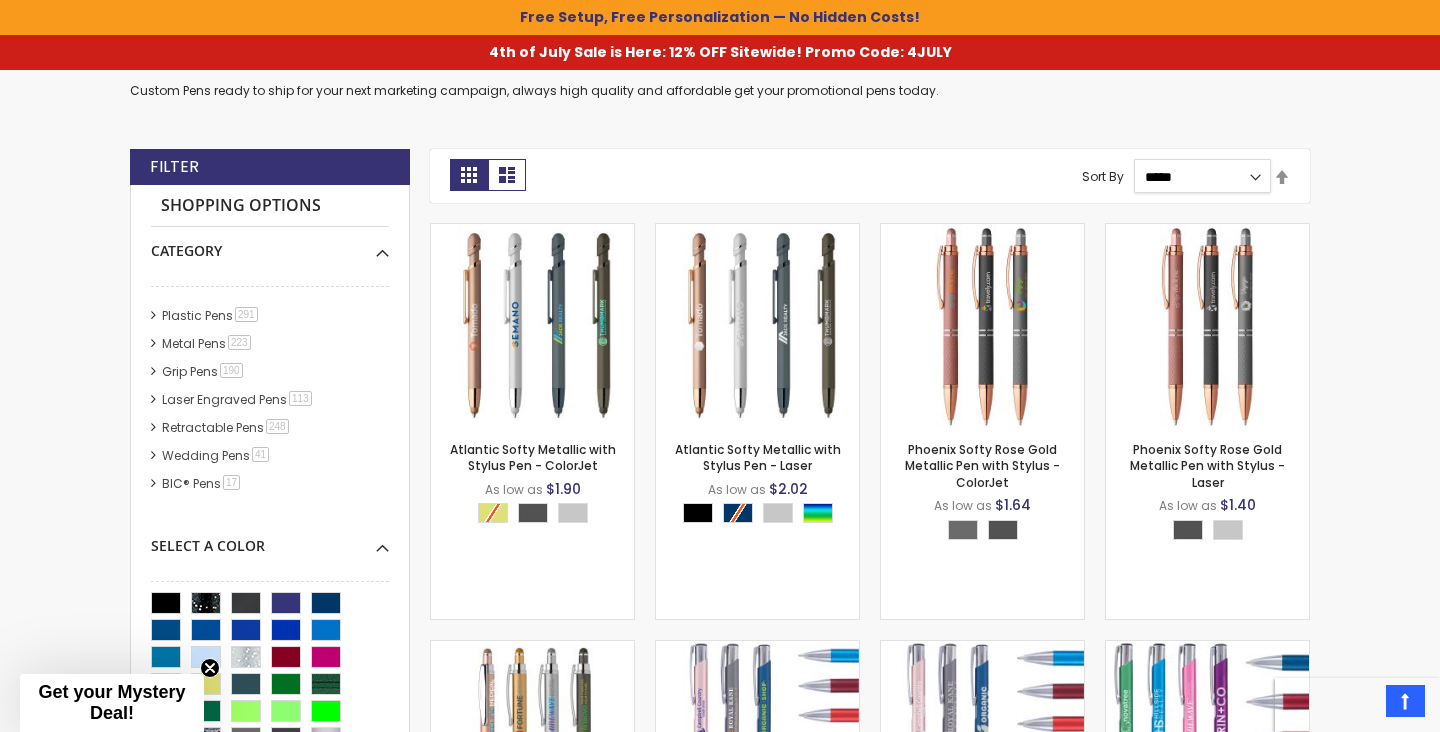 scroll, scrollTop: 479, scrollLeft: 0, axis: vertical 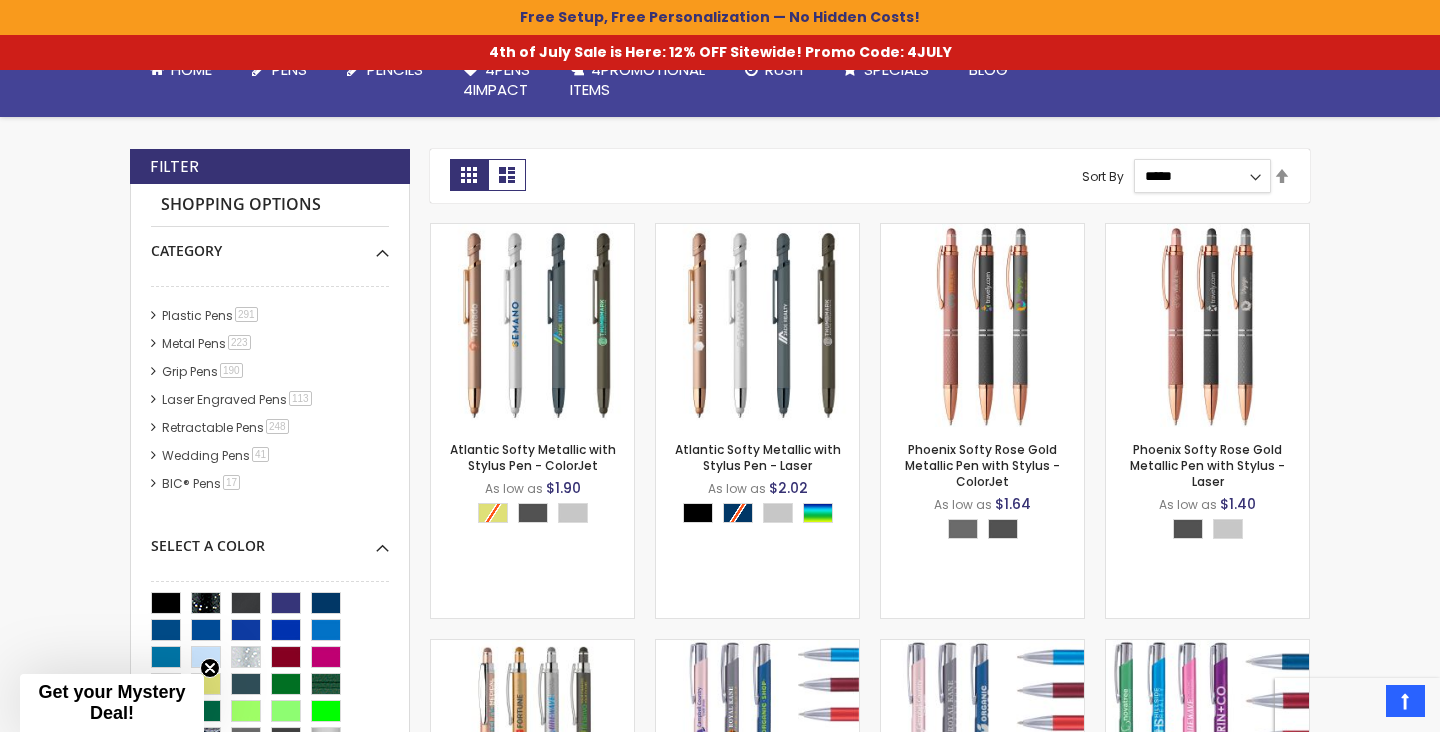 click on "**********" at bounding box center (1203, 176) 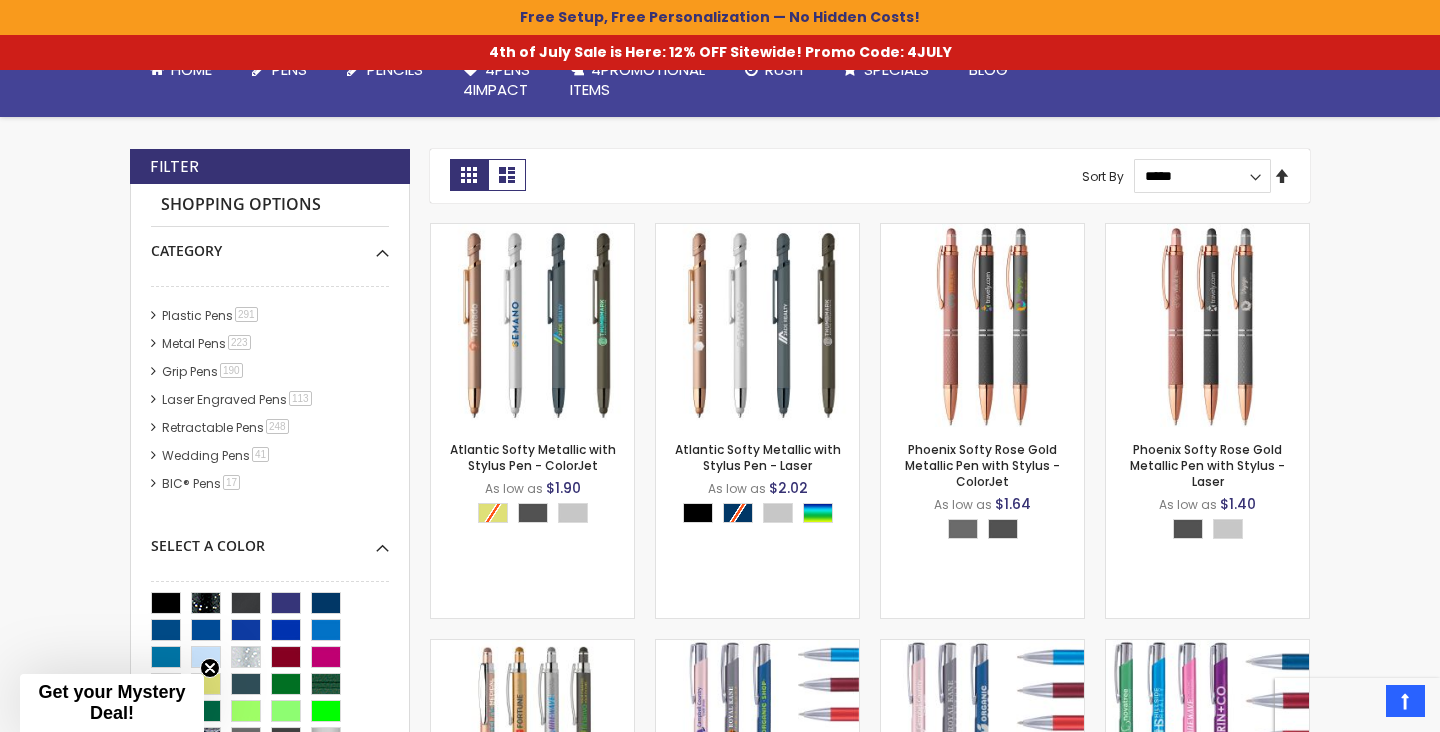 click on "Set Descending Direction" at bounding box center [1282, 177] 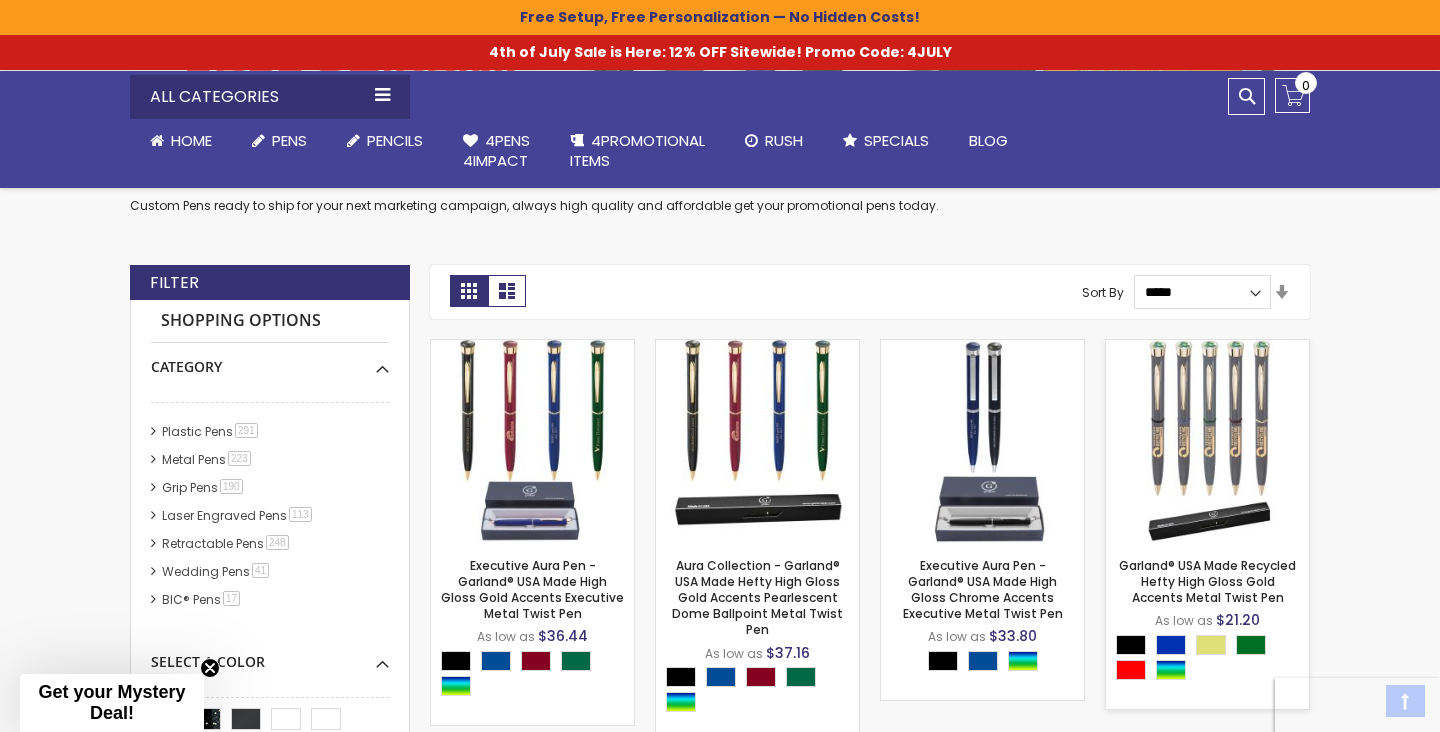 scroll, scrollTop: 361, scrollLeft: 0, axis: vertical 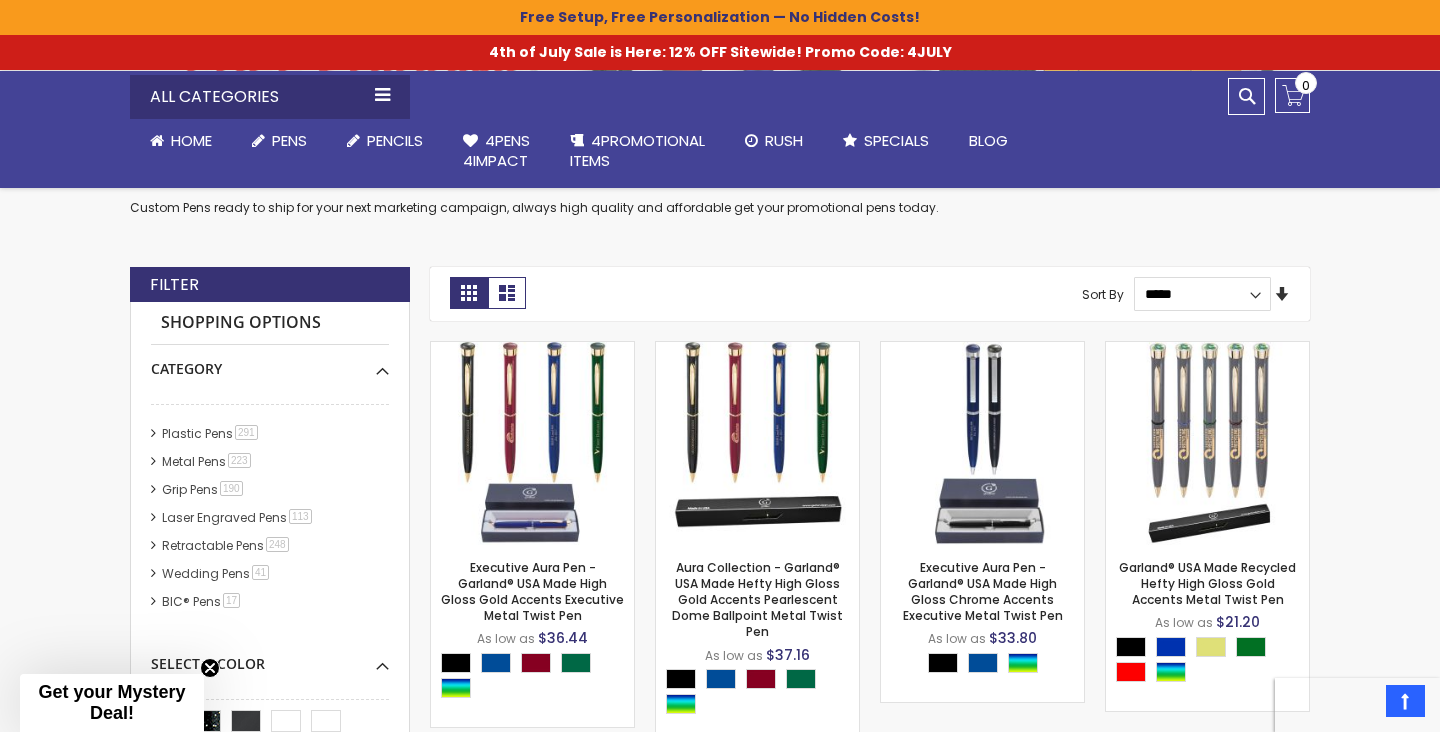 click on "Set Ascending Direction" at bounding box center (1282, 295) 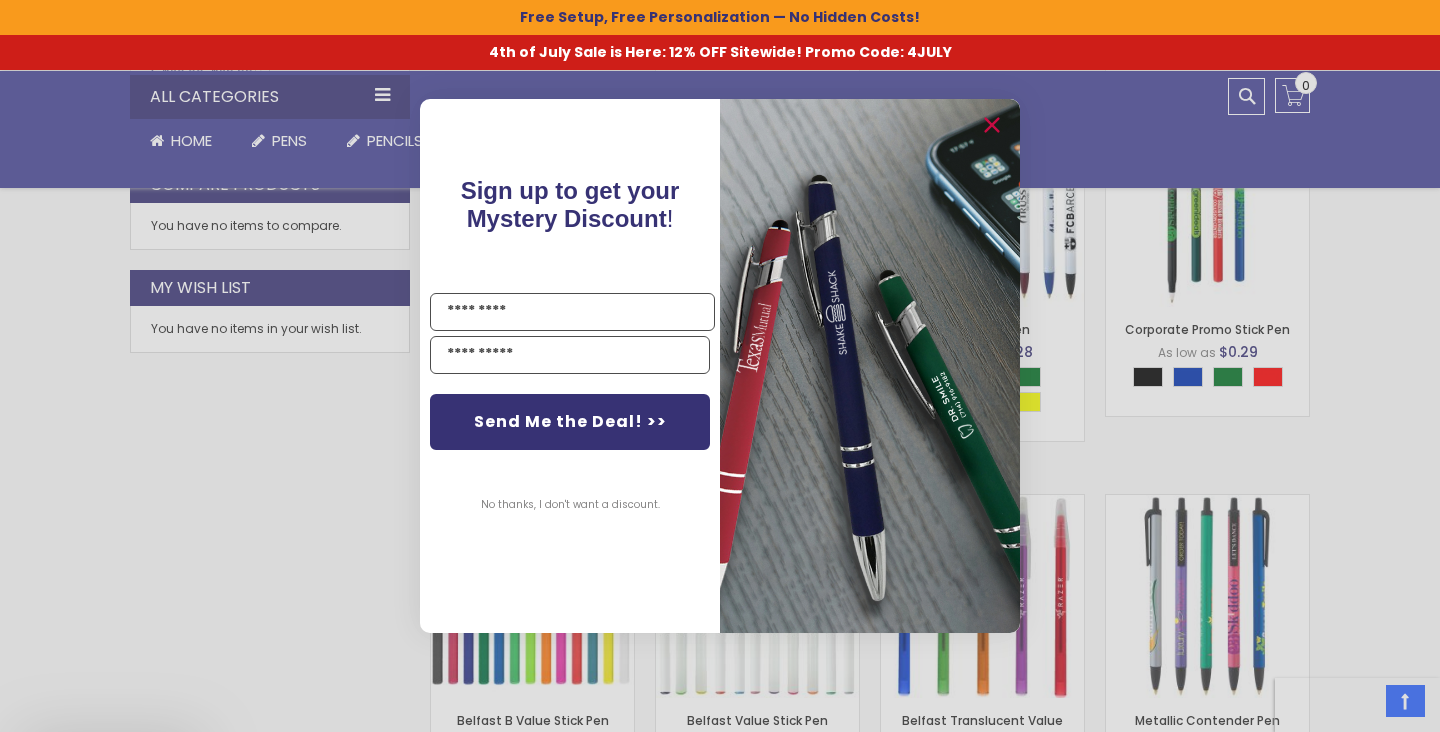 scroll, scrollTop: 1369, scrollLeft: 0, axis: vertical 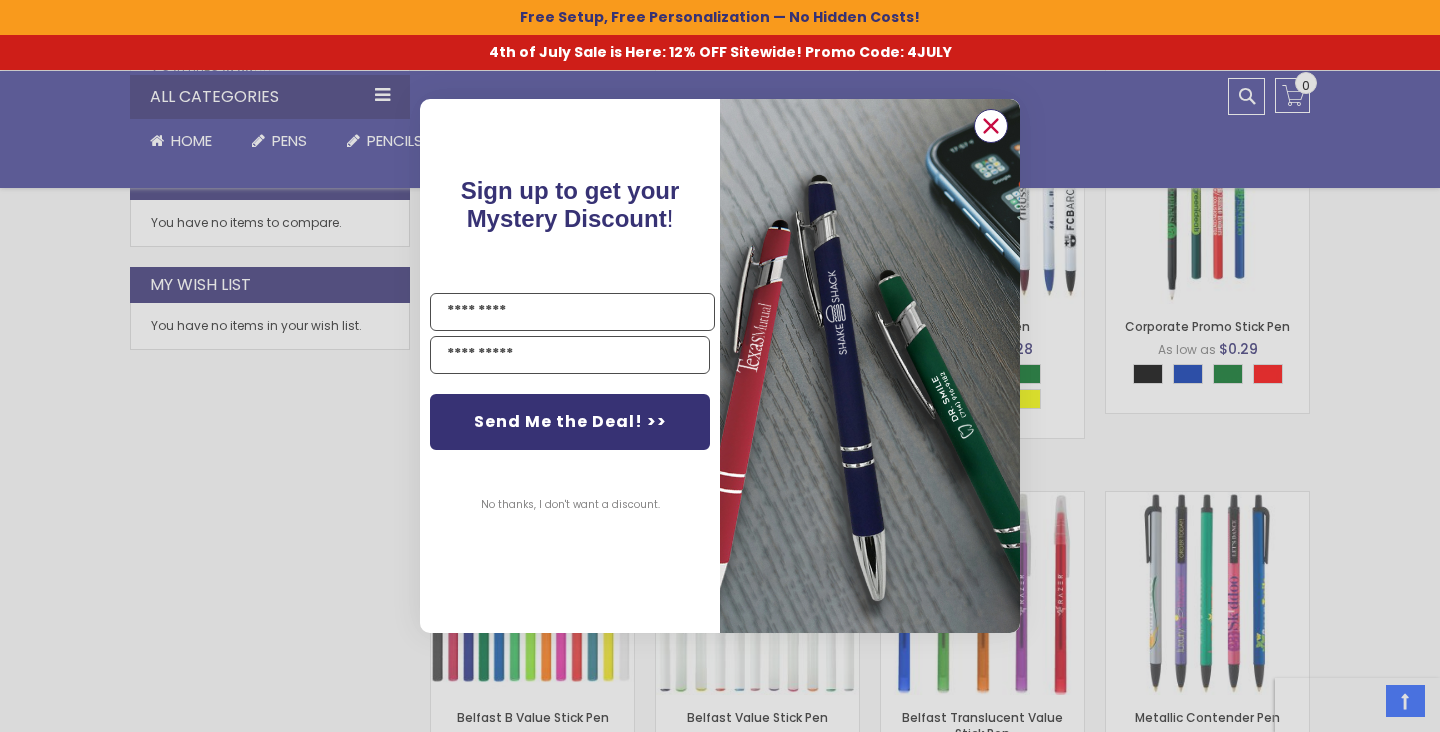 click at bounding box center (991, 126) 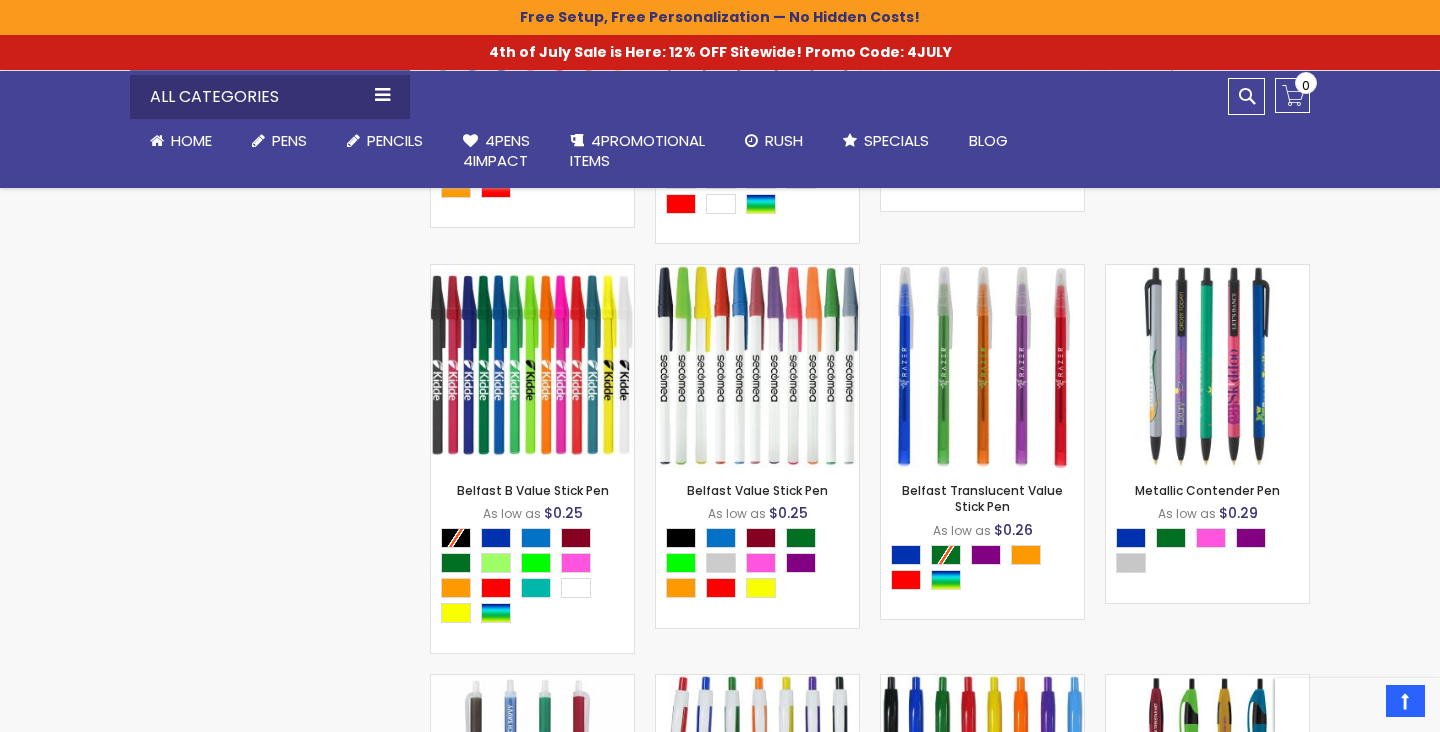 scroll, scrollTop: 1592, scrollLeft: 0, axis: vertical 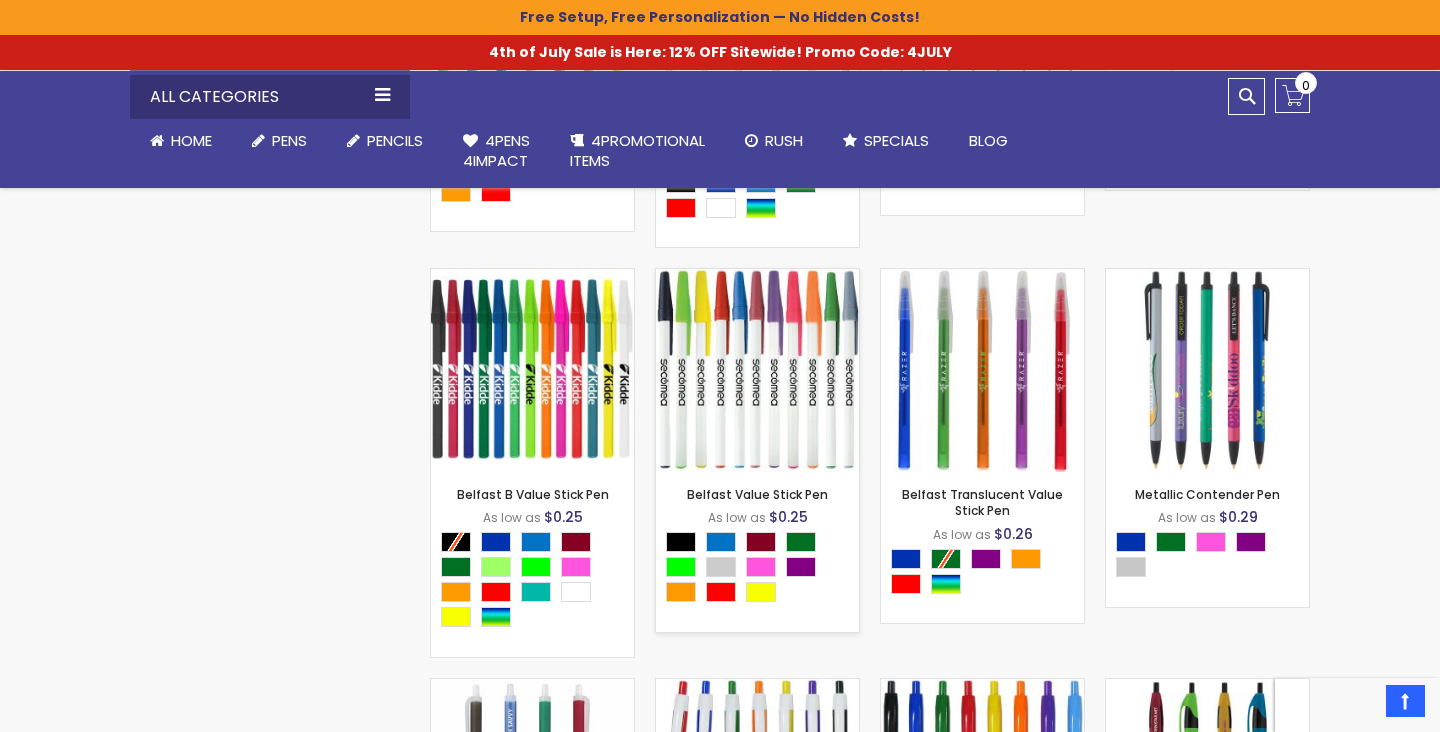 click at bounding box center [757, 370] 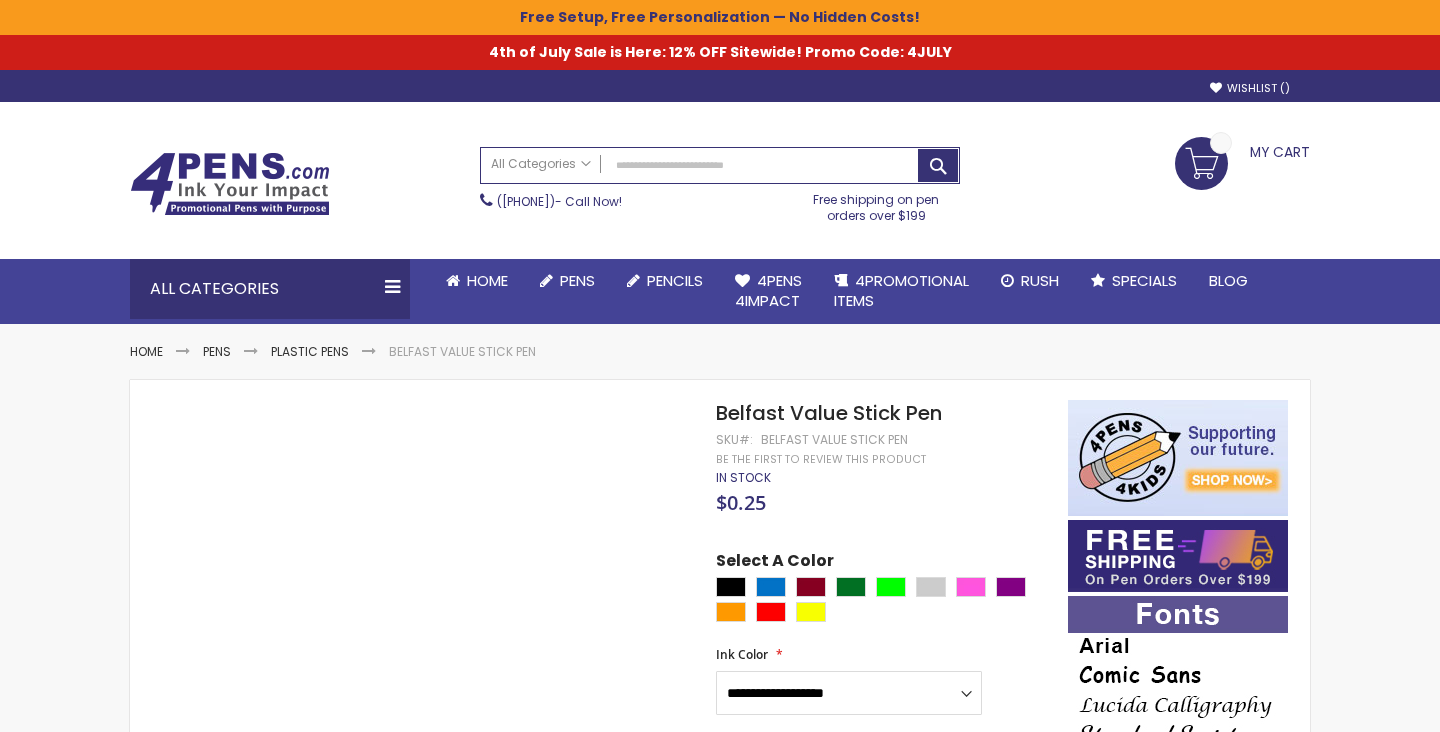 scroll, scrollTop: 0, scrollLeft: 0, axis: both 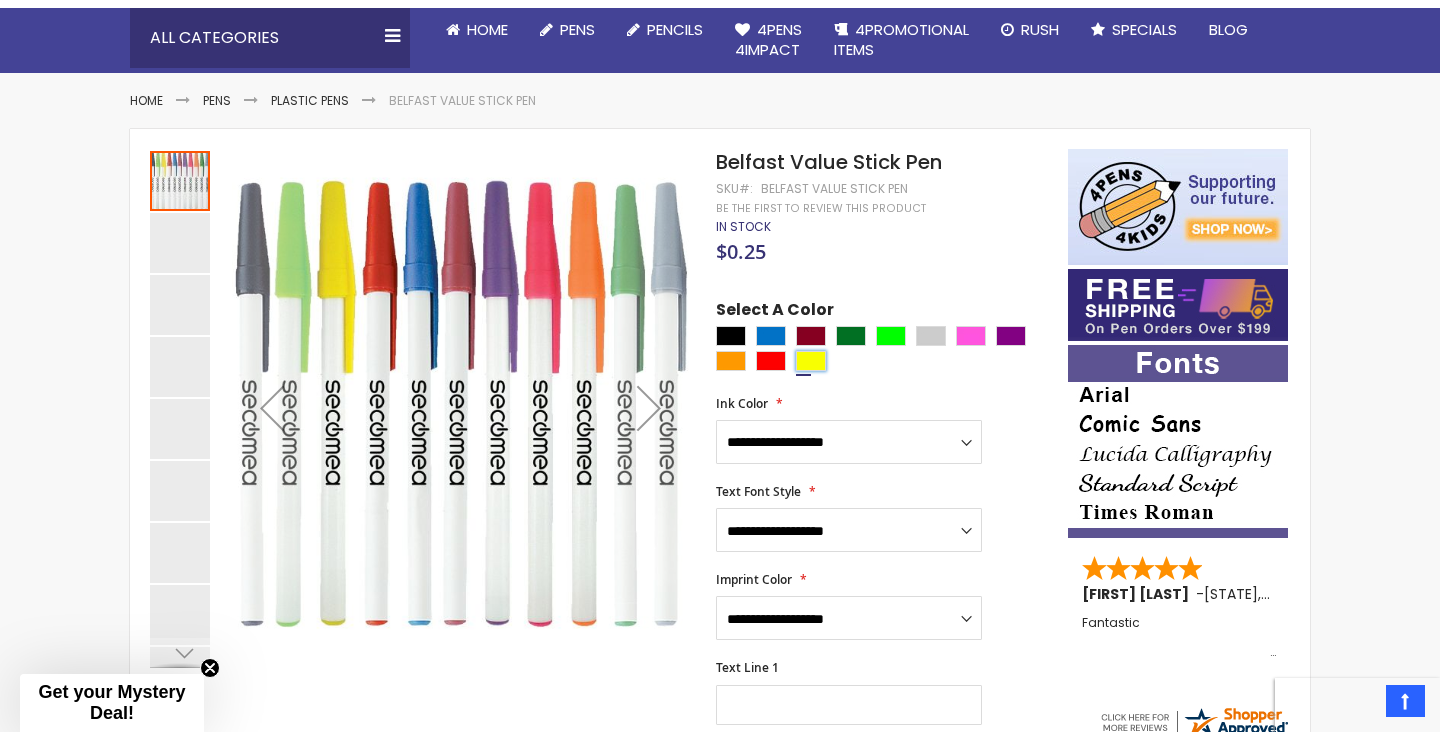 click at bounding box center [811, 361] 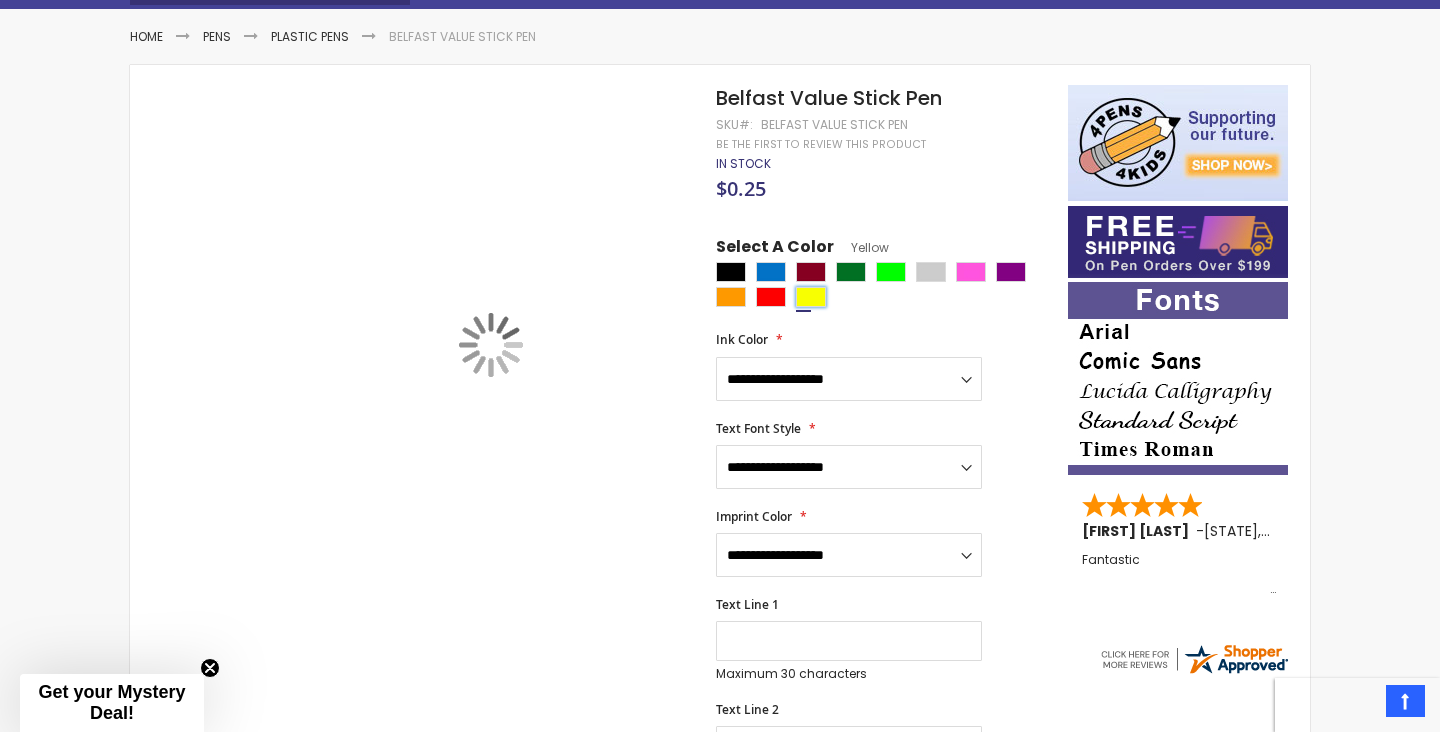 scroll, scrollTop: 386, scrollLeft: 0, axis: vertical 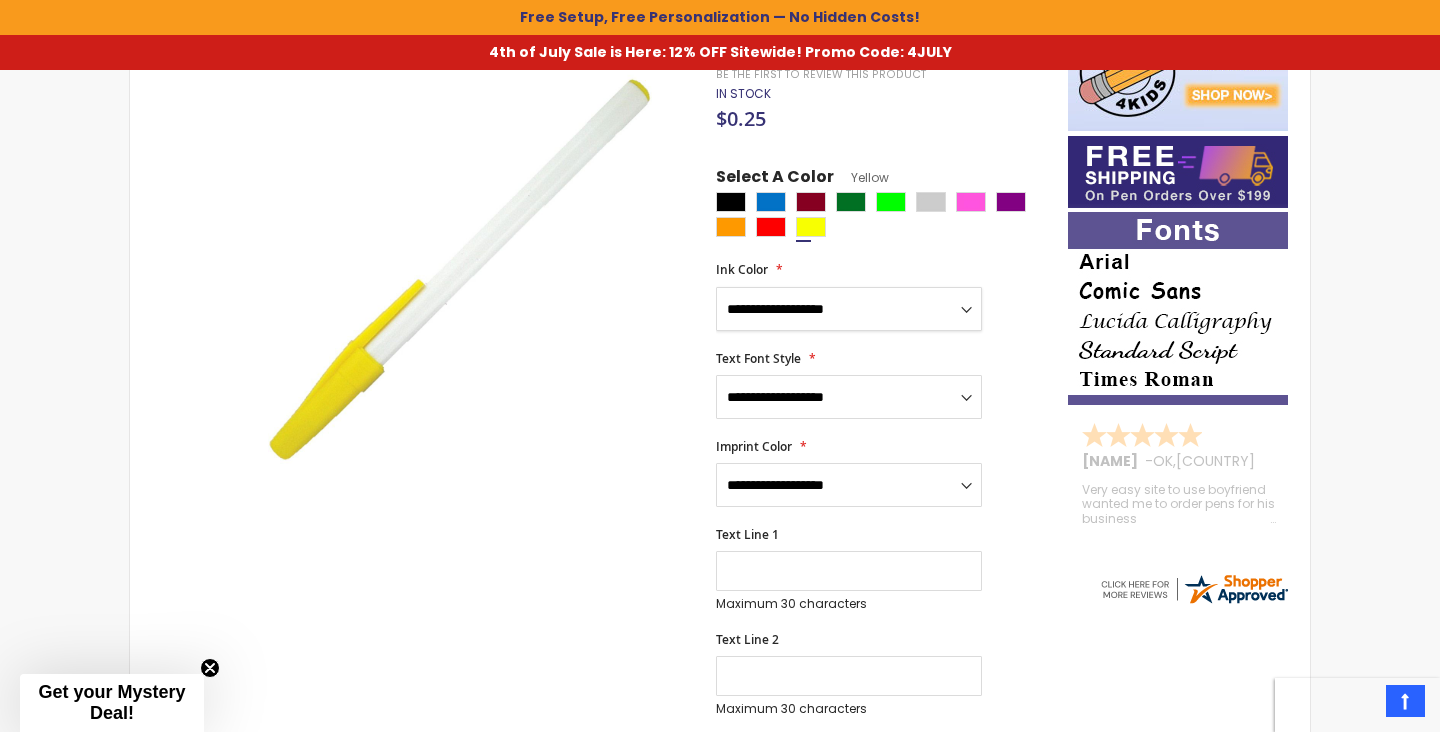 click on "**********" at bounding box center [849, 309] 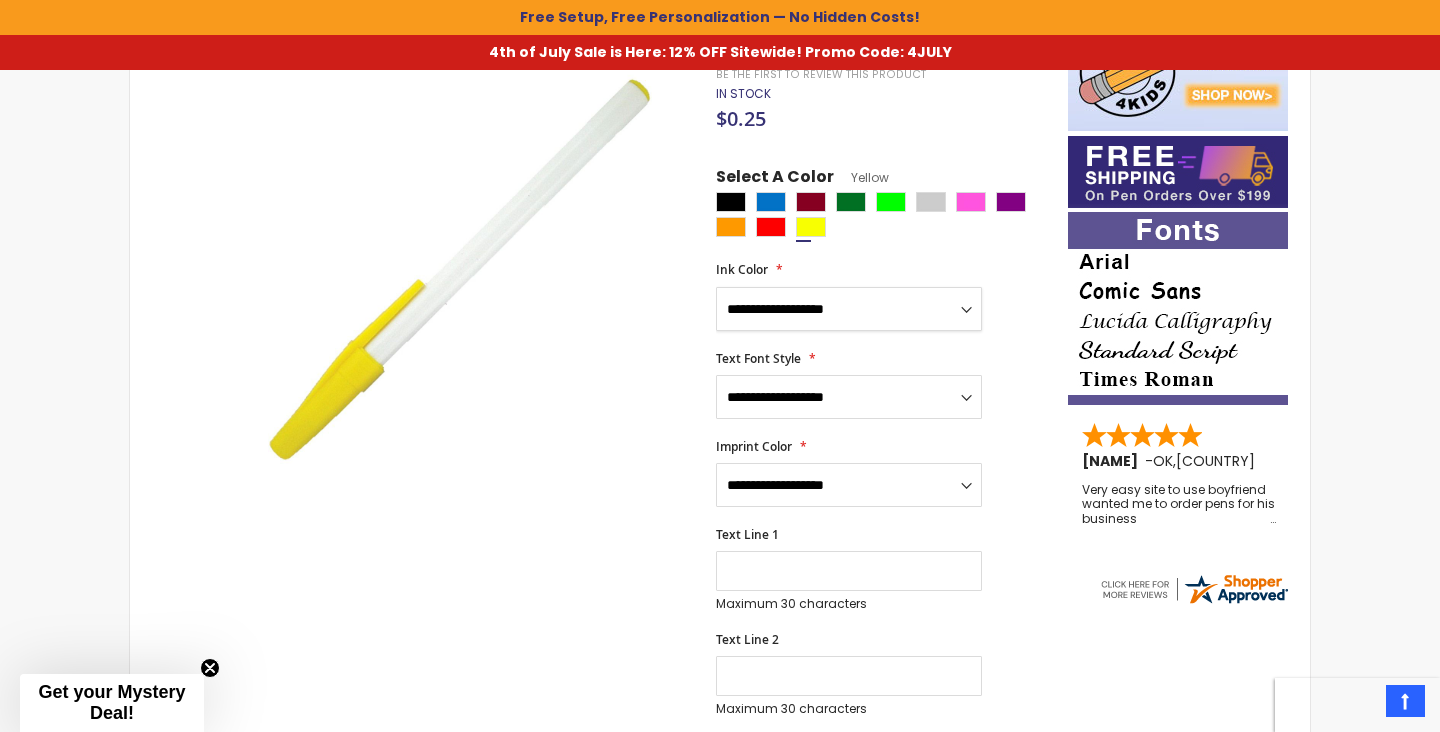select on "****" 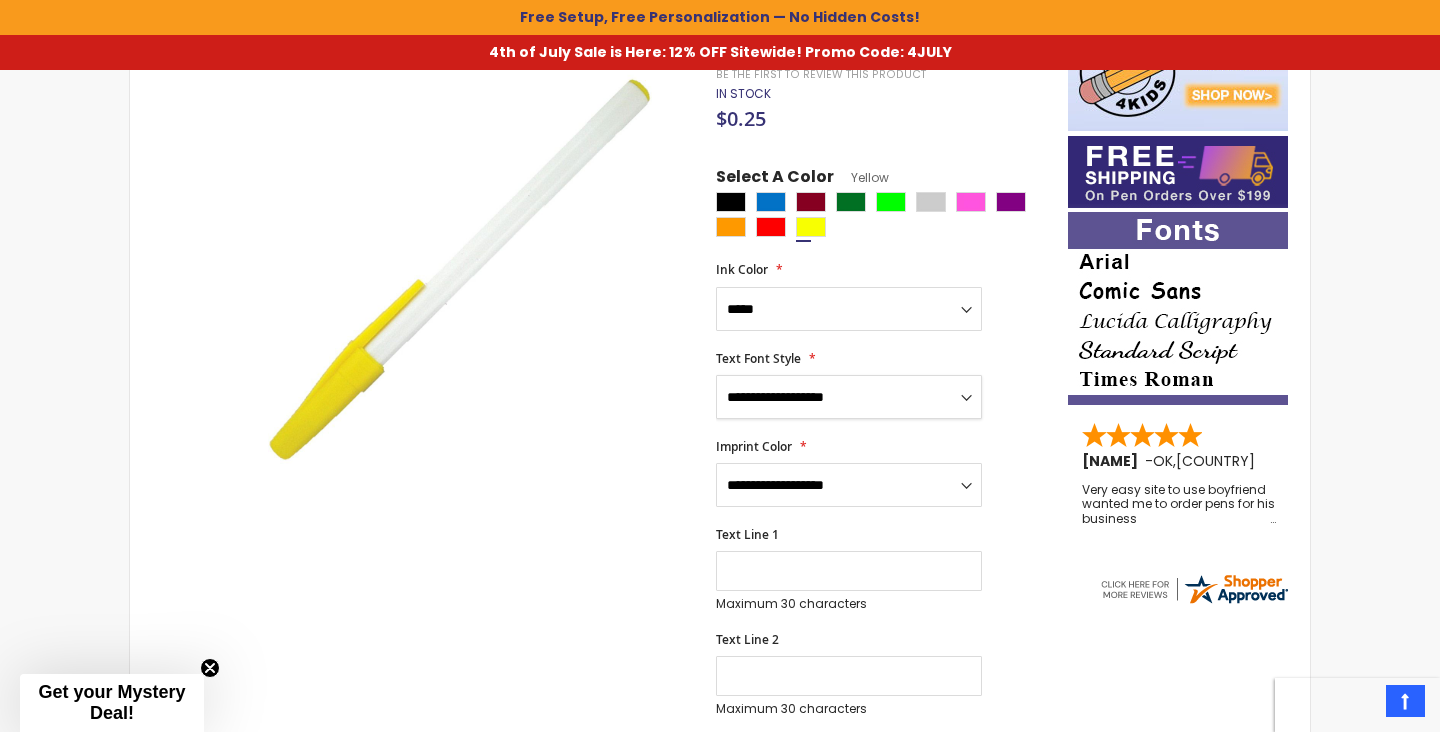 click on "**********" at bounding box center (849, 397) 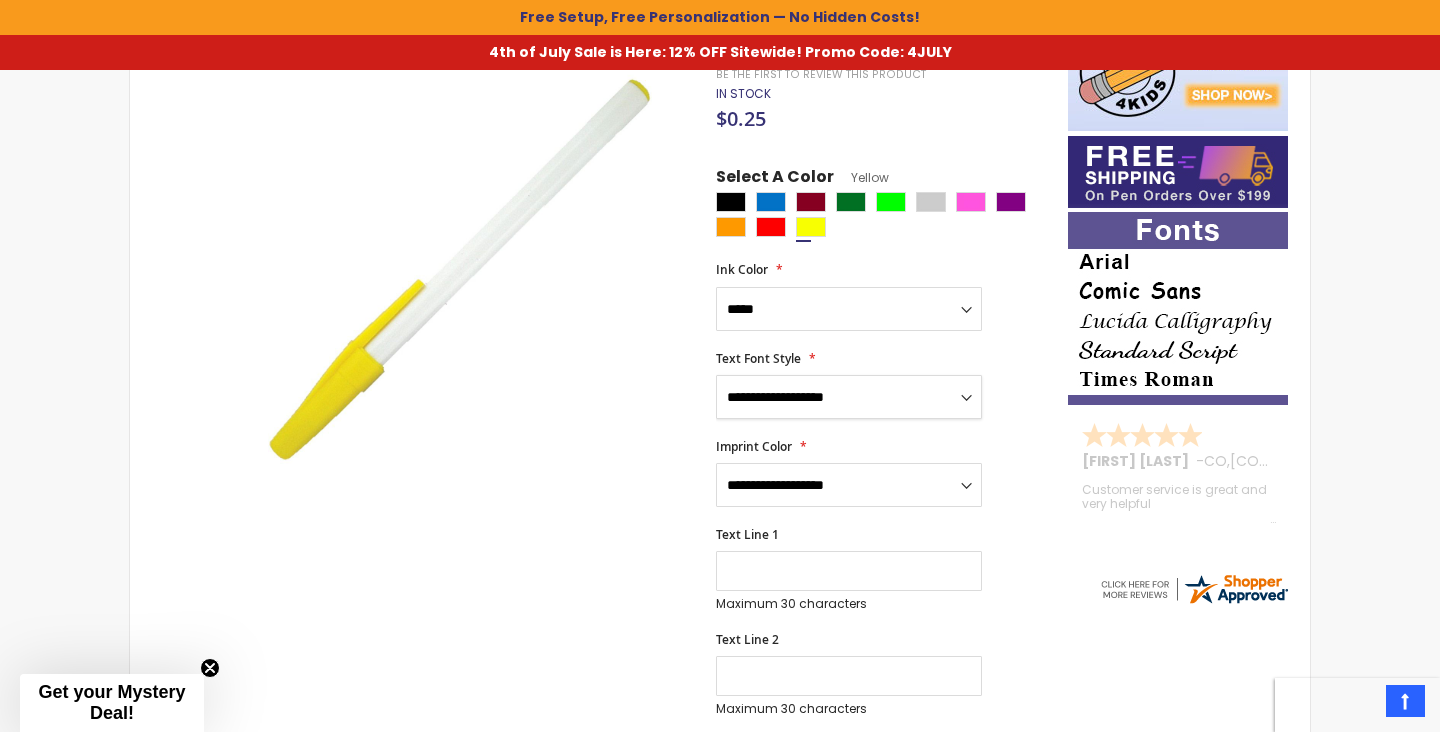 select on "****" 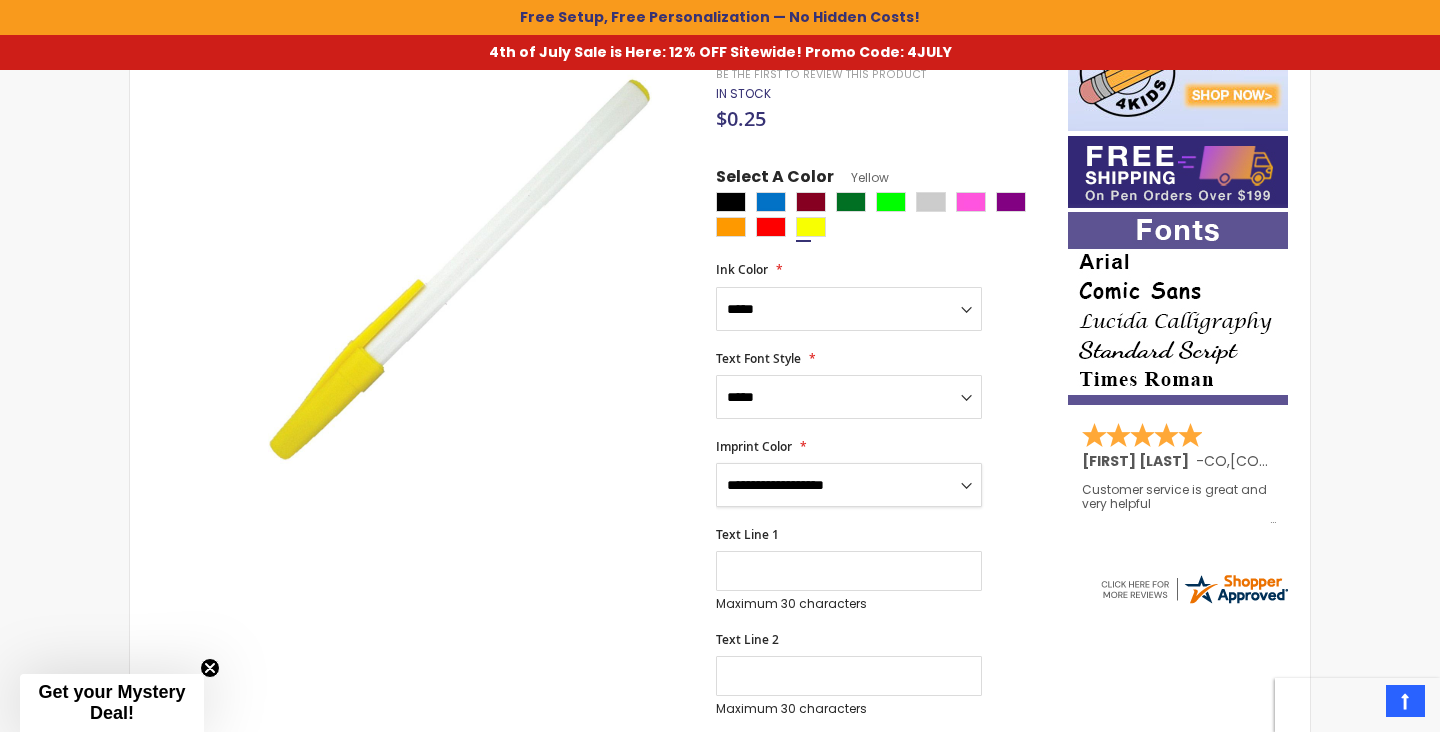 click on "**********" at bounding box center [849, 485] 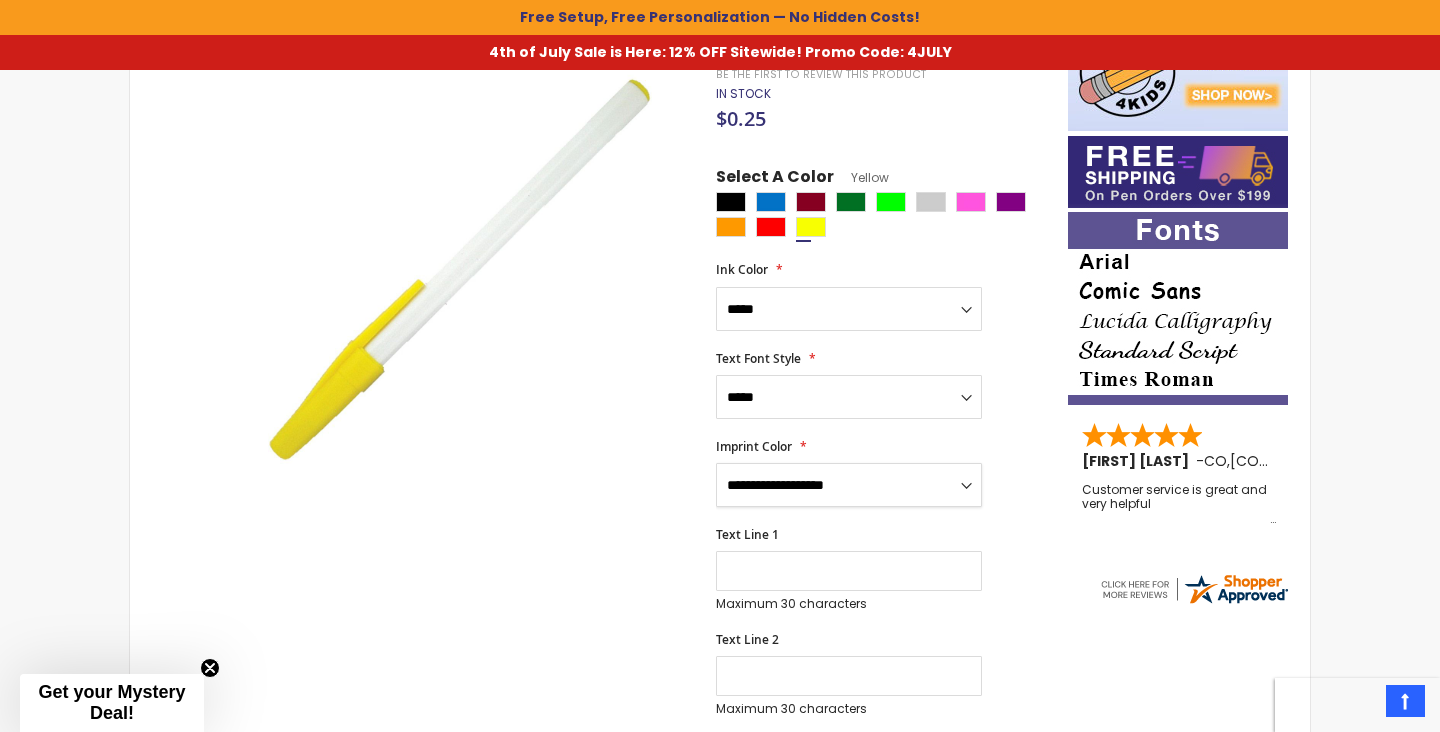 select on "****" 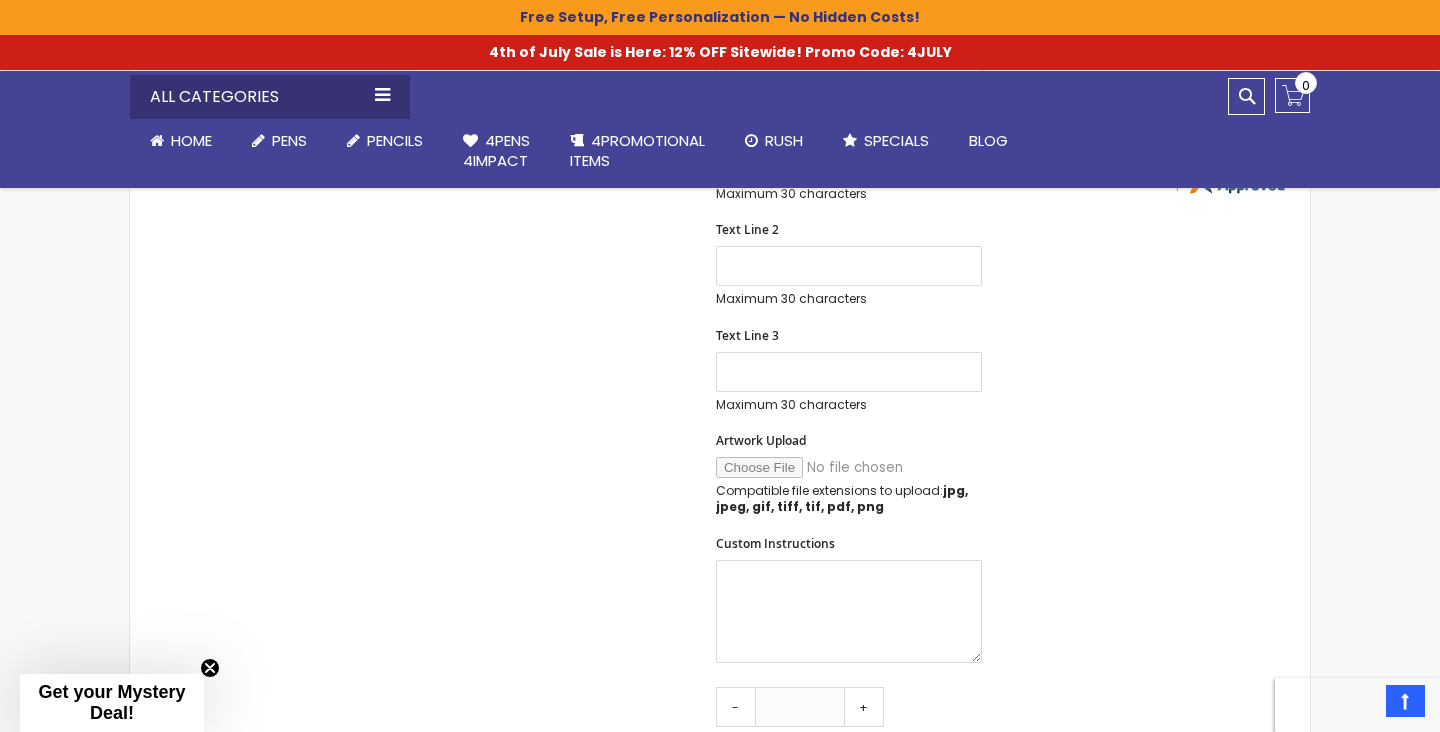 scroll, scrollTop: 803, scrollLeft: 0, axis: vertical 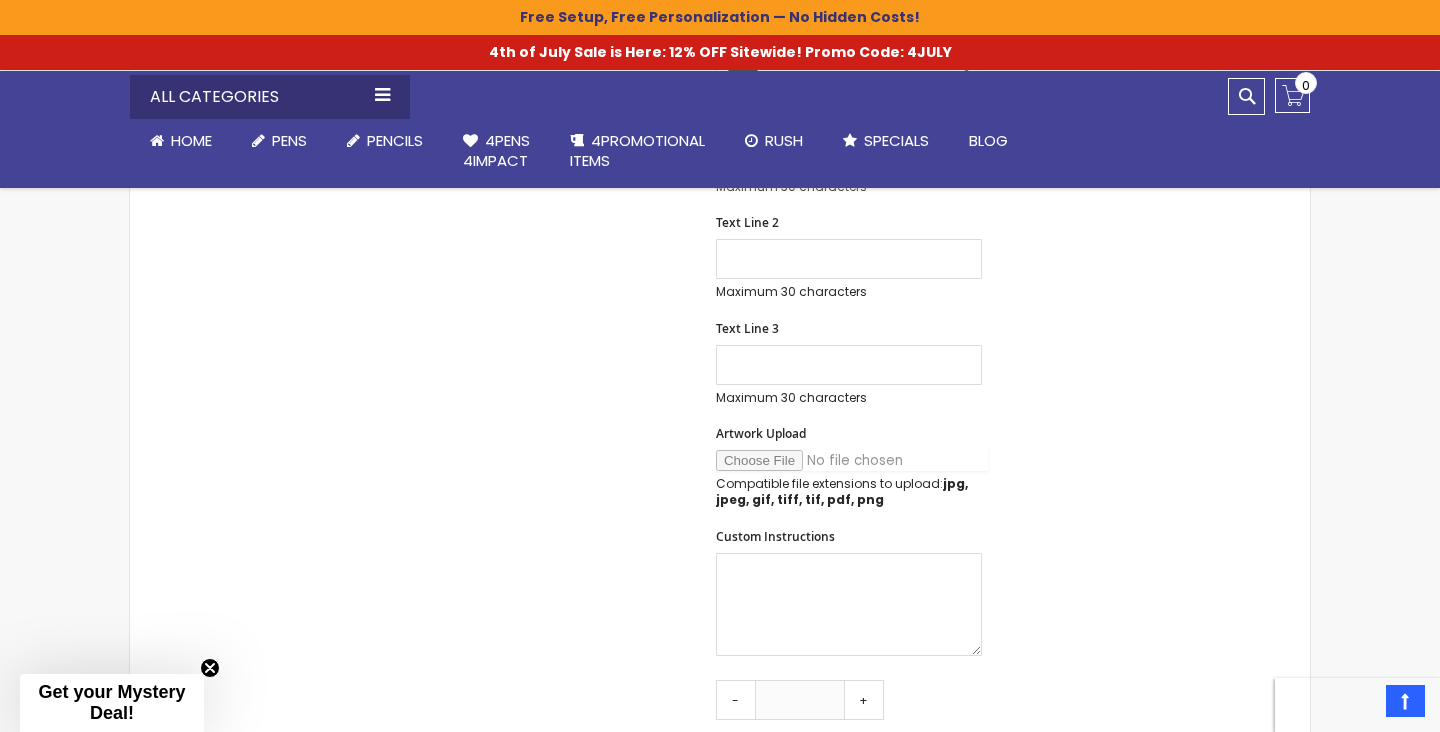 click on "Artwork Upload" at bounding box center [852, 460] 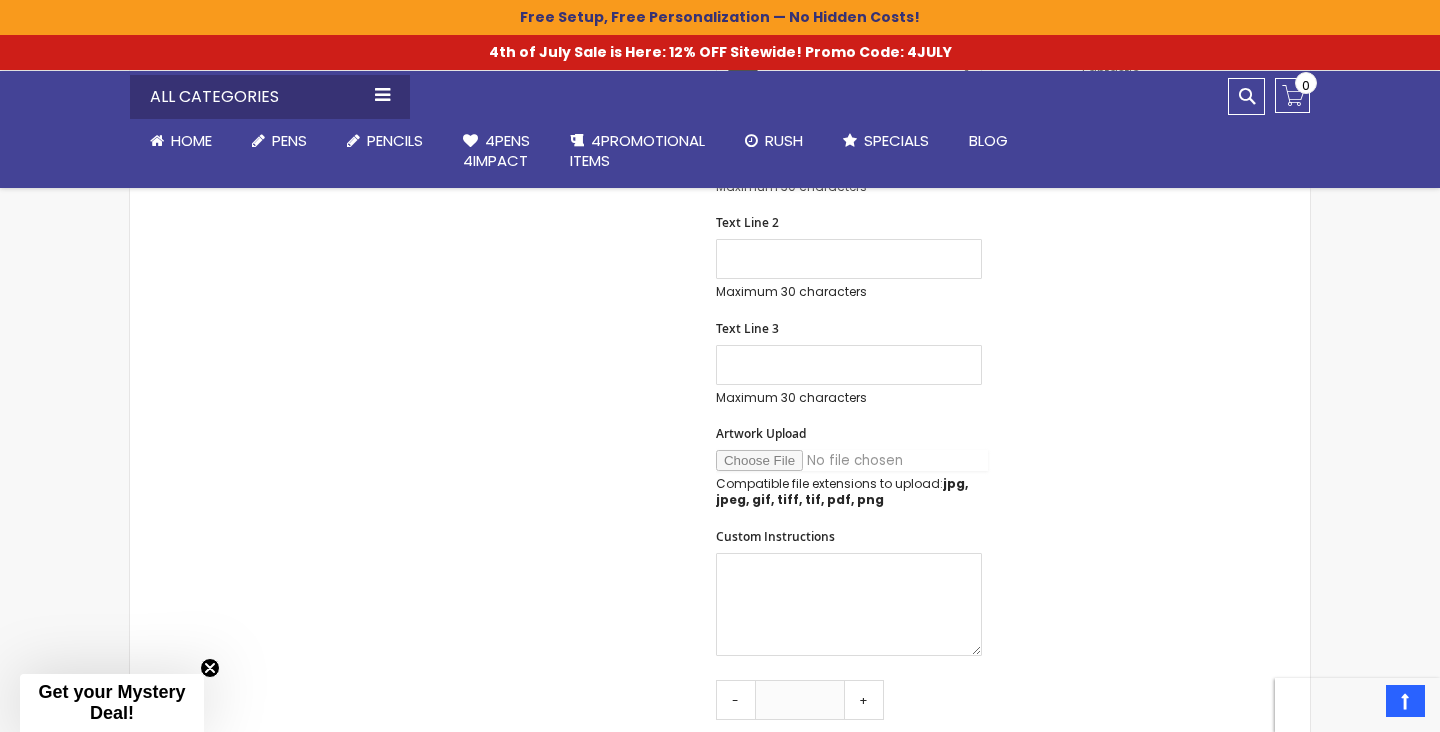 type on "**********" 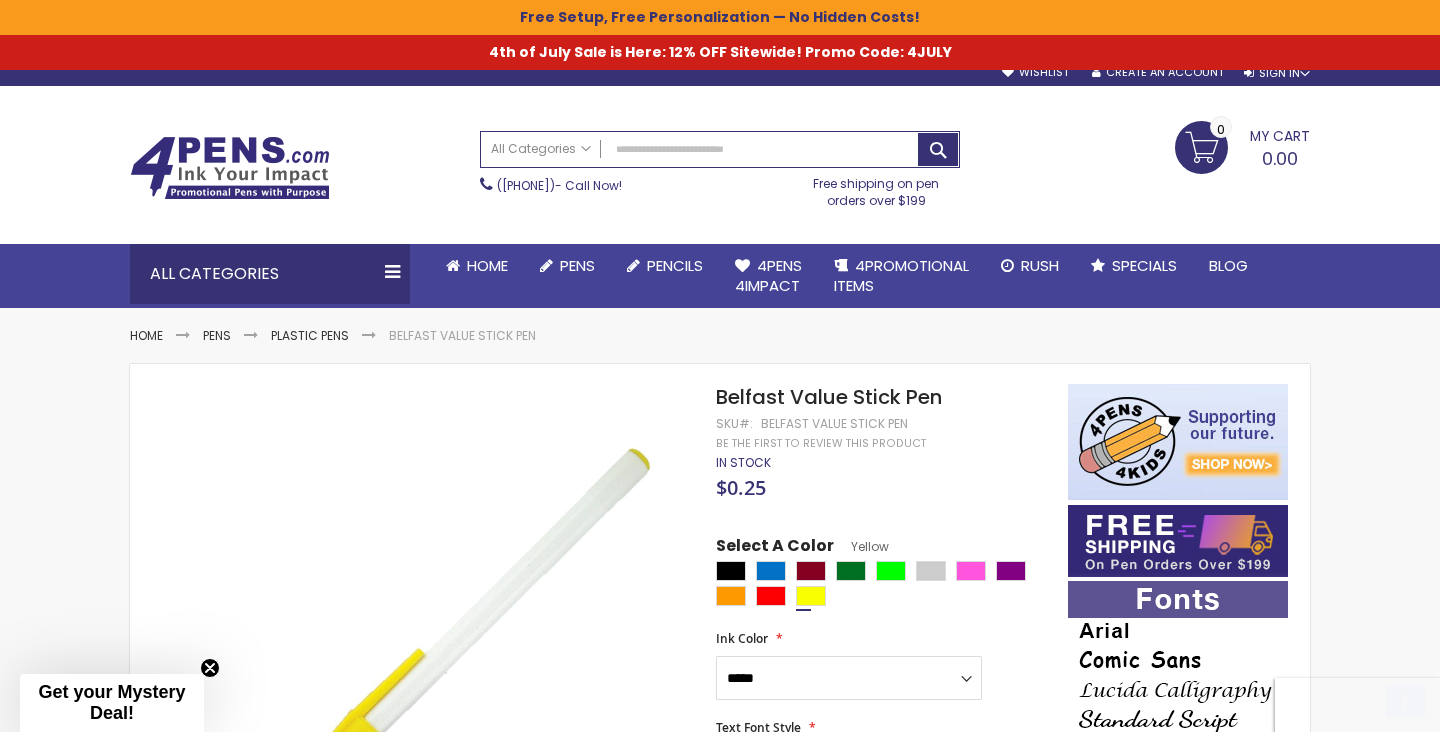 scroll, scrollTop: 20, scrollLeft: 0, axis: vertical 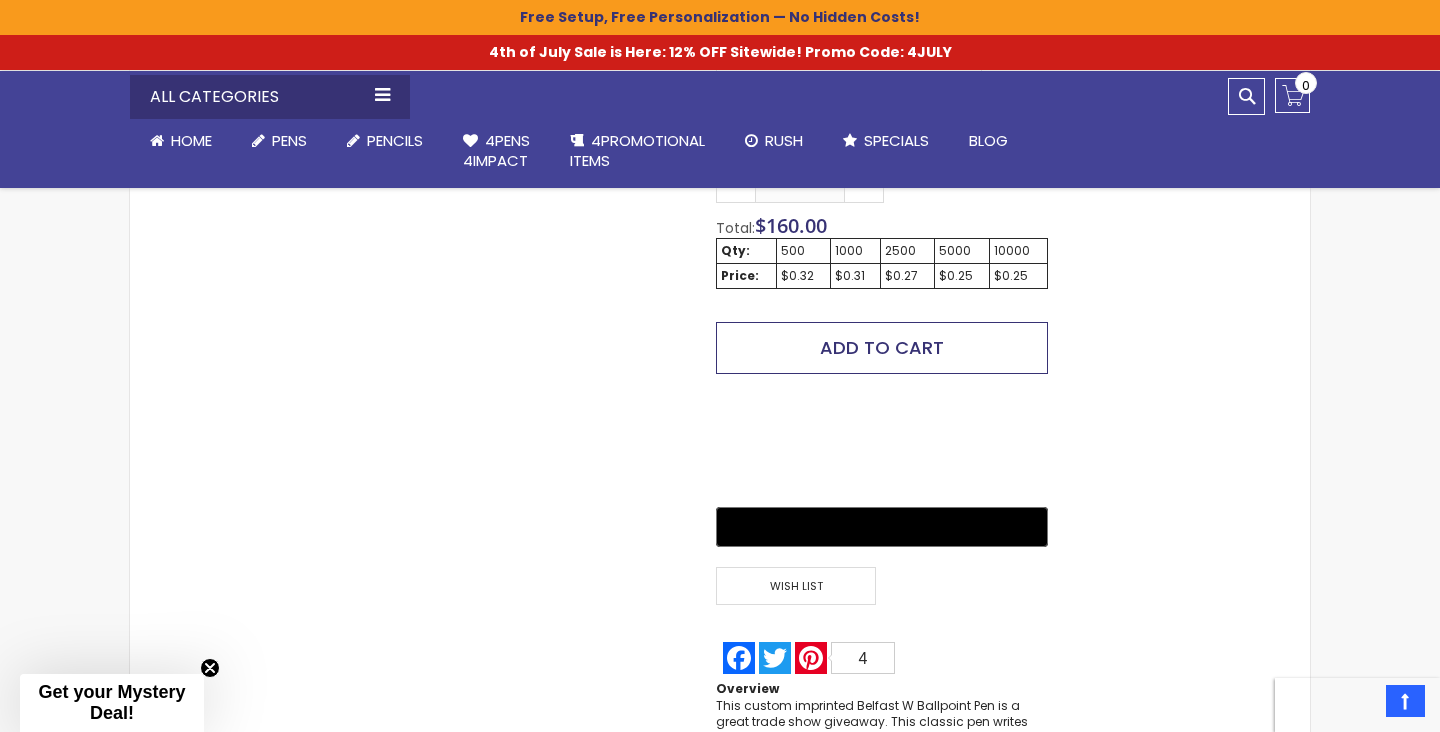 click on "Add to Cart" at bounding box center [882, 347] 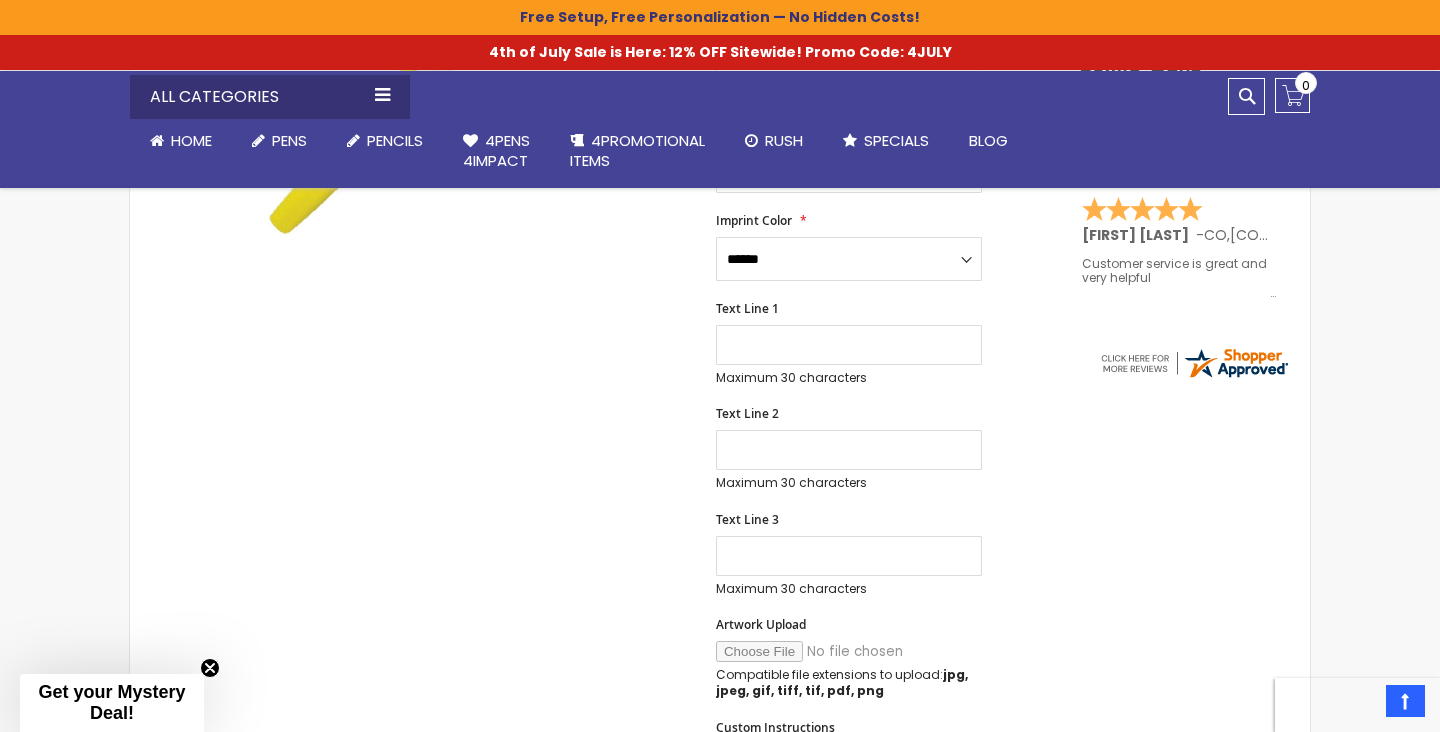 scroll, scrollTop: 532, scrollLeft: 0, axis: vertical 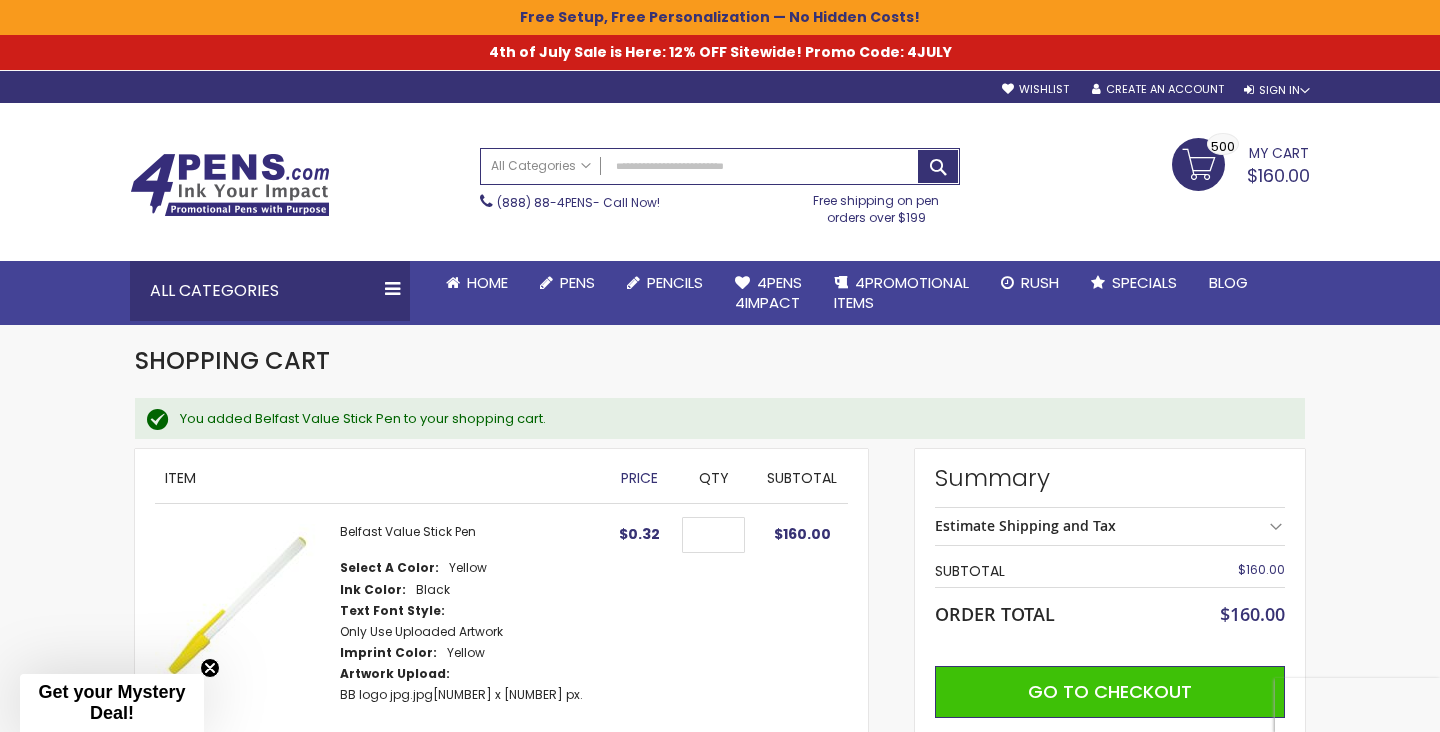 click on "My Cart
$160.00
500
500
items" at bounding box center [1241, 163] 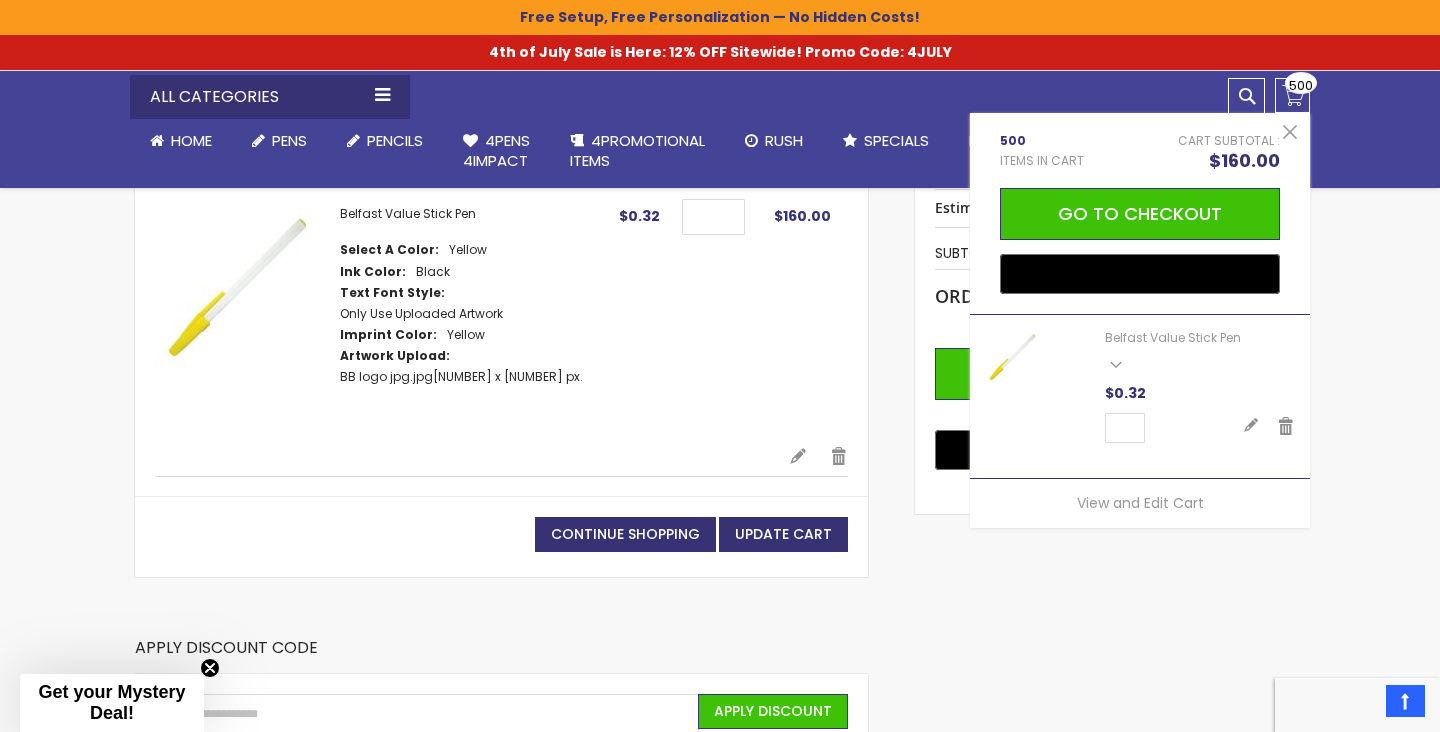 scroll, scrollTop: 316, scrollLeft: 0, axis: vertical 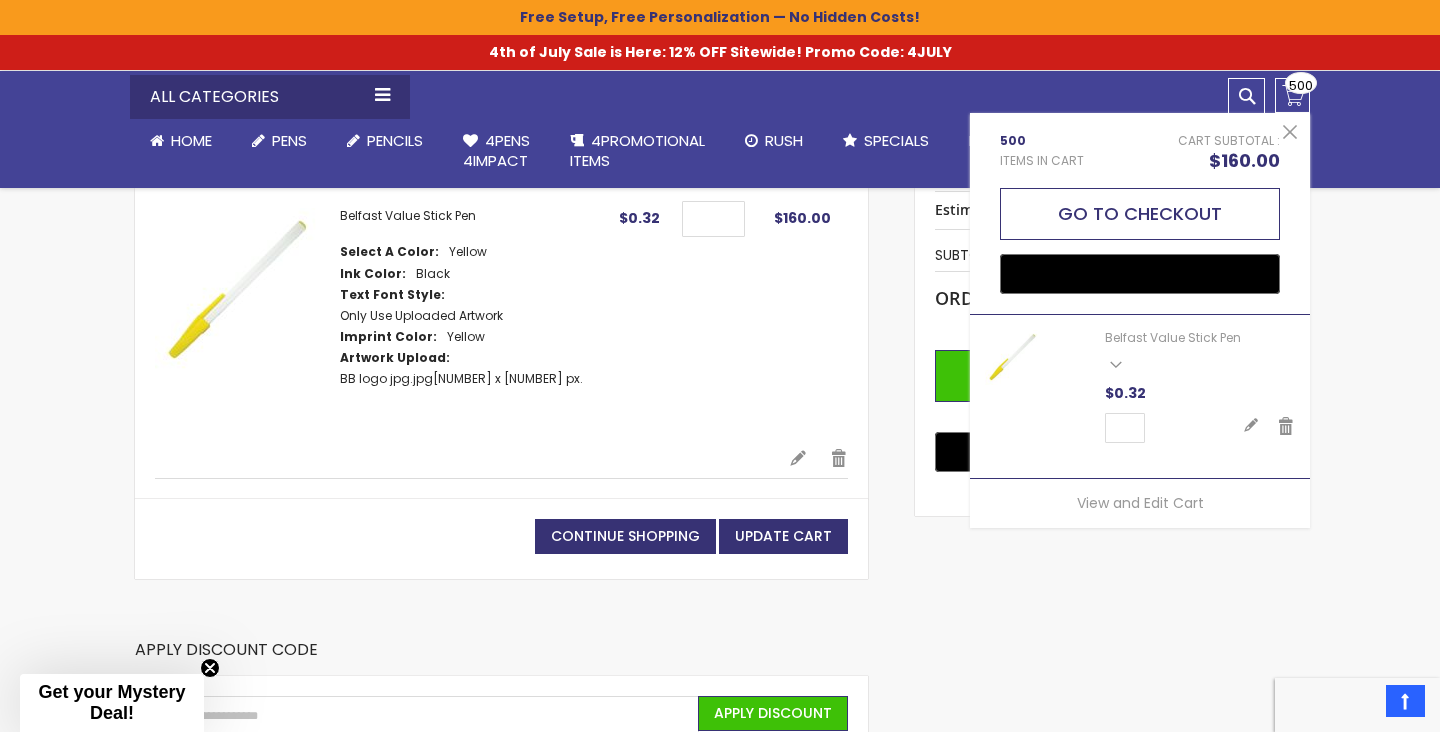 click on "Go to Checkout" at bounding box center (1140, 214) 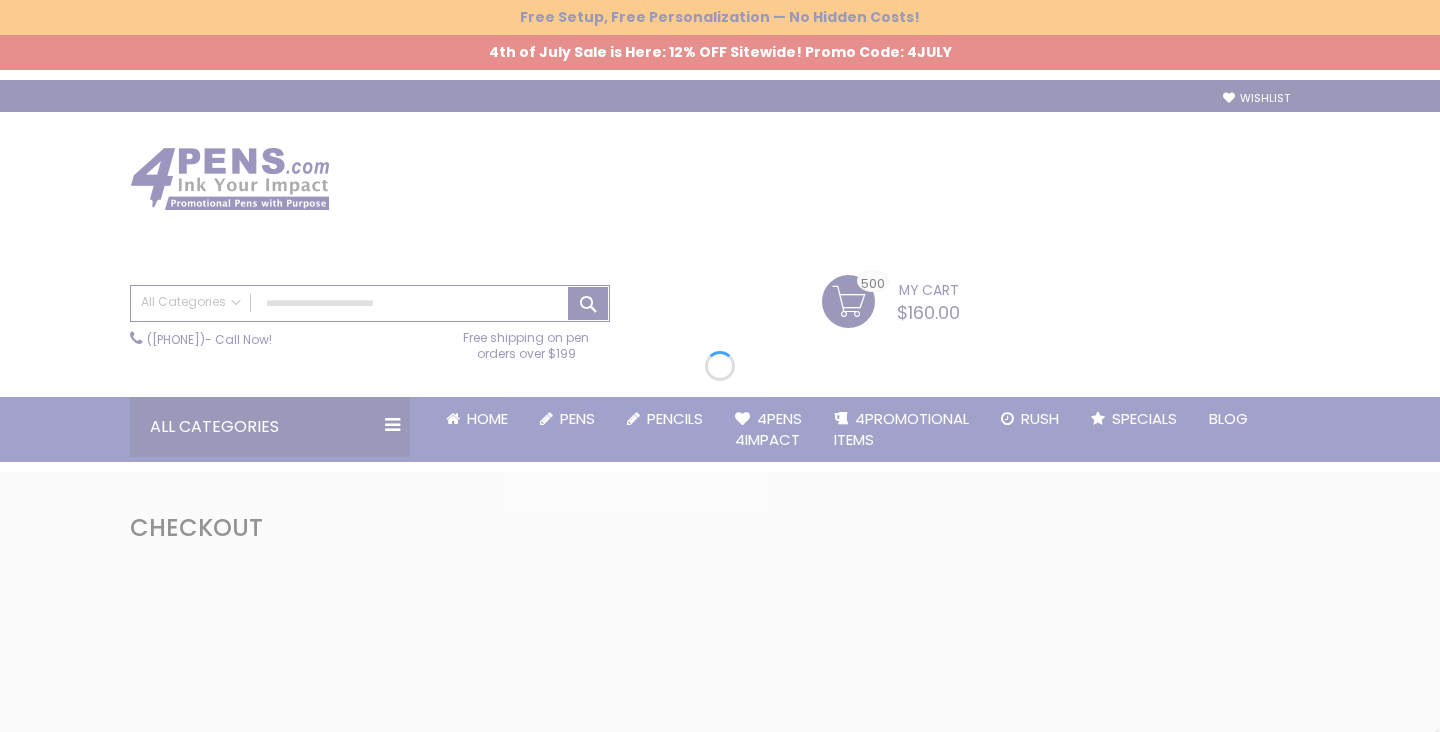 scroll, scrollTop: 0, scrollLeft: 0, axis: both 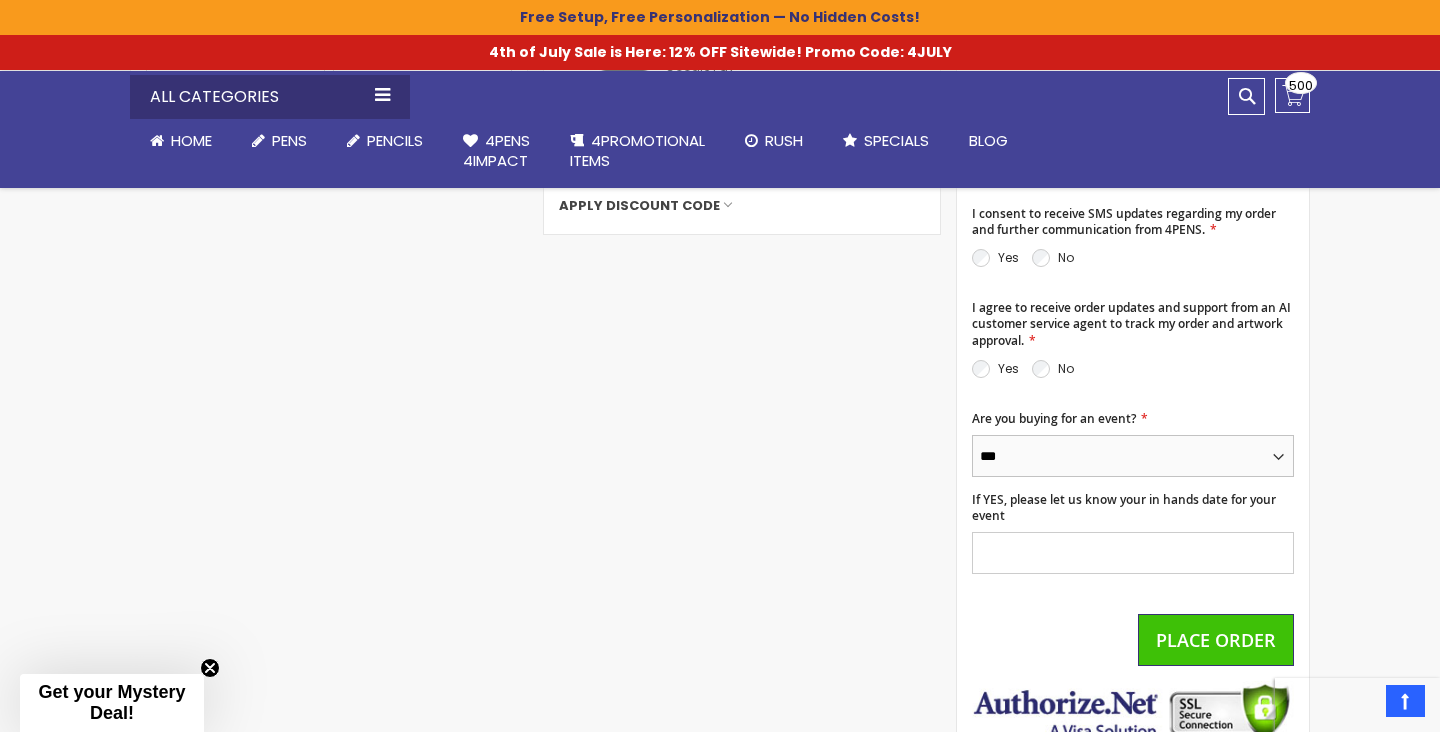click on "*** **" at bounding box center (1133, 456) 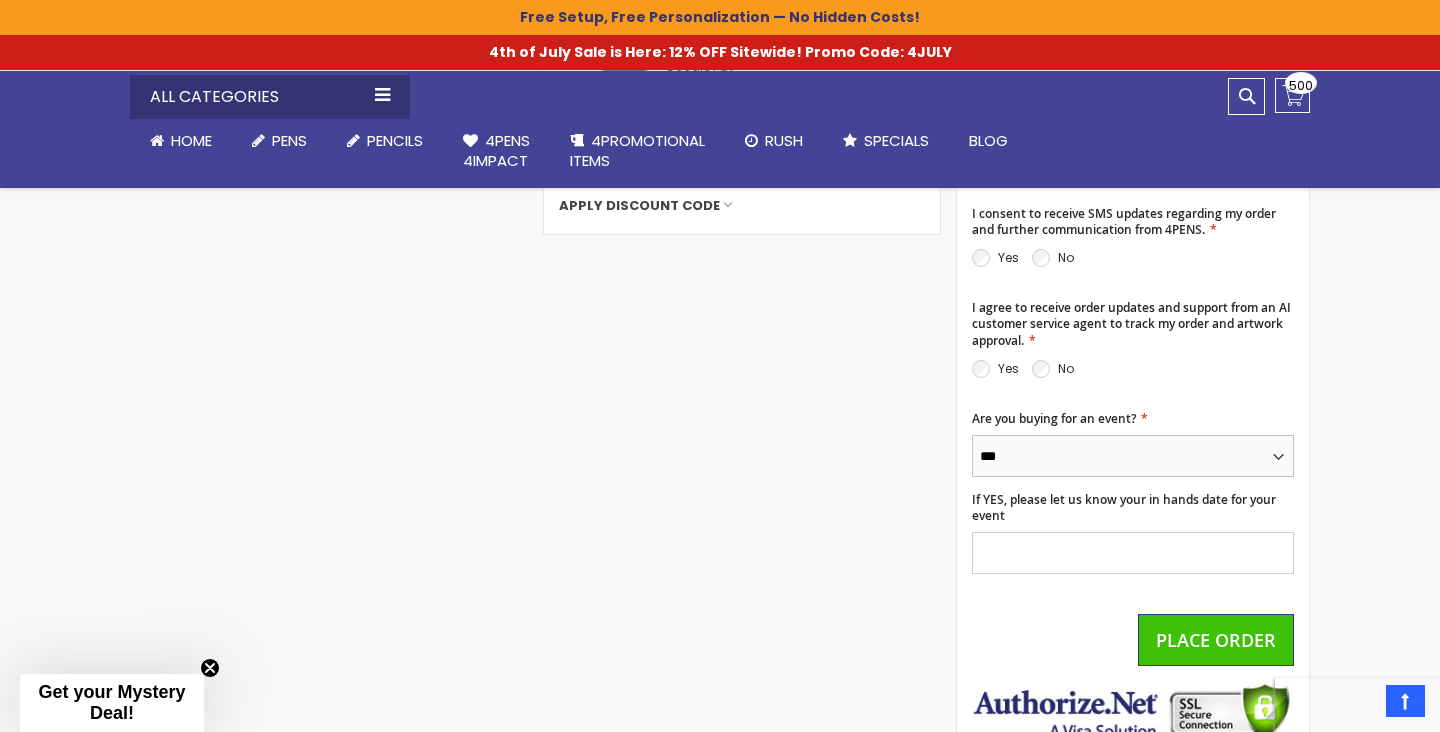 select on "*" 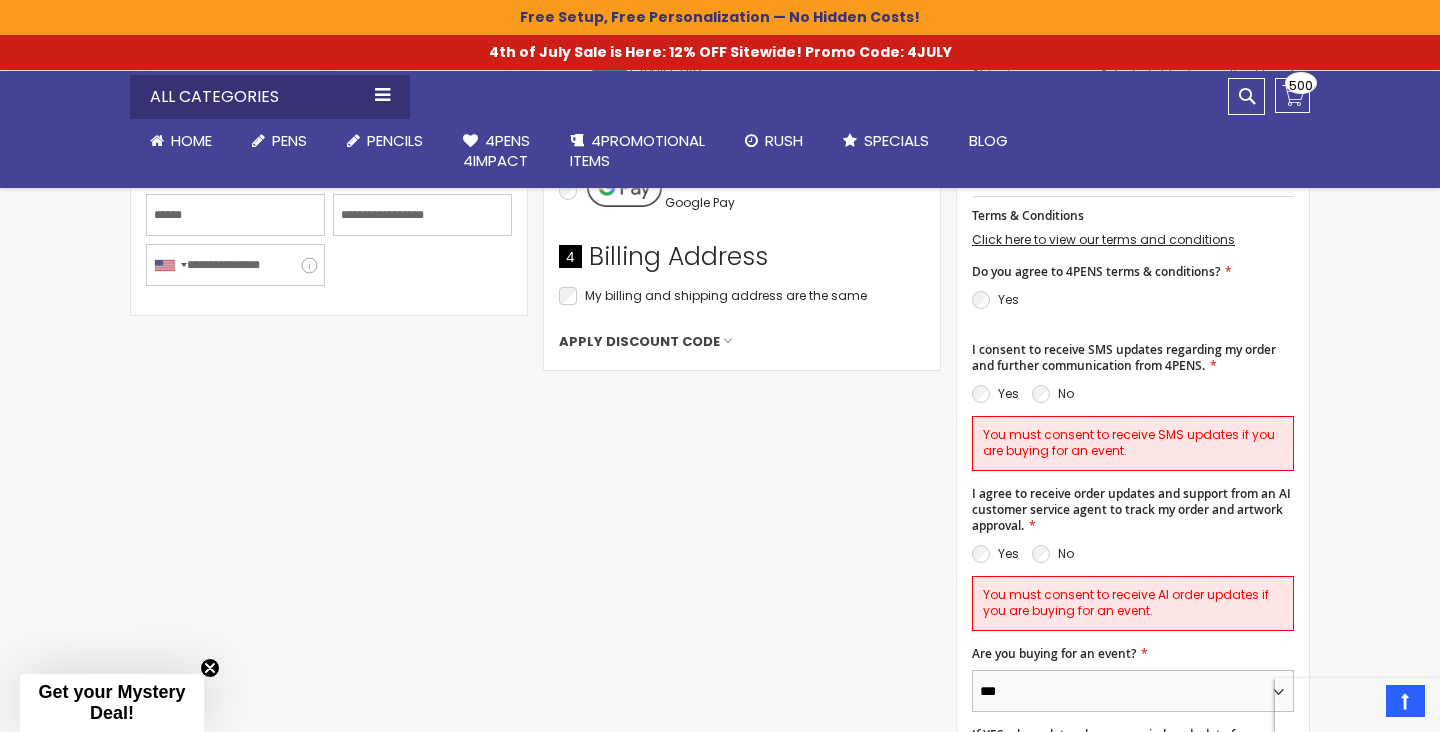 scroll, scrollTop: 730, scrollLeft: 0, axis: vertical 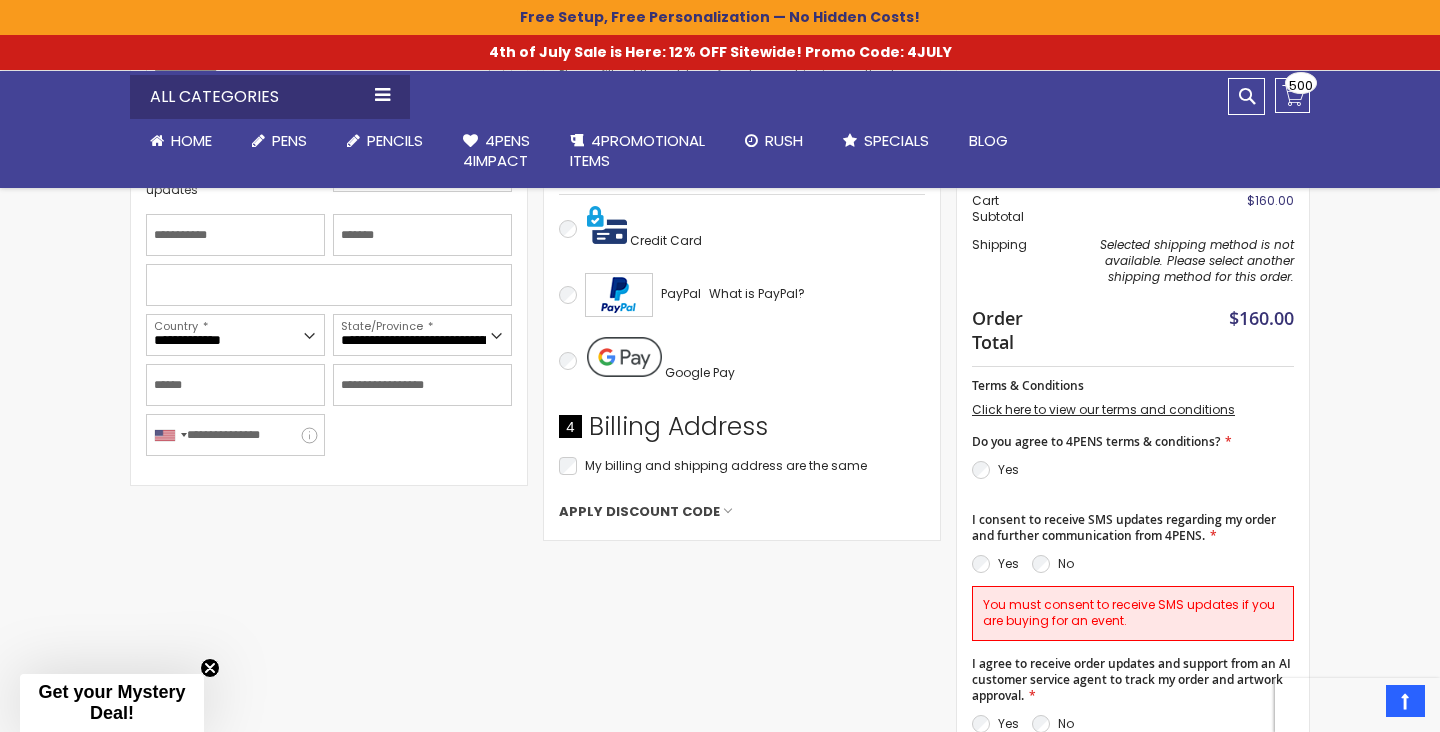 click on "Yes" at bounding box center [1008, 469] 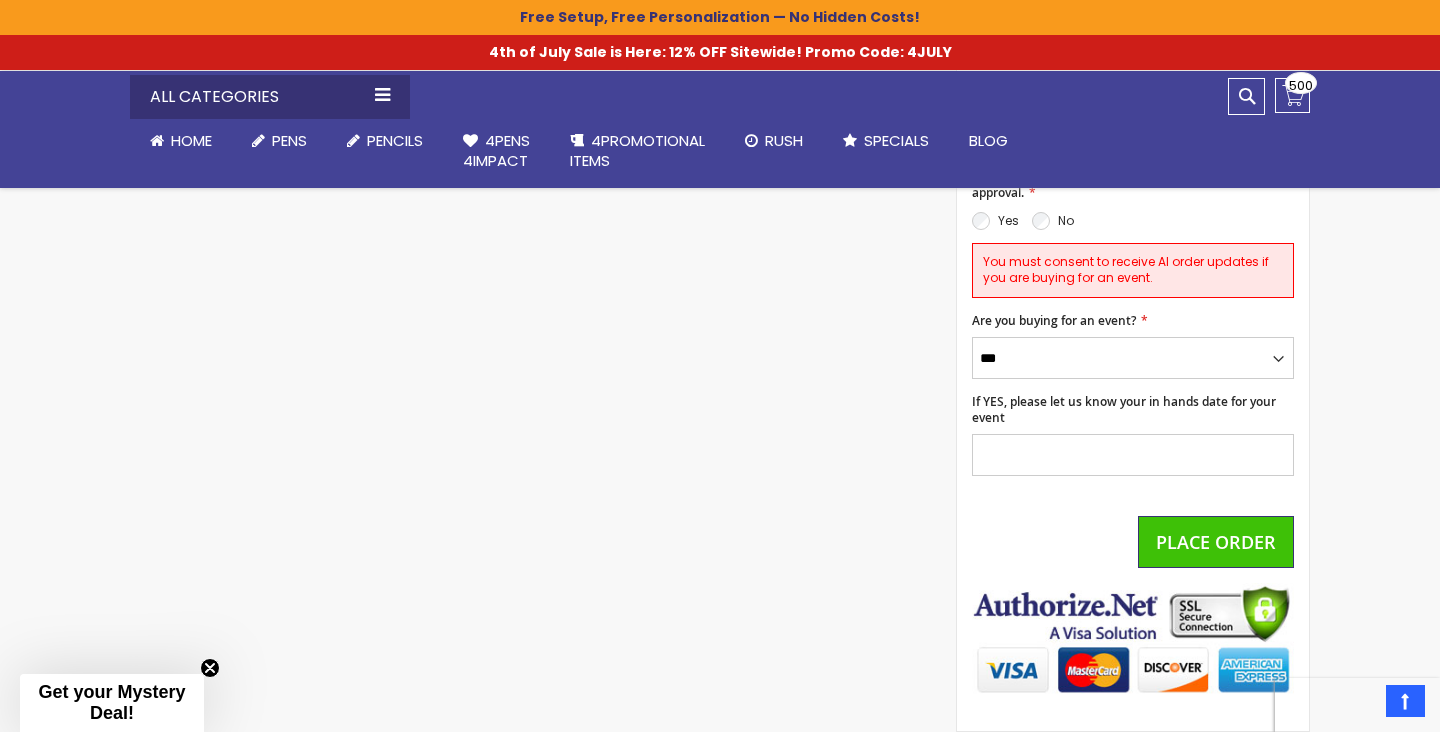scroll, scrollTop: 1138, scrollLeft: 0, axis: vertical 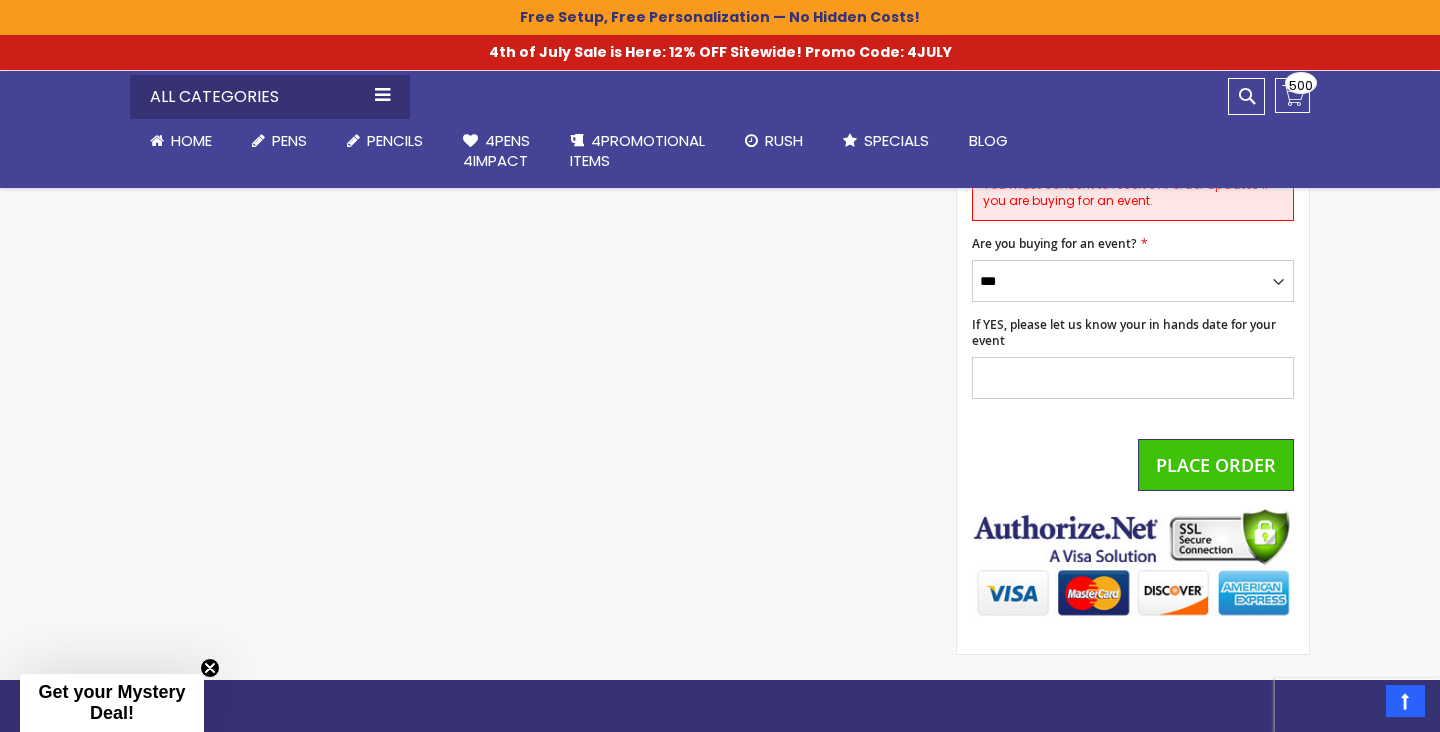 click on "If YES, please let us know your in hands date for your event
undefined" at bounding box center (1133, 358) 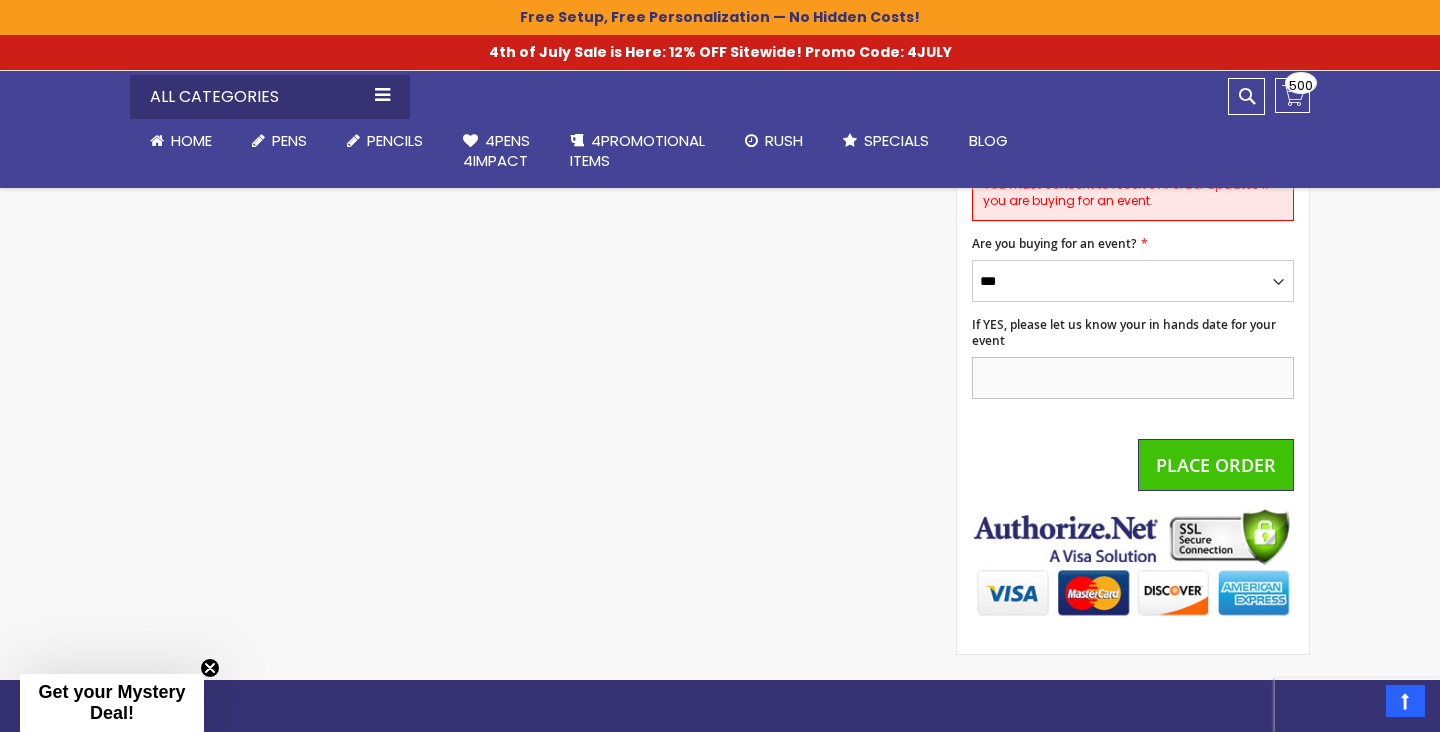 click on "If YES, please let us know your in hands date for your event" at bounding box center (1133, 378) 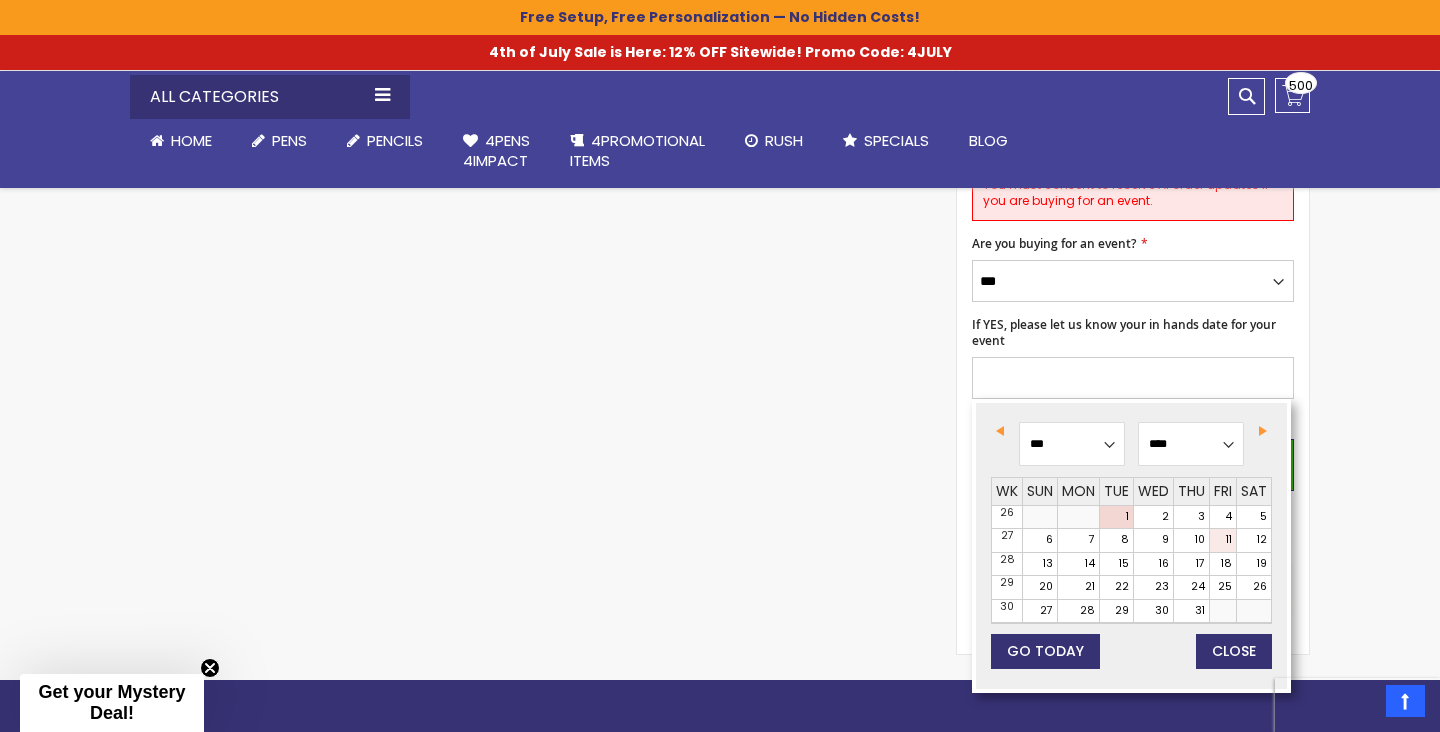 click on "11" at bounding box center (1223, 540) 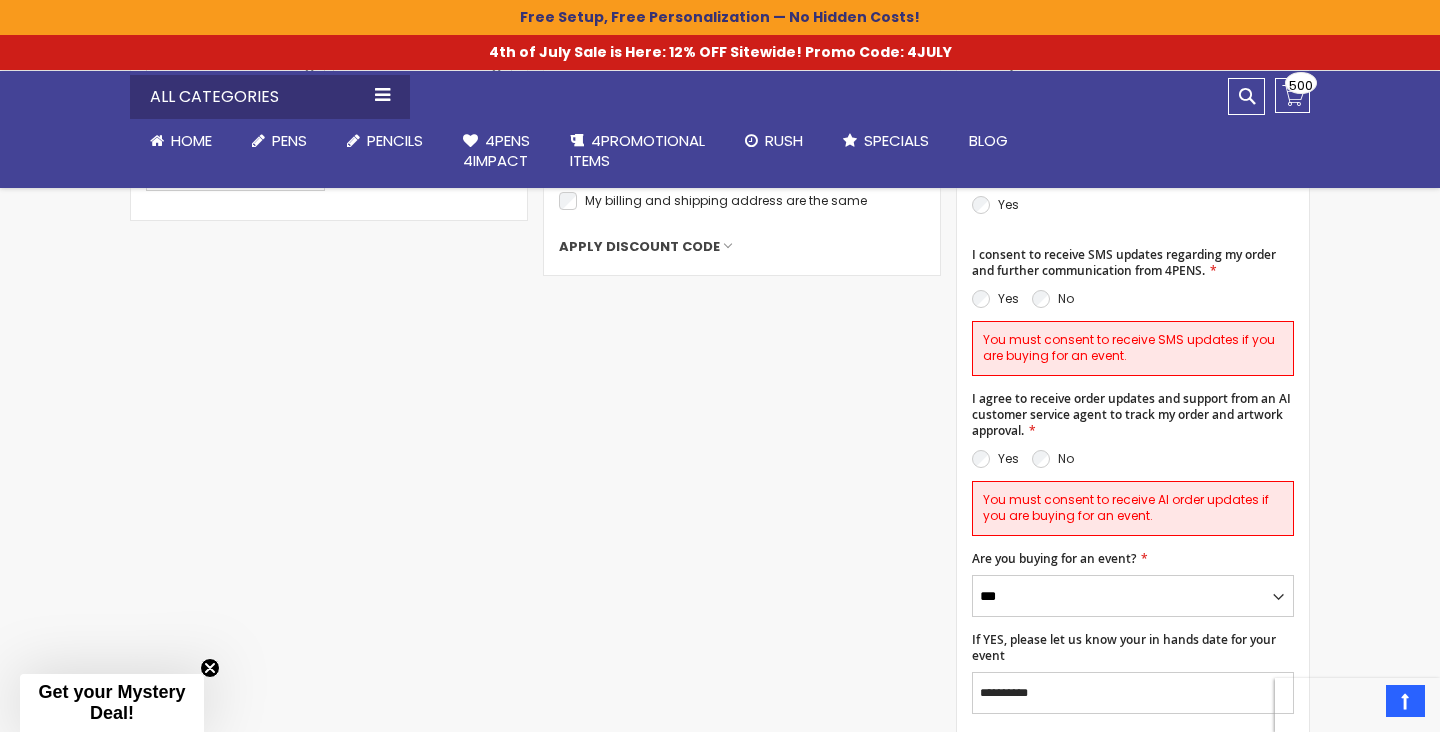 scroll, scrollTop: 806, scrollLeft: 0, axis: vertical 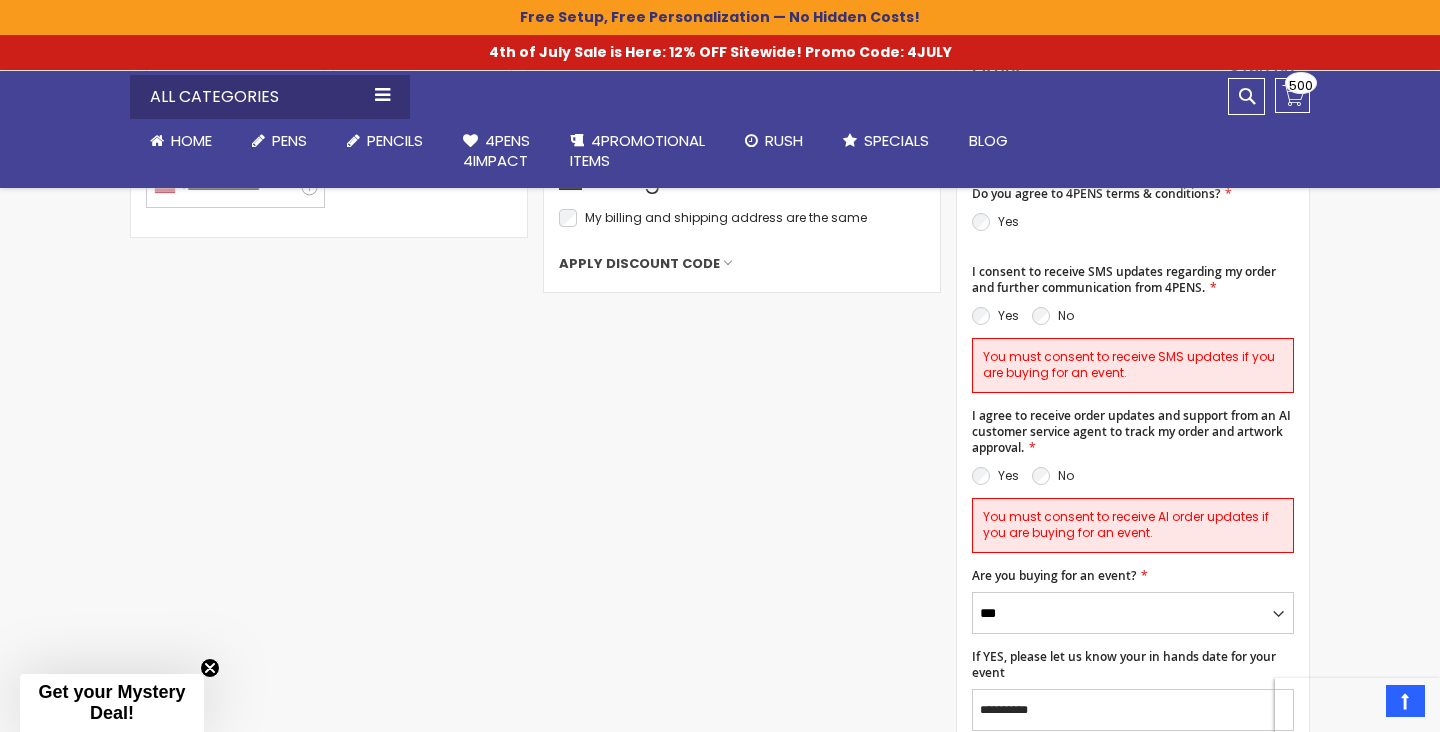 click on "No" at bounding box center (1053, 316) 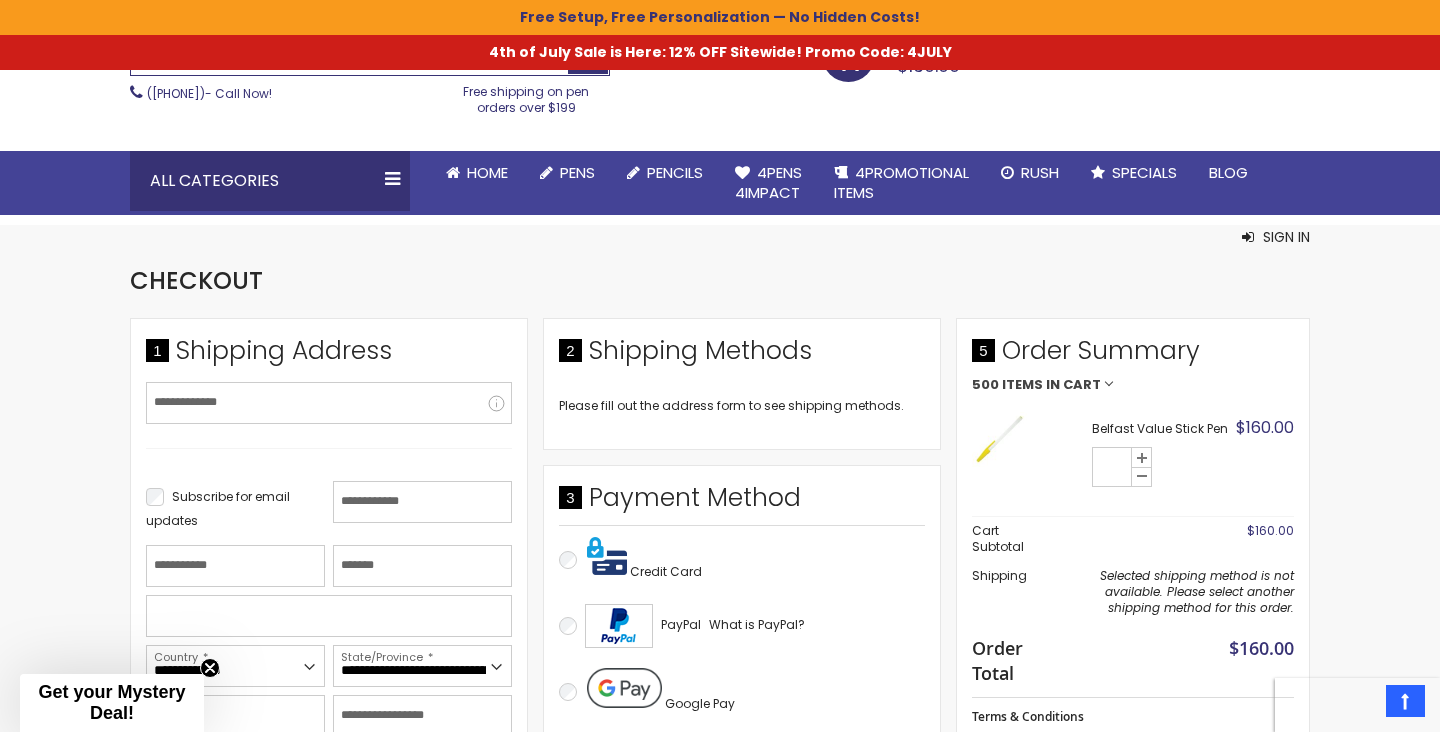 scroll, scrollTop: 244, scrollLeft: 0, axis: vertical 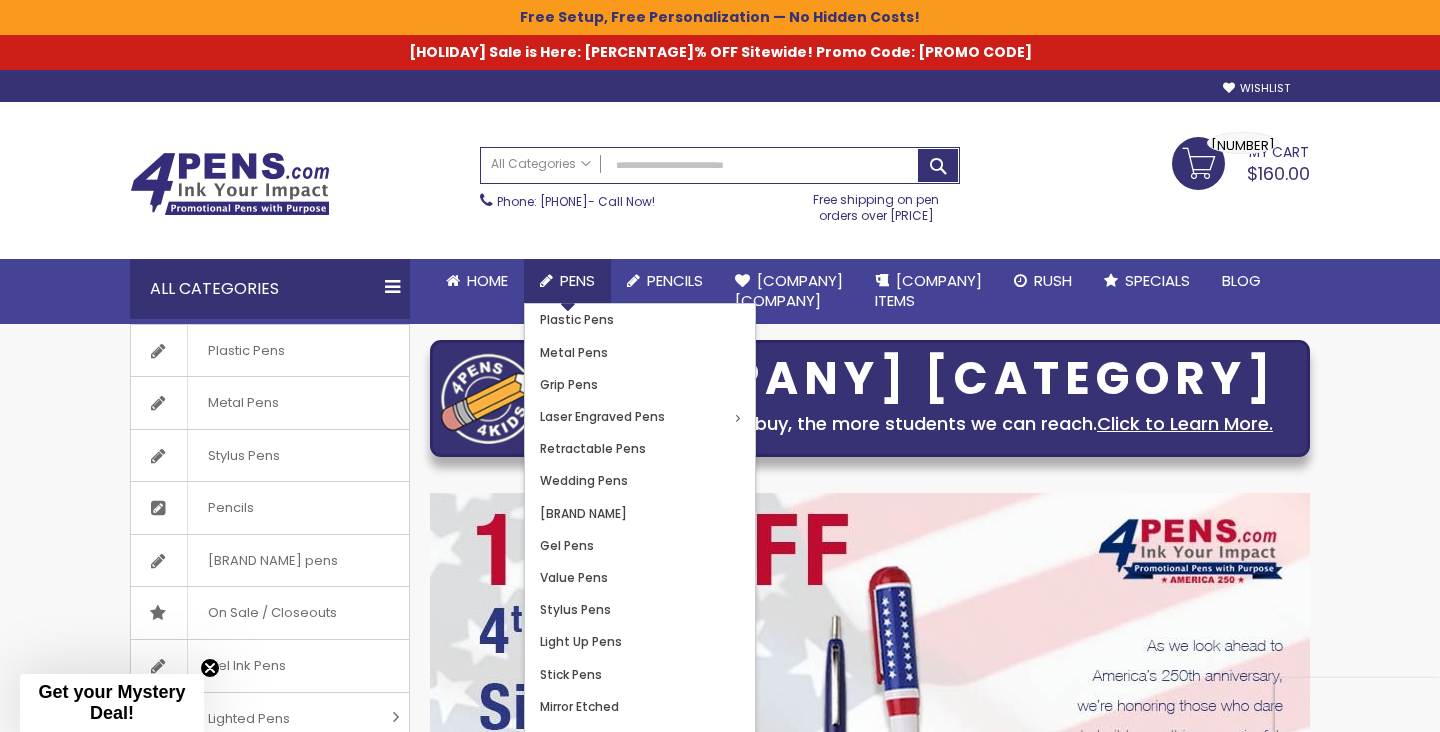 click on "Pens" at bounding box center (577, 280) 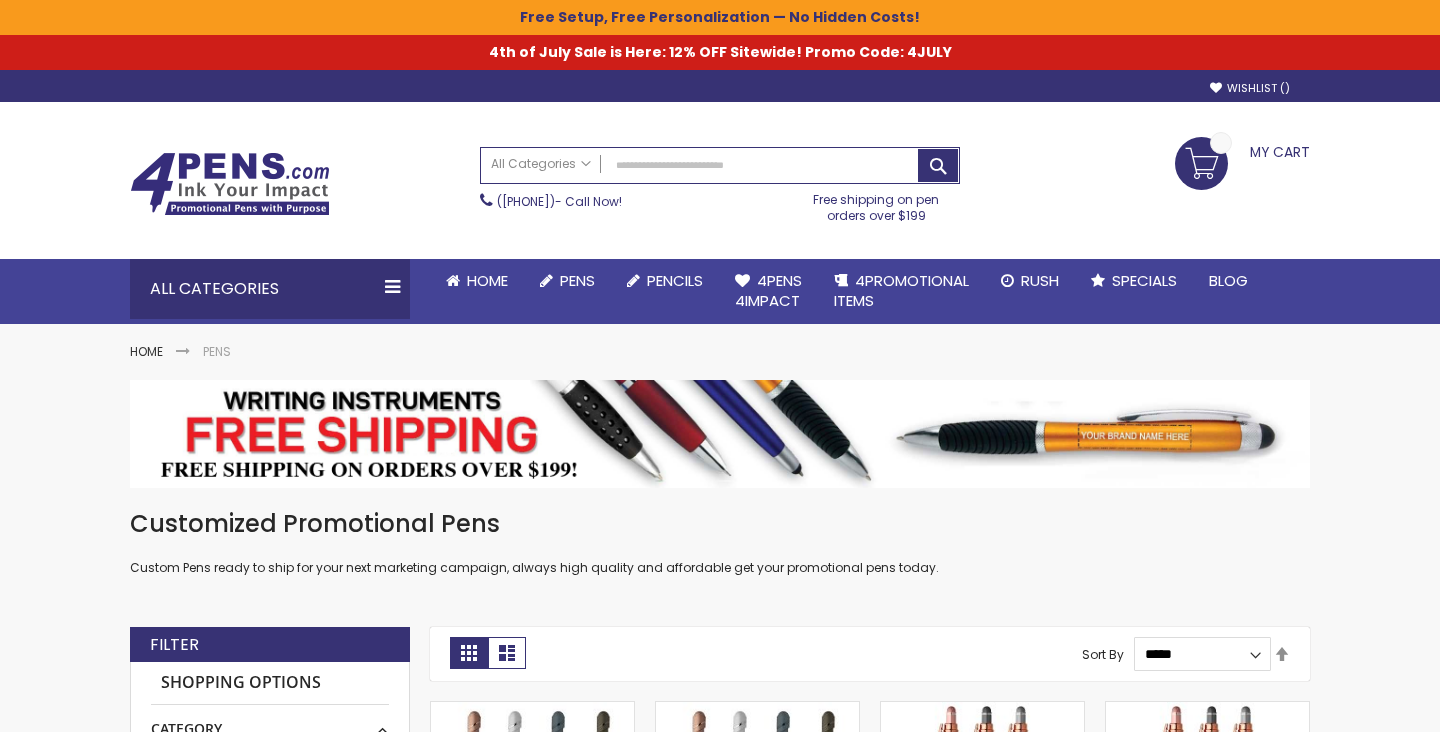 scroll, scrollTop: 0, scrollLeft: 0, axis: both 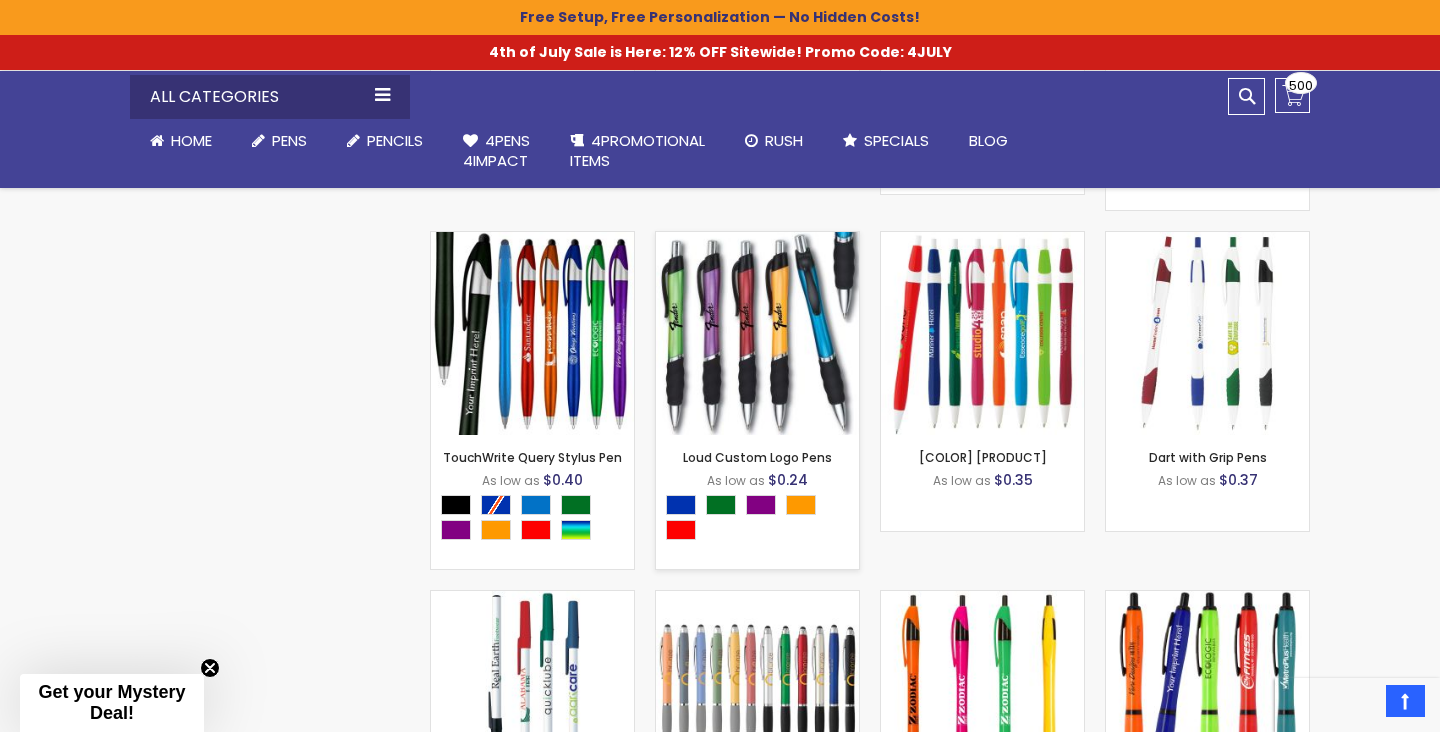 click at bounding box center [757, 333] 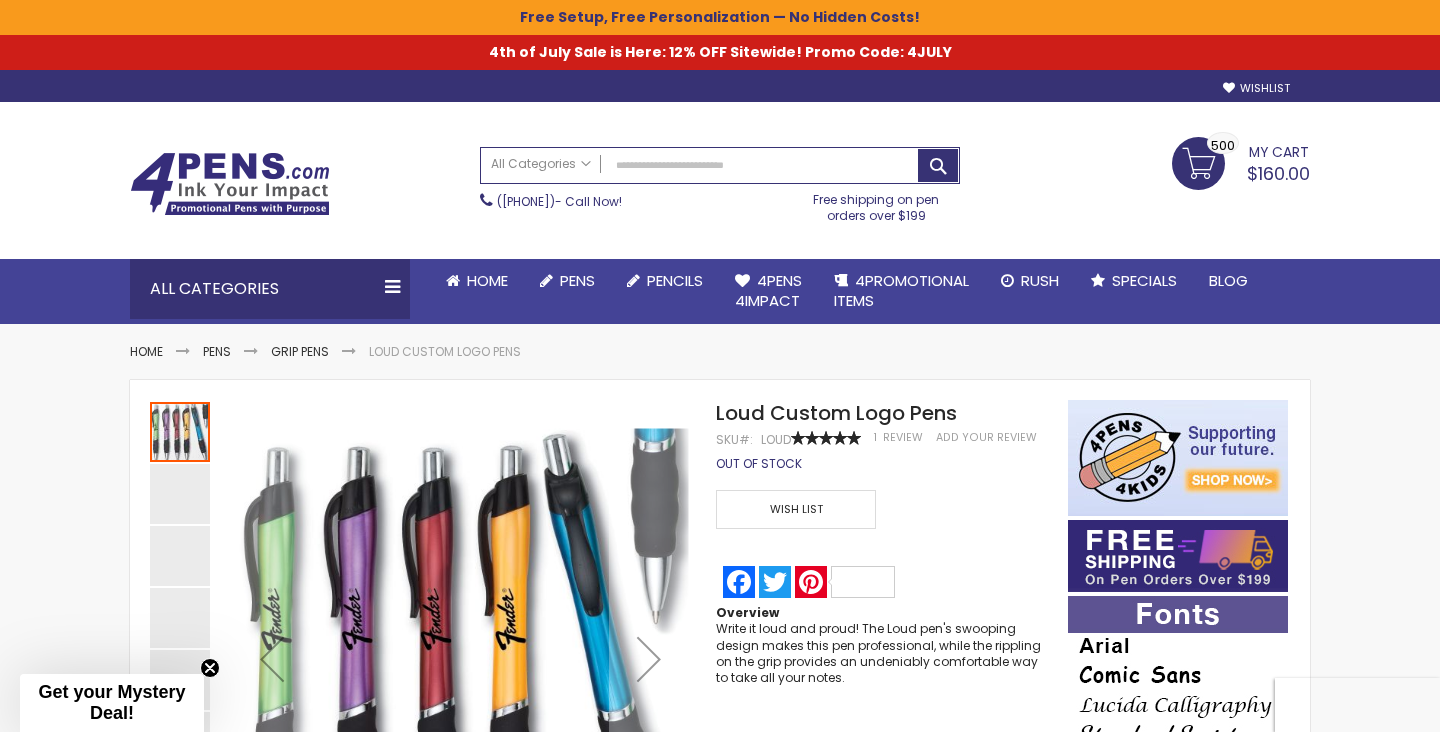scroll, scrollTop: 195, scrollLeft: 0, axis: vertical 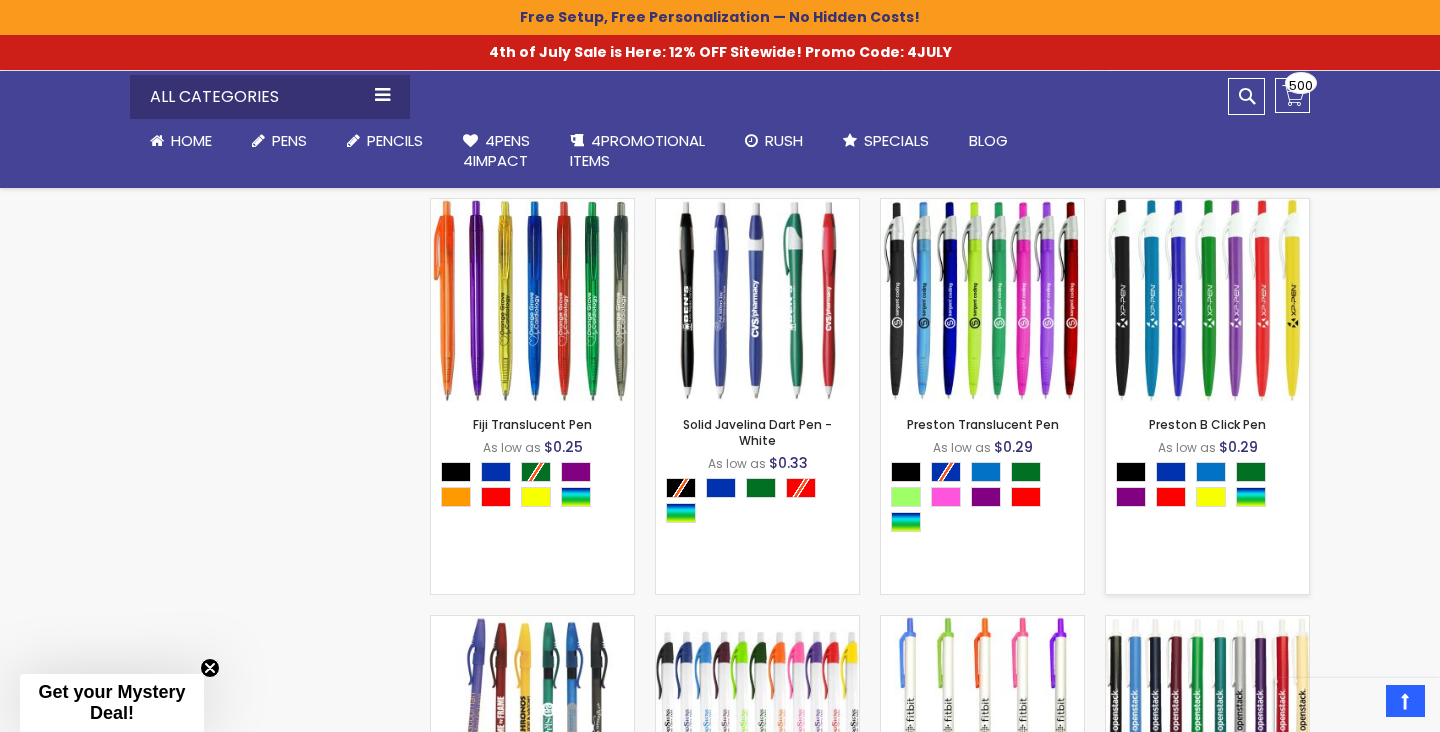 click at bounding box center [1207, 300] 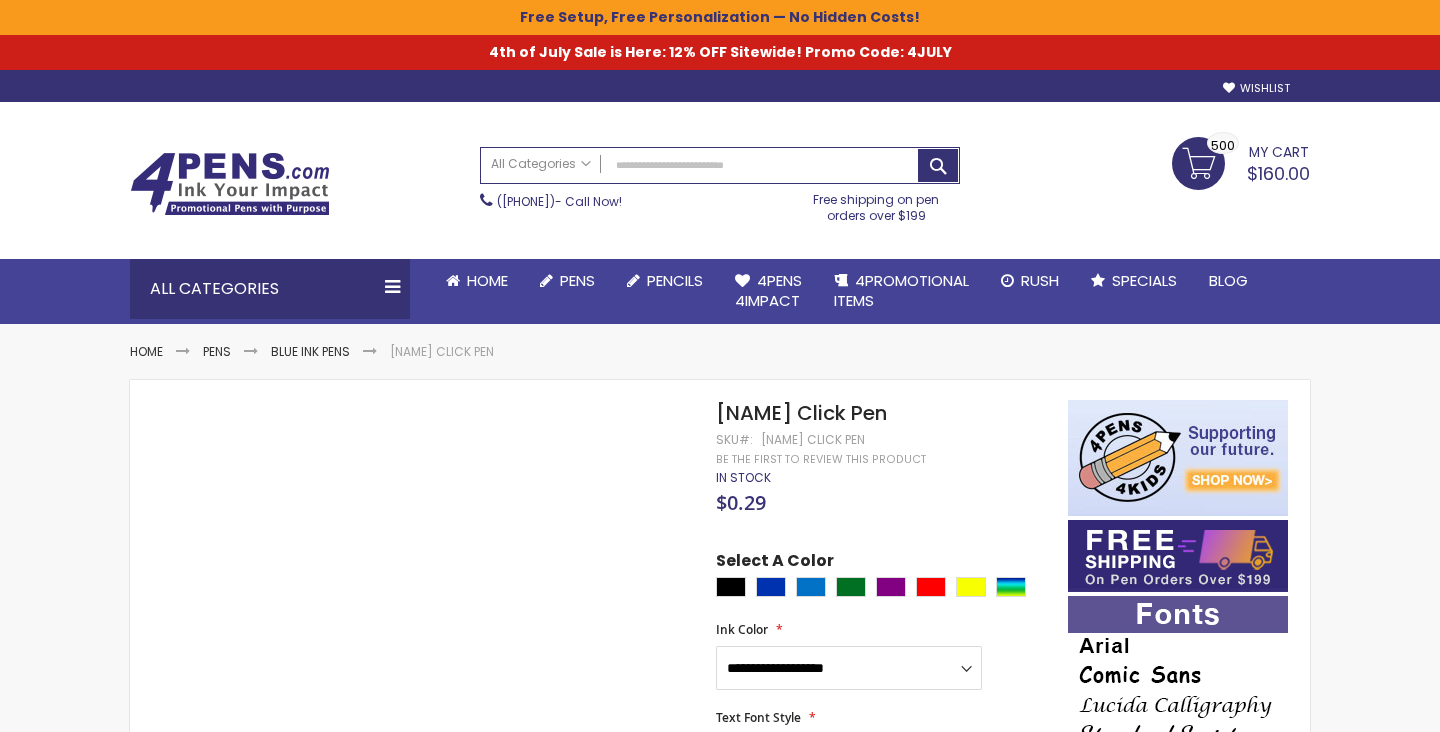 scroll, scrollTop: 0, scrollLeft: 0, axis: both 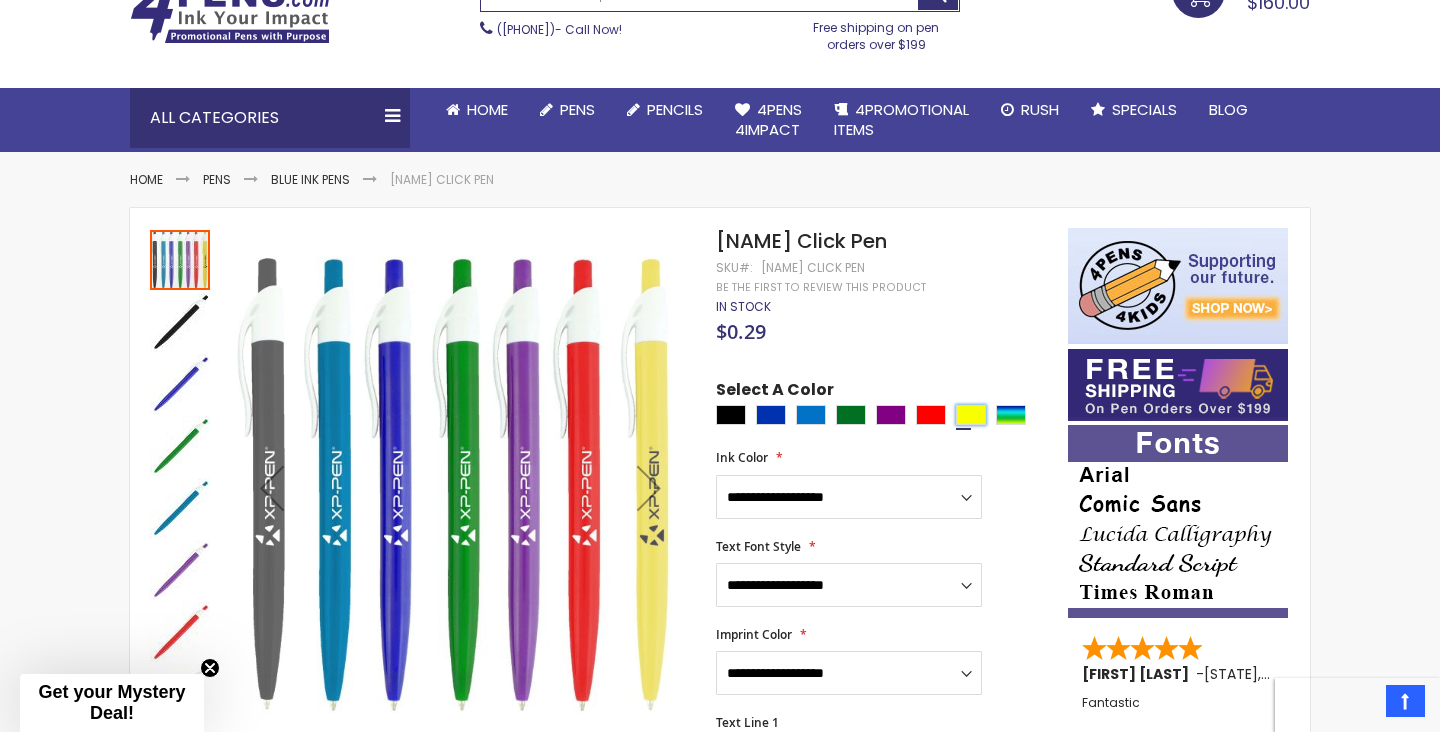 click at bounding box center [971, 415] 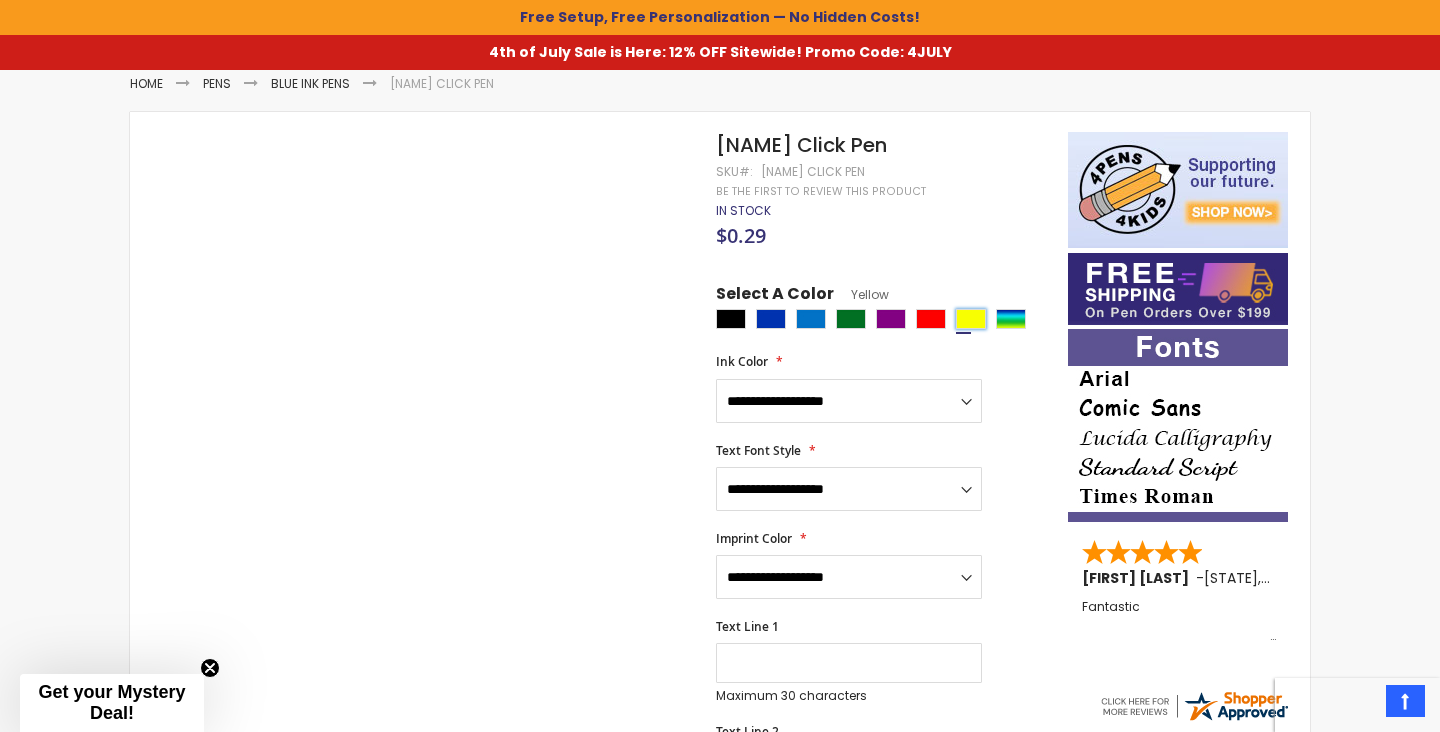 scroll, scrollTop: 310, scrollLeft: 0, axis: vertical 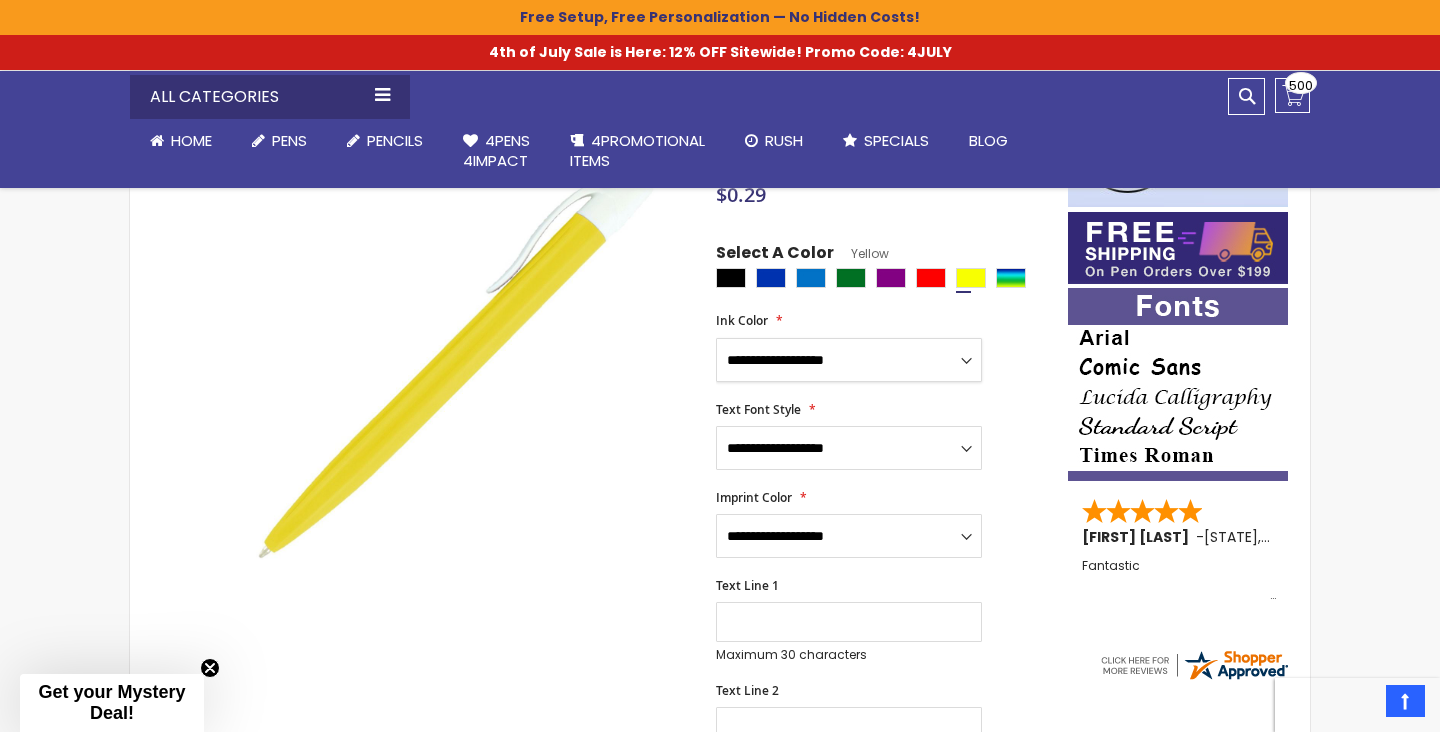 click on "**********" at bounding box center (849, 360) 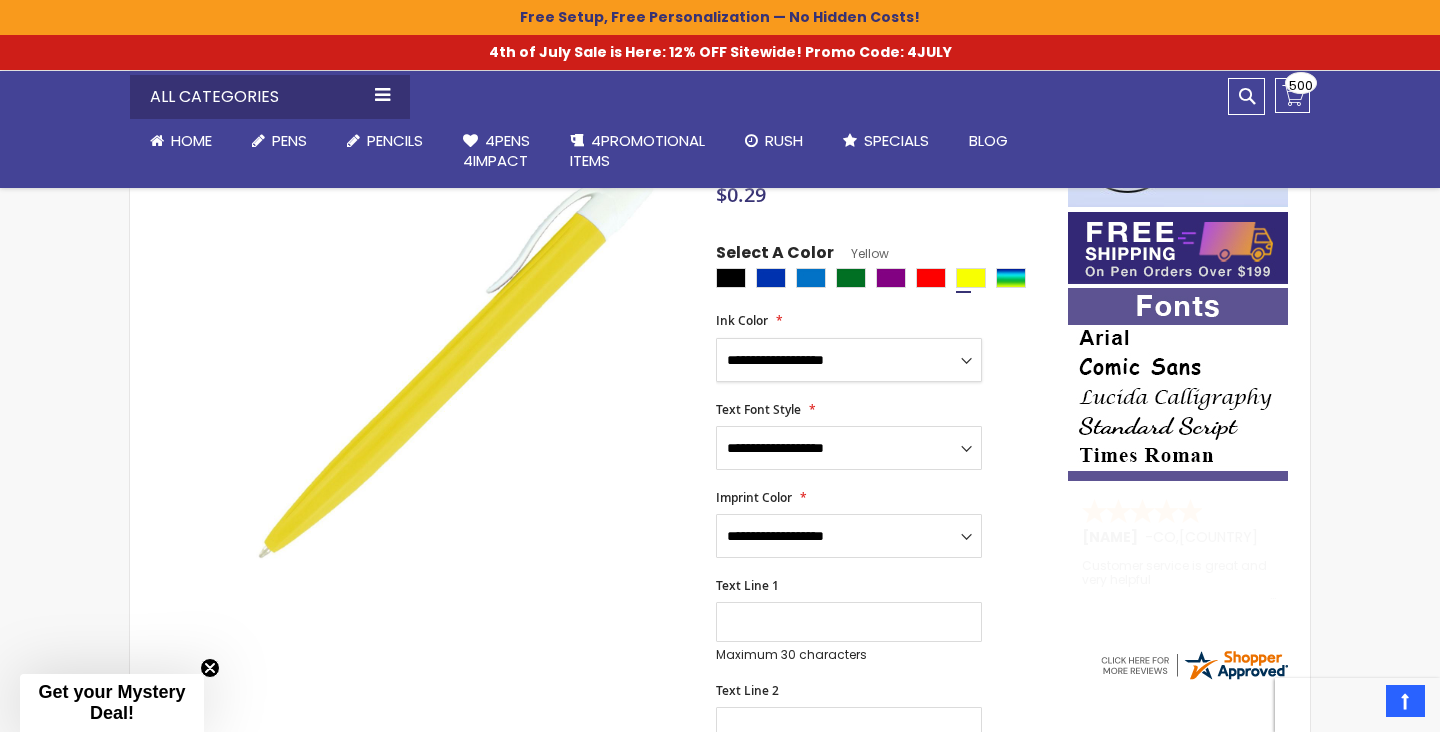 select on "*****" 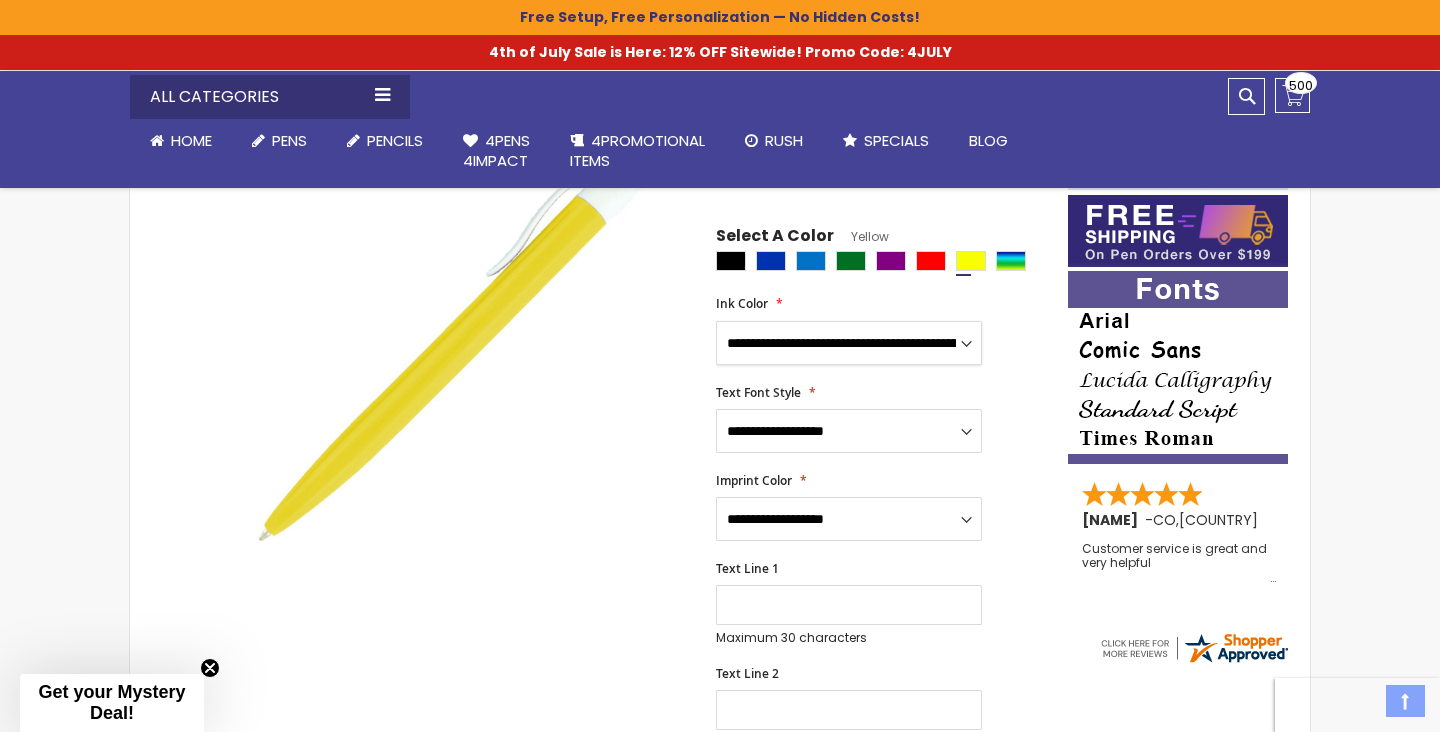scroll, scrollTop: 329, scrollLeft: 0, axis: vertical 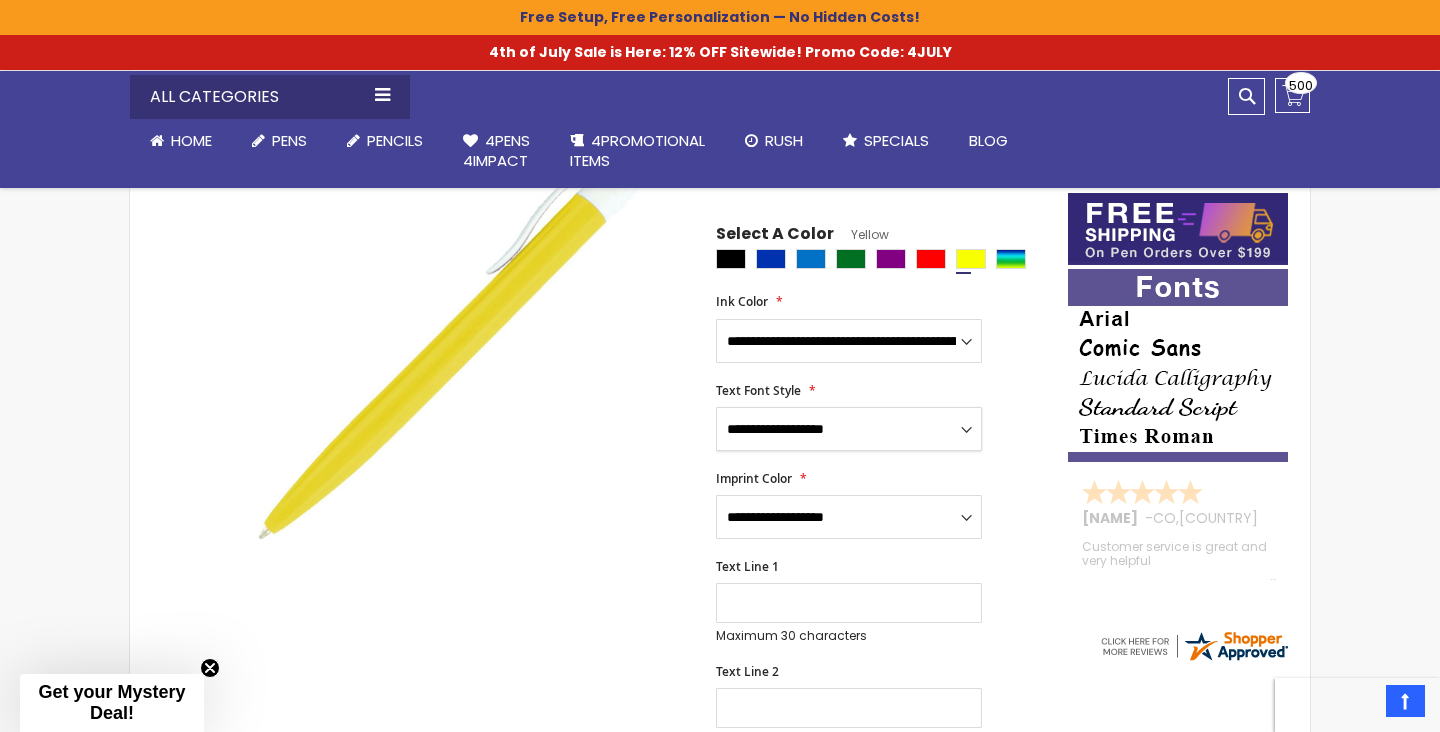 click on "**********" at bounding box center [849, 429] 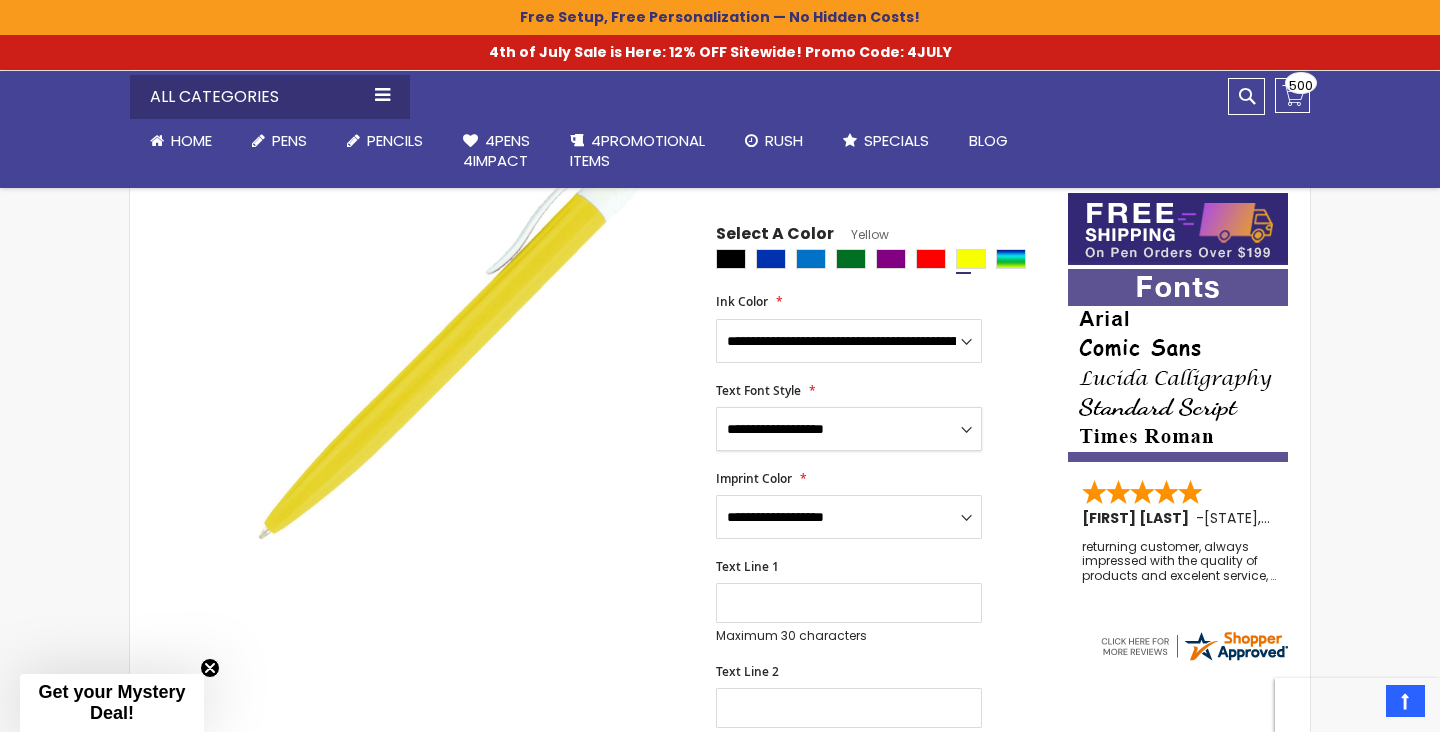 select on "****" 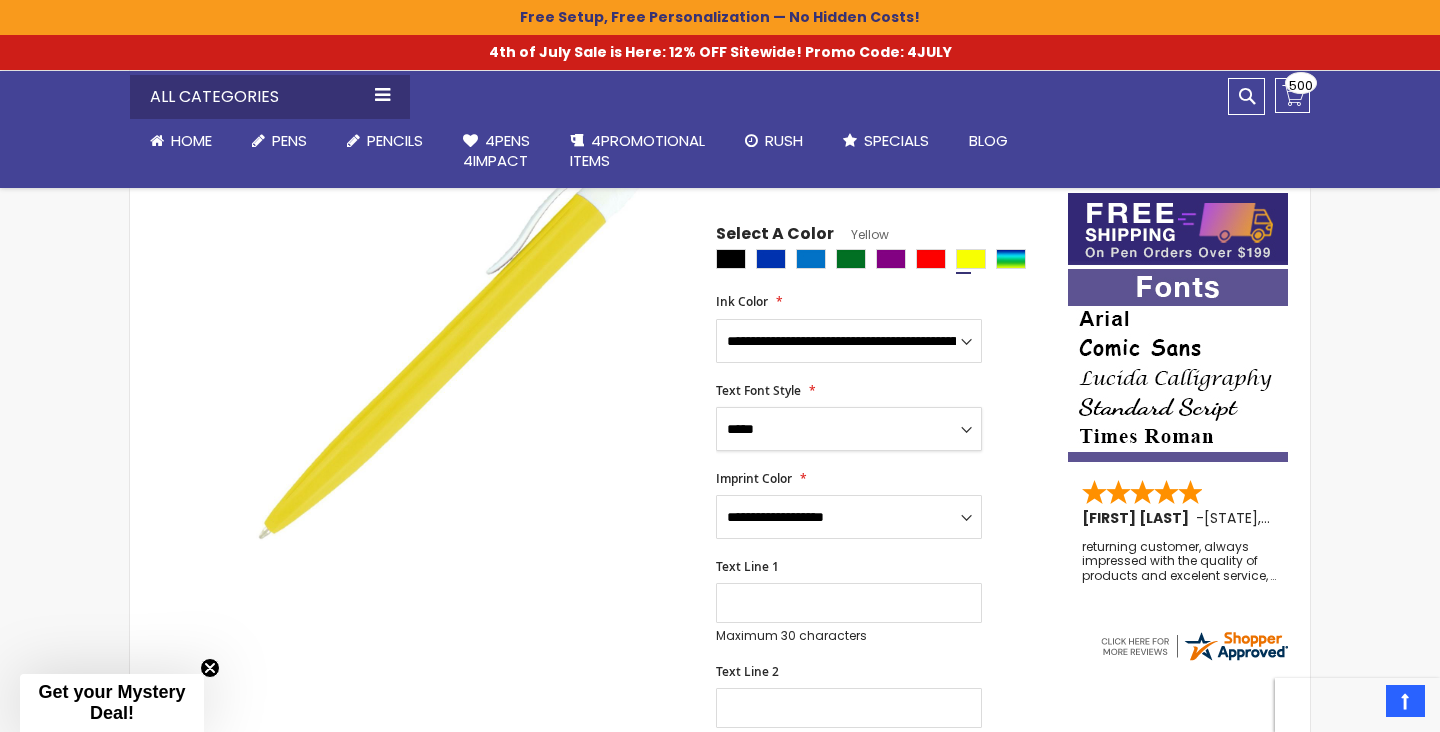 scroll, scrollTop: 421, scrollLeft: 0, axis: vertical 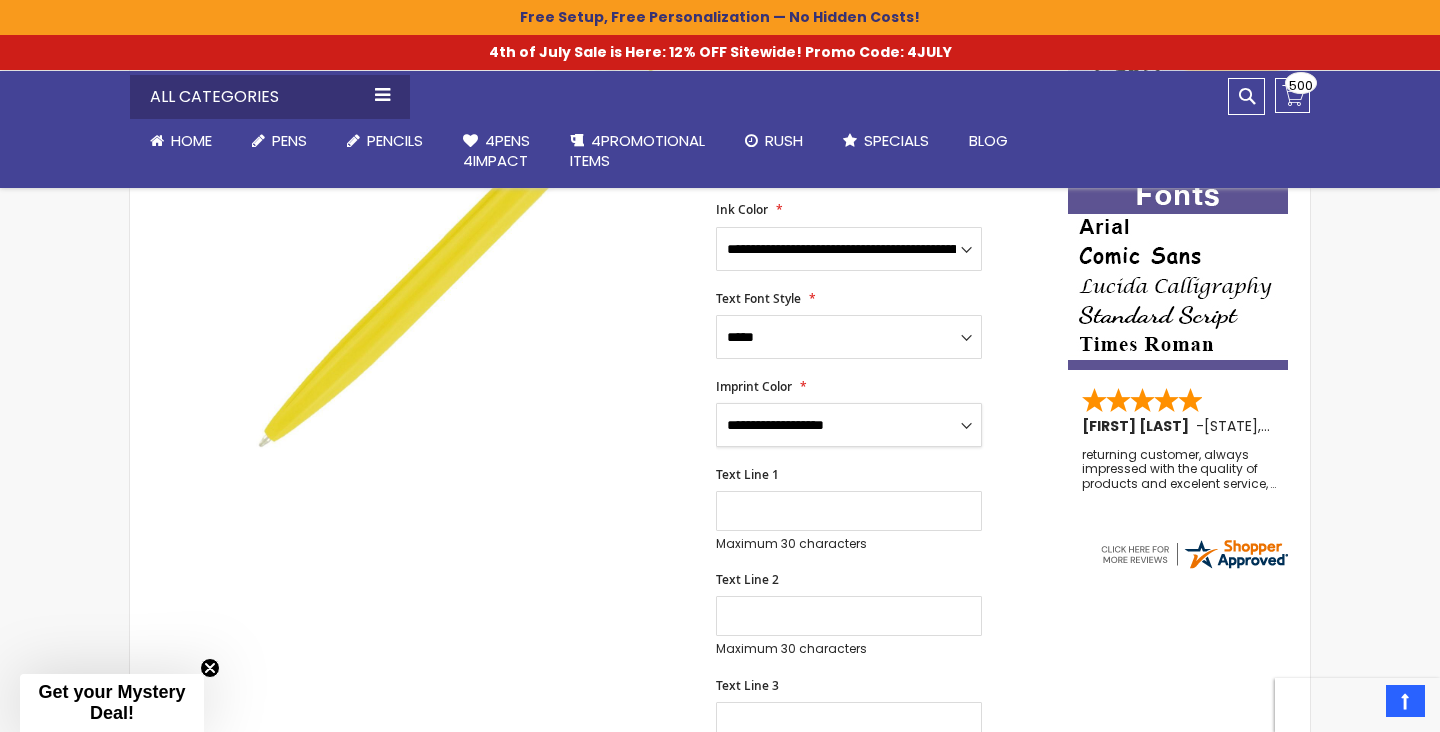 click on "**********" at bounding box center [849, 425] 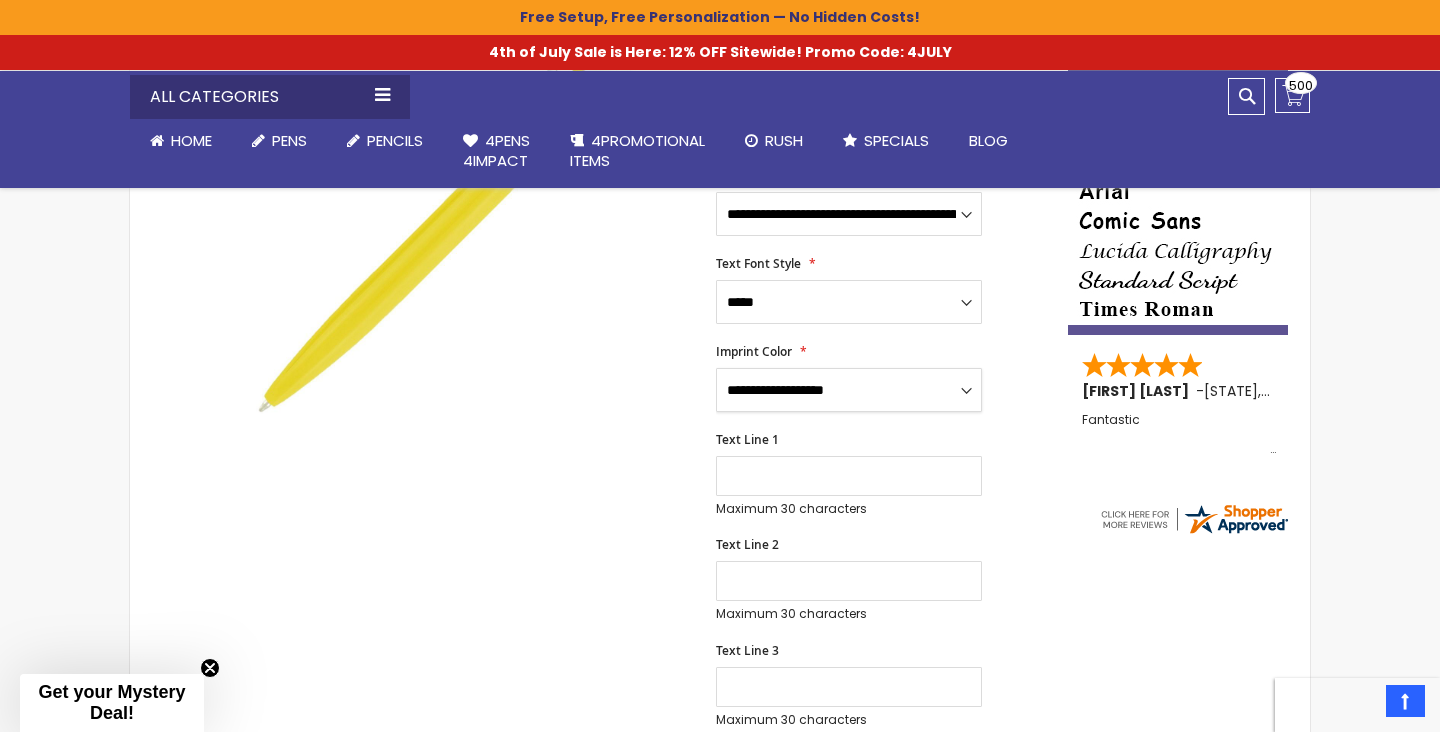 scroll, scrollTop: 456, scrollLeft: 0, axis: vertical 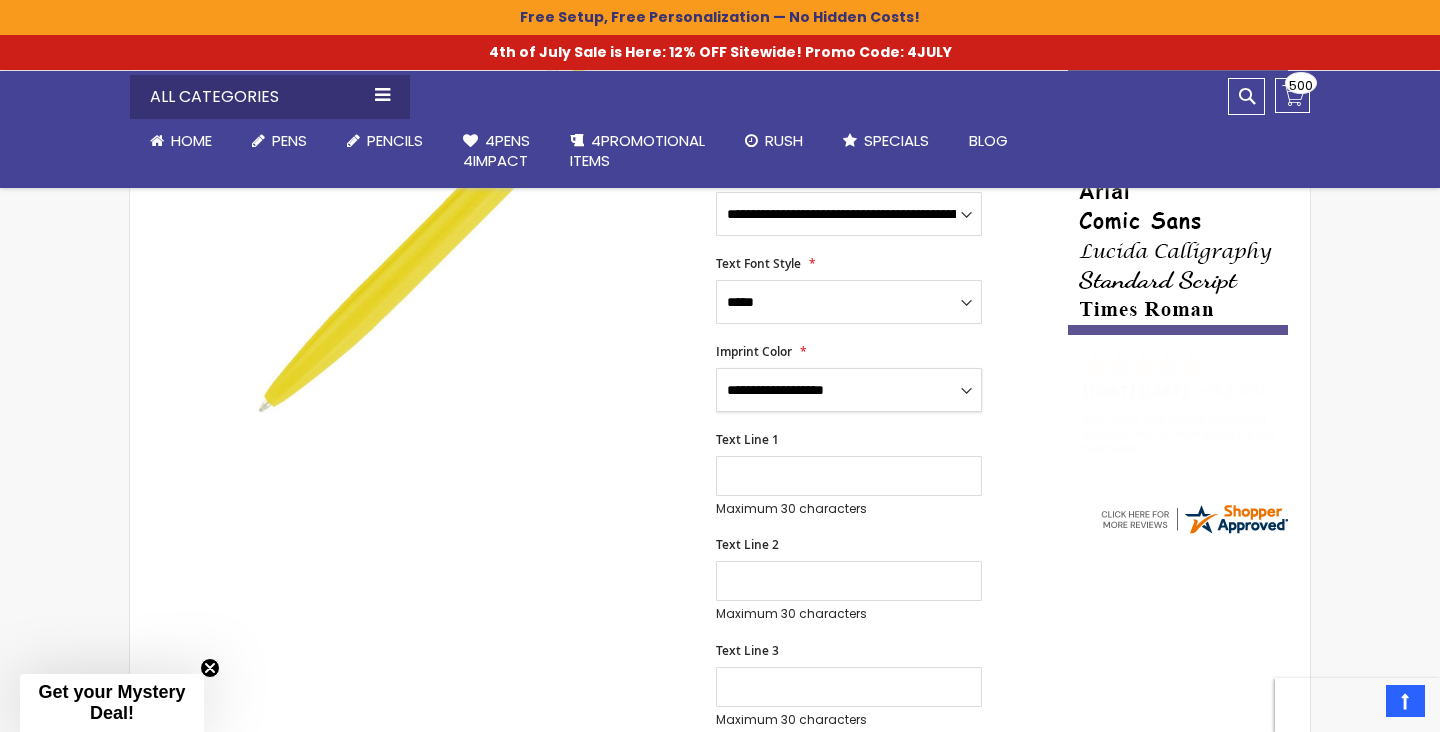 select on "****" 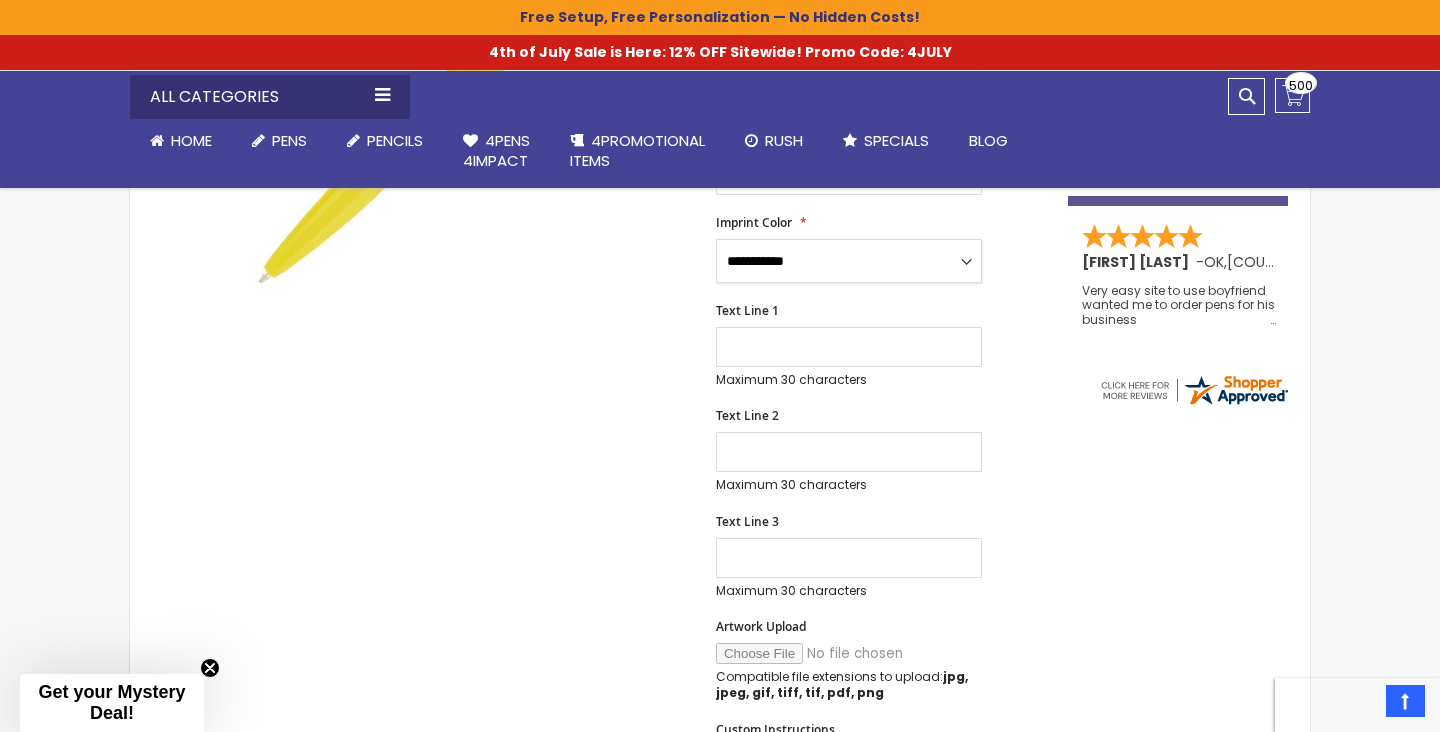 scroll, scrollTop: 608, scrollLeft: 0, axis: vertical 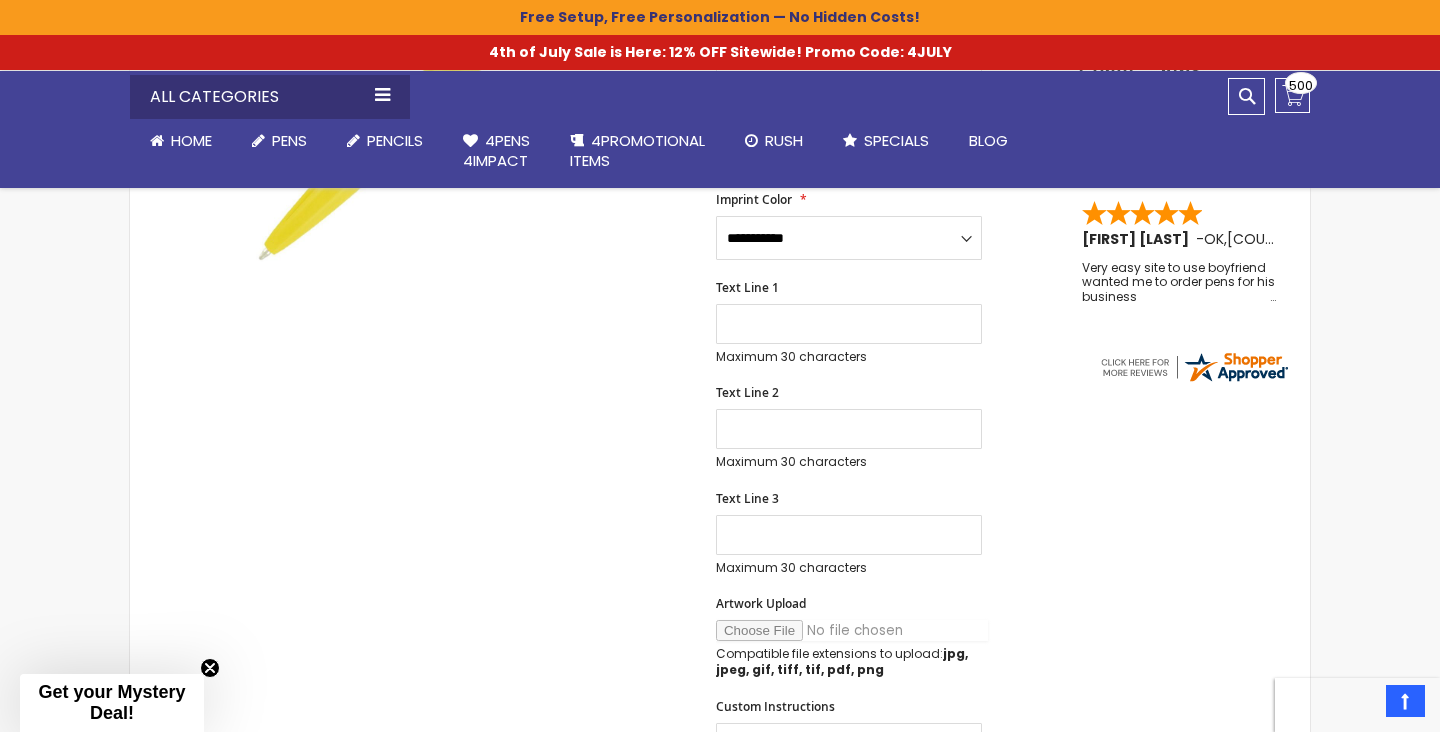 click on "Artwork Upload" at bounding box center [852, 630] 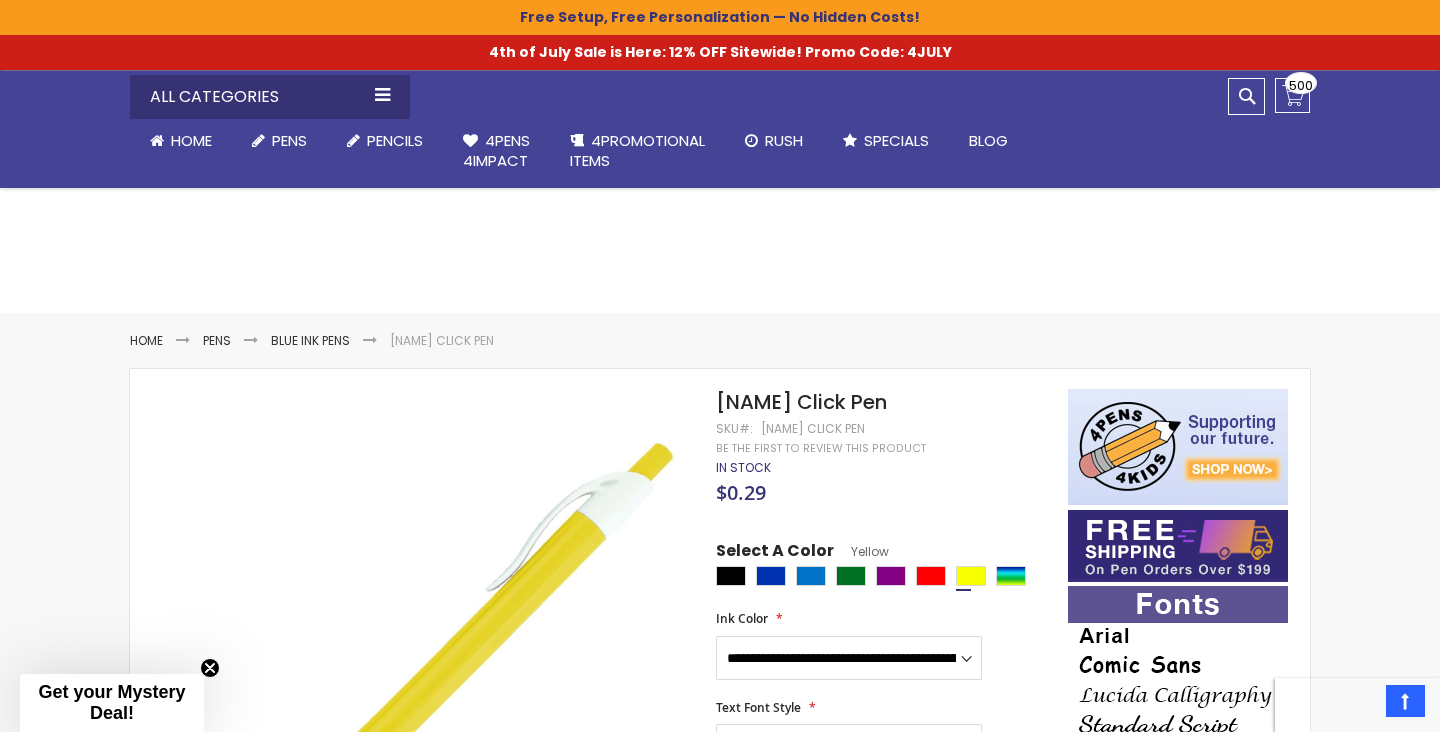 scroll, scrollTop: 0, scrollLeft: 0, axis: both 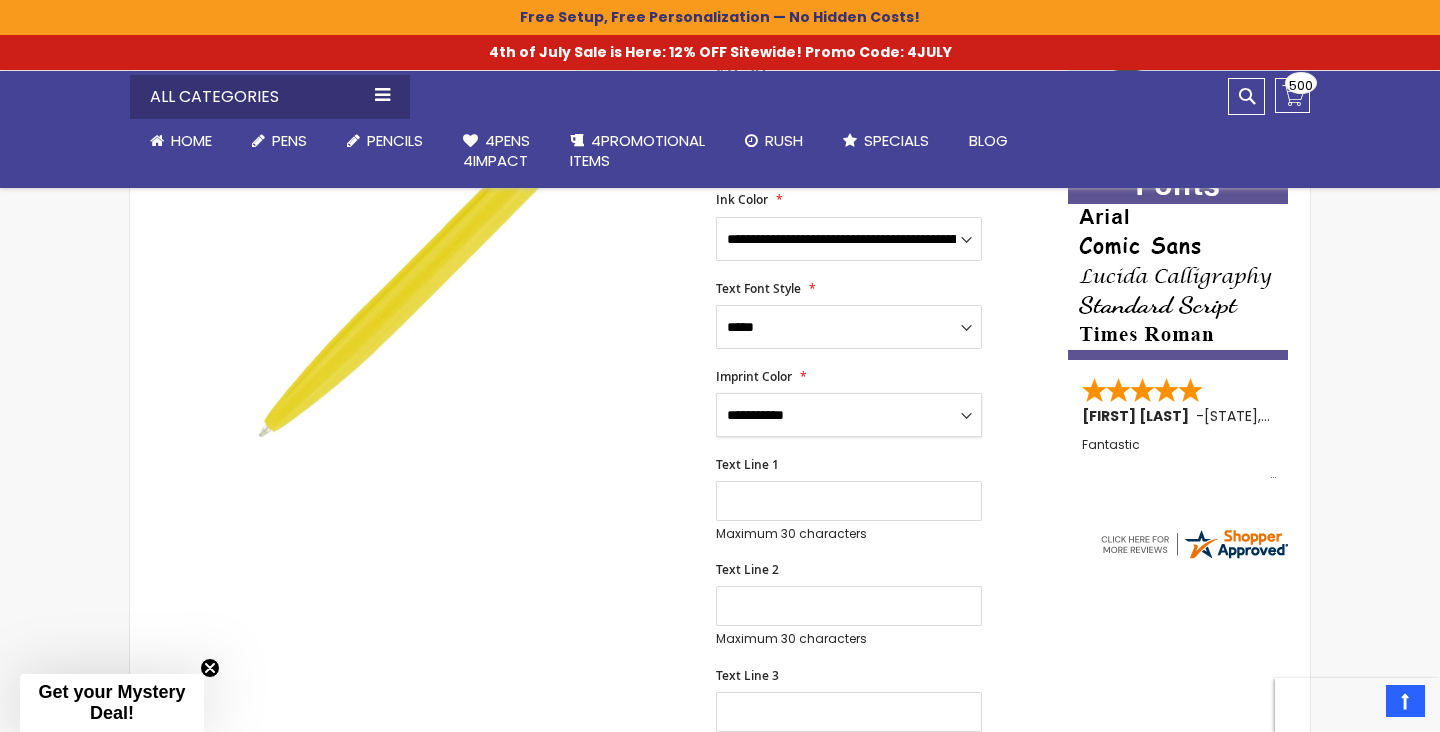 click on "**********" at bounding box center [849, 415] 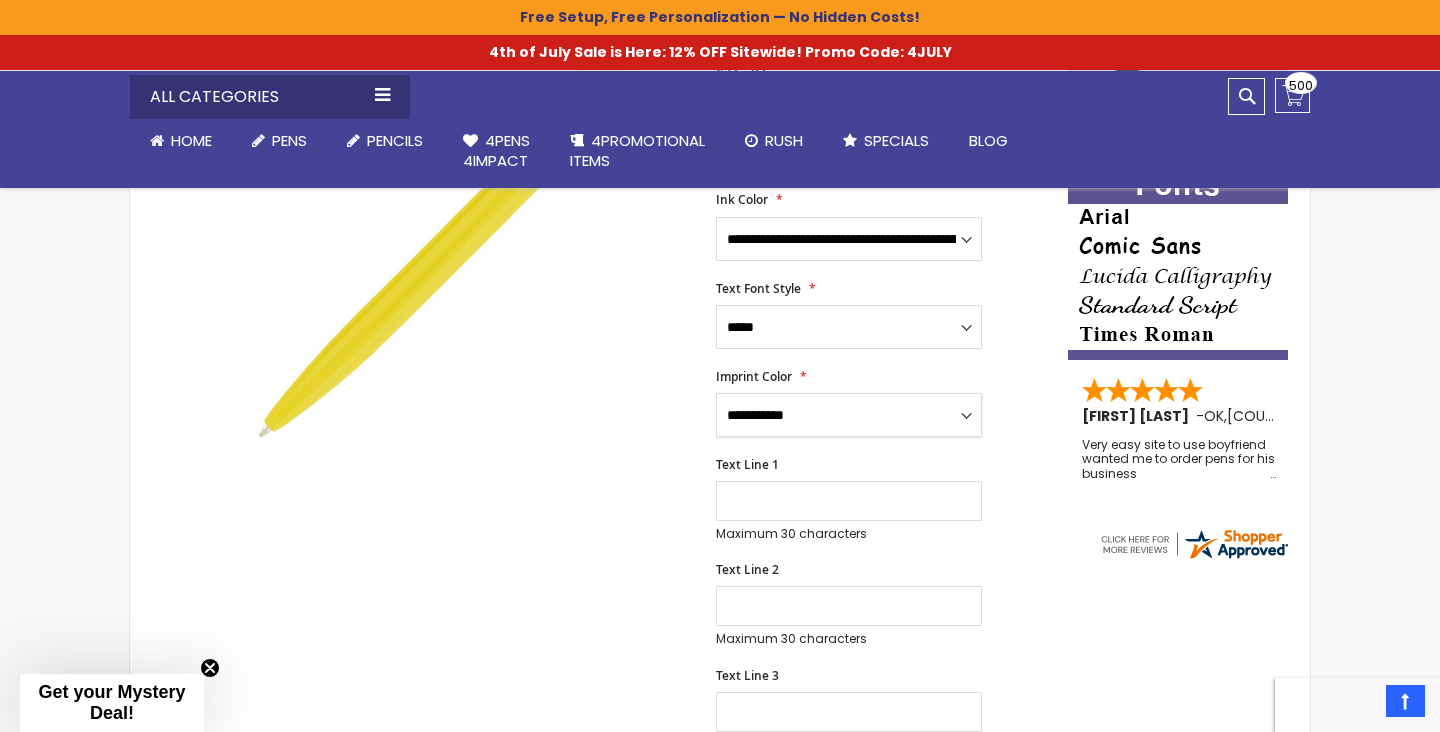 select on "****" 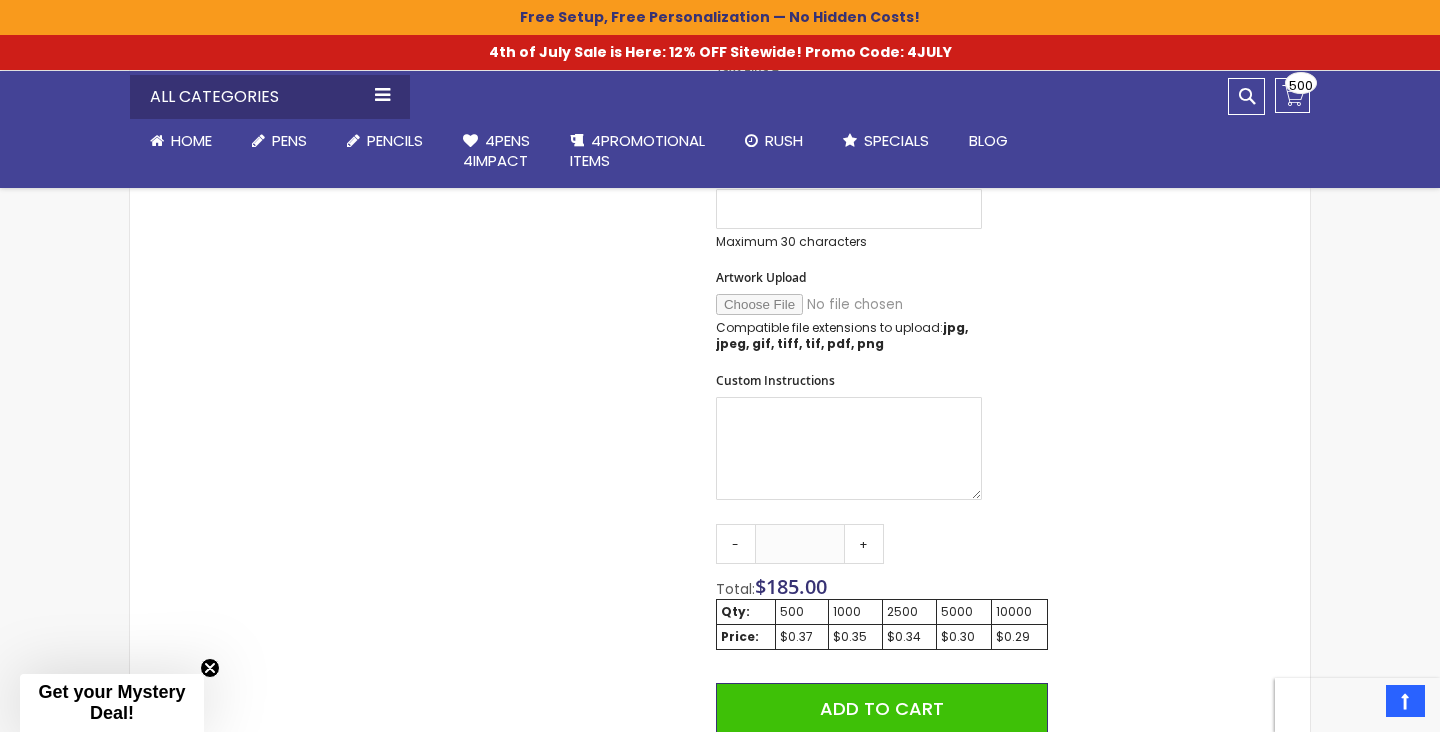 scroll, scrollTop: 895, scrollLeft: 0, axis: vertical 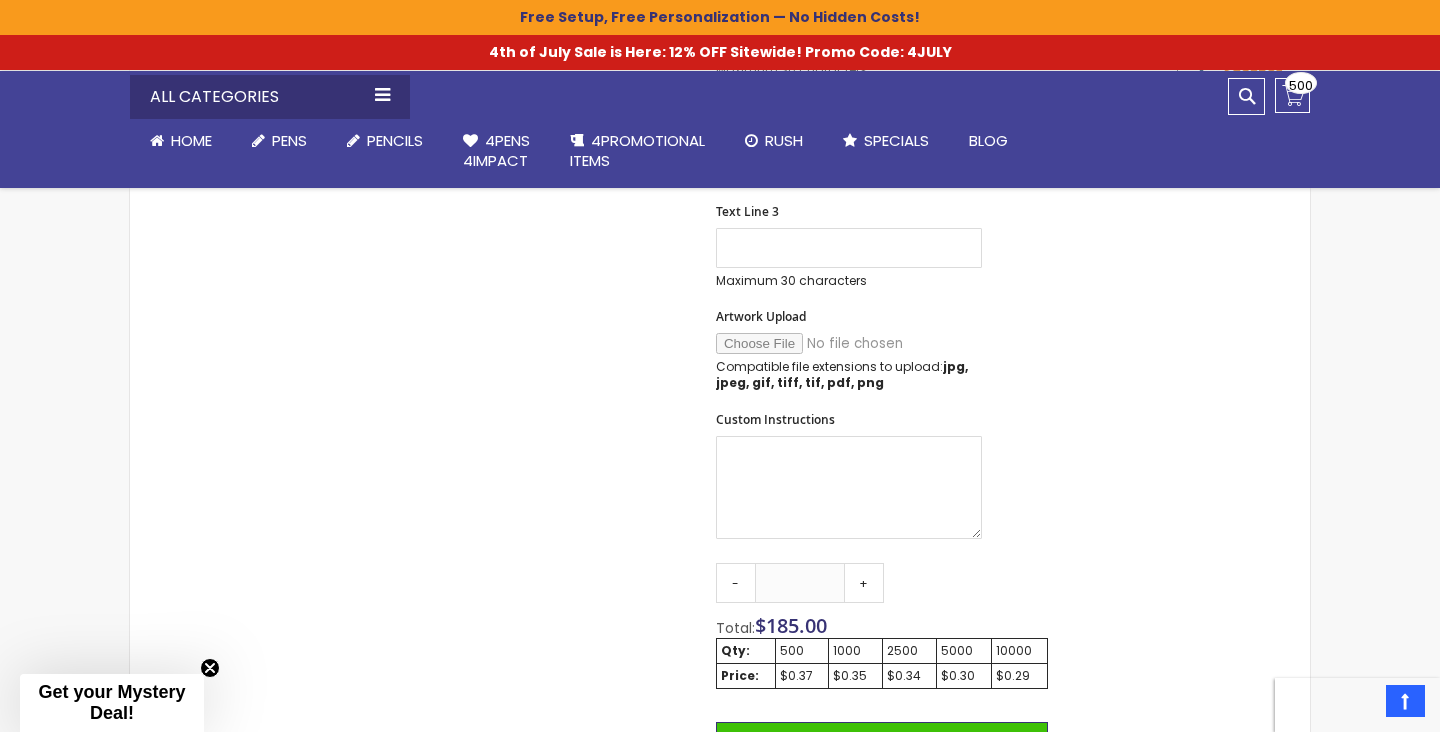 click on "All Categories
Plastic Pens
Metal Pens
Stylus Pens
Pencils
Bic® pens
On Sale / Closeouts
Gel Ink Pens
Lighted Pens
Go to    Lighted Pens
Stick pens
Highlighter Pens / Markers
Made in USA
New Arrivals
Menu
Home
Pens
Go to    Pens
Plastic Pens Metal Pens Grip Pens Laser Engraved Pens Go to   Laser Engraved Pens LaserMax® Pens Retractable Pens Wedding Pens BIC® Pens Gel Pens Value Pens Stylus Pens Light Up Pens Stick Pens Mirror Etched Twist Pen Rollerball Antimicrobial Pens" at bounding box center [720, 129] 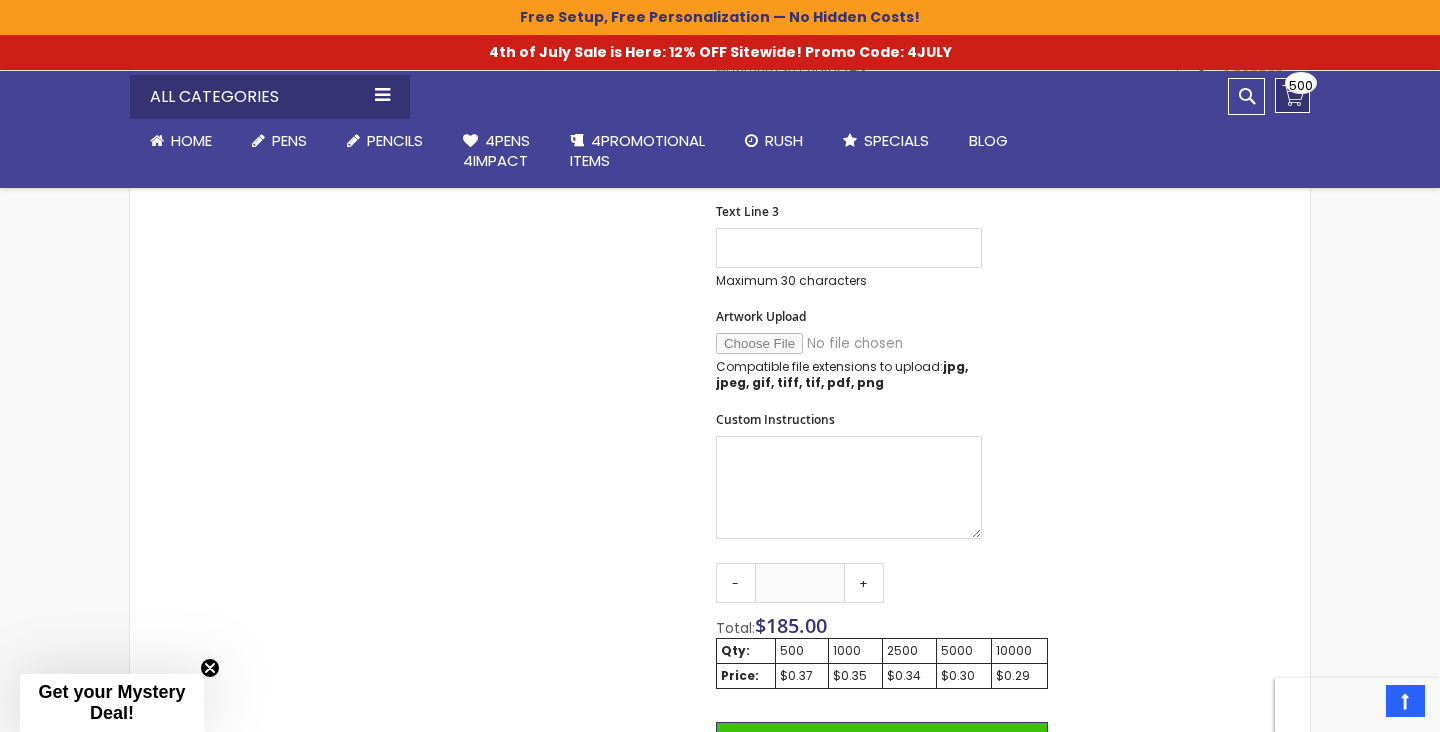 click on "My Cart
$160.00
500
500
items" at bounding box center (1292, 95) 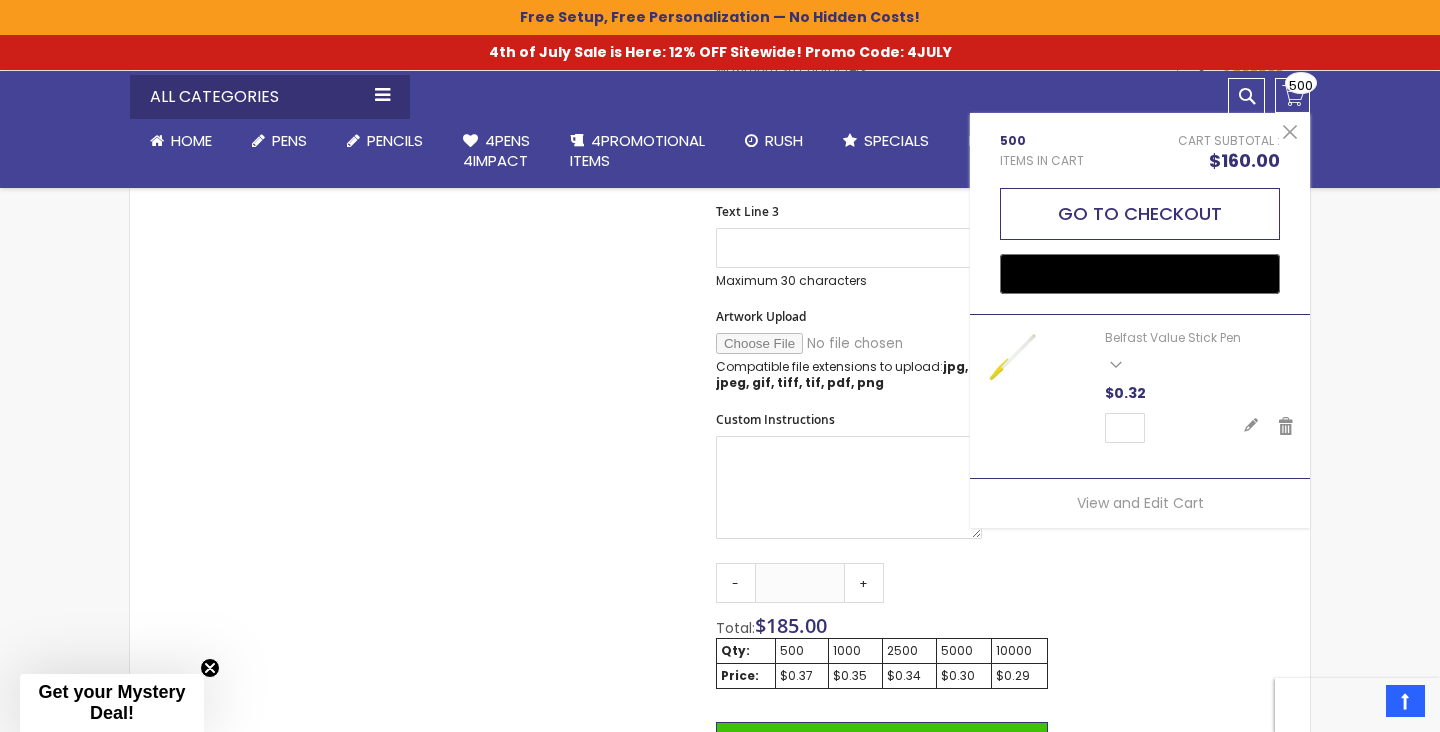 click on "Go to Checkout" at bounding box center [1140, 214] 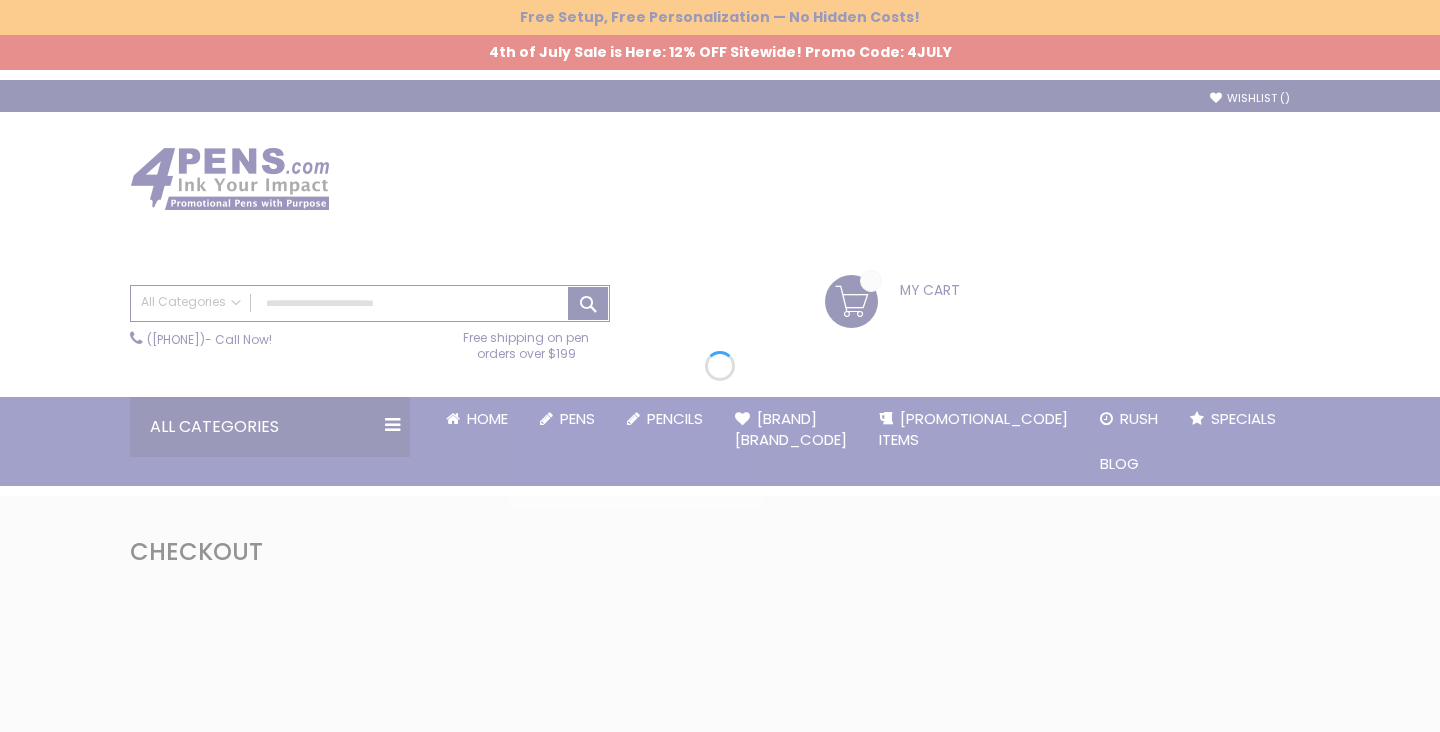 scroll, scrollTop: 0, scrollLeft: 0, axis: both 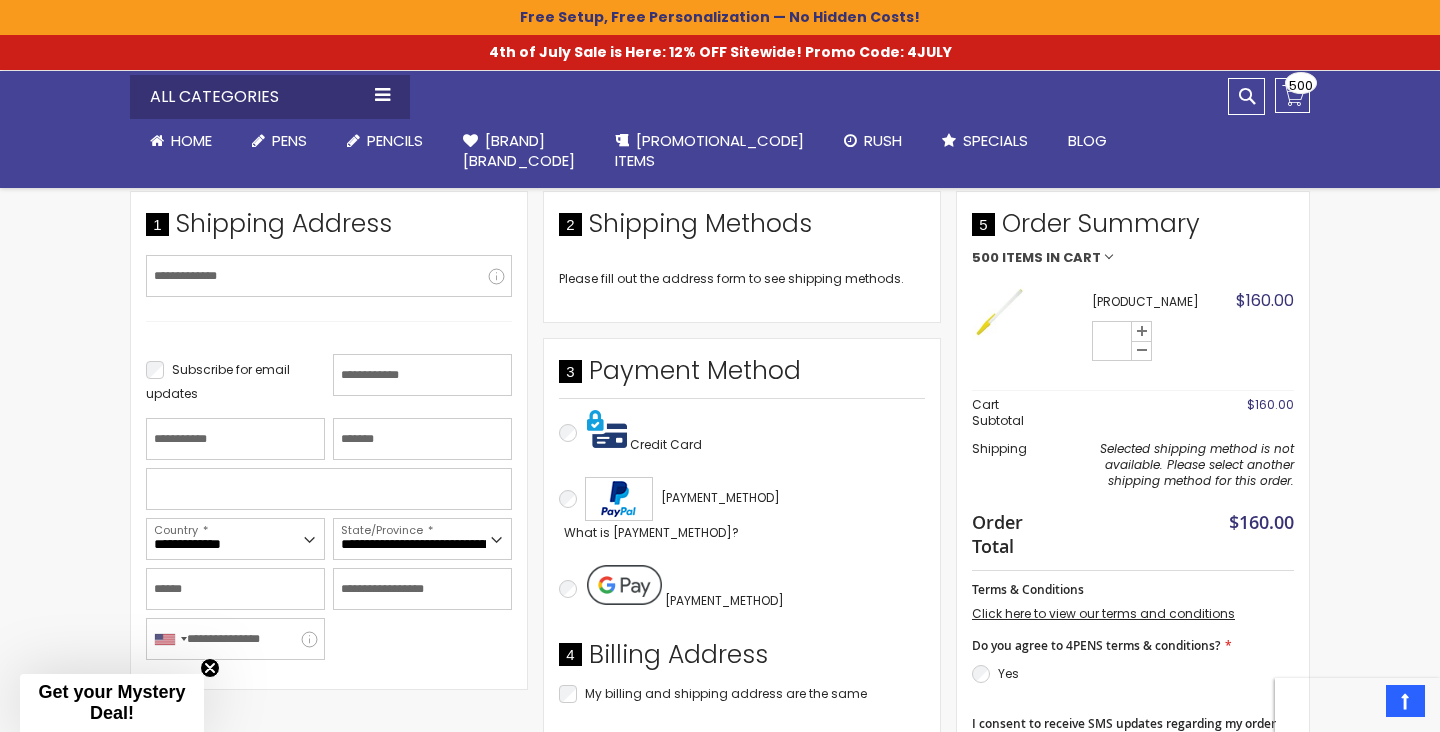click at bounding box center (999, 312) 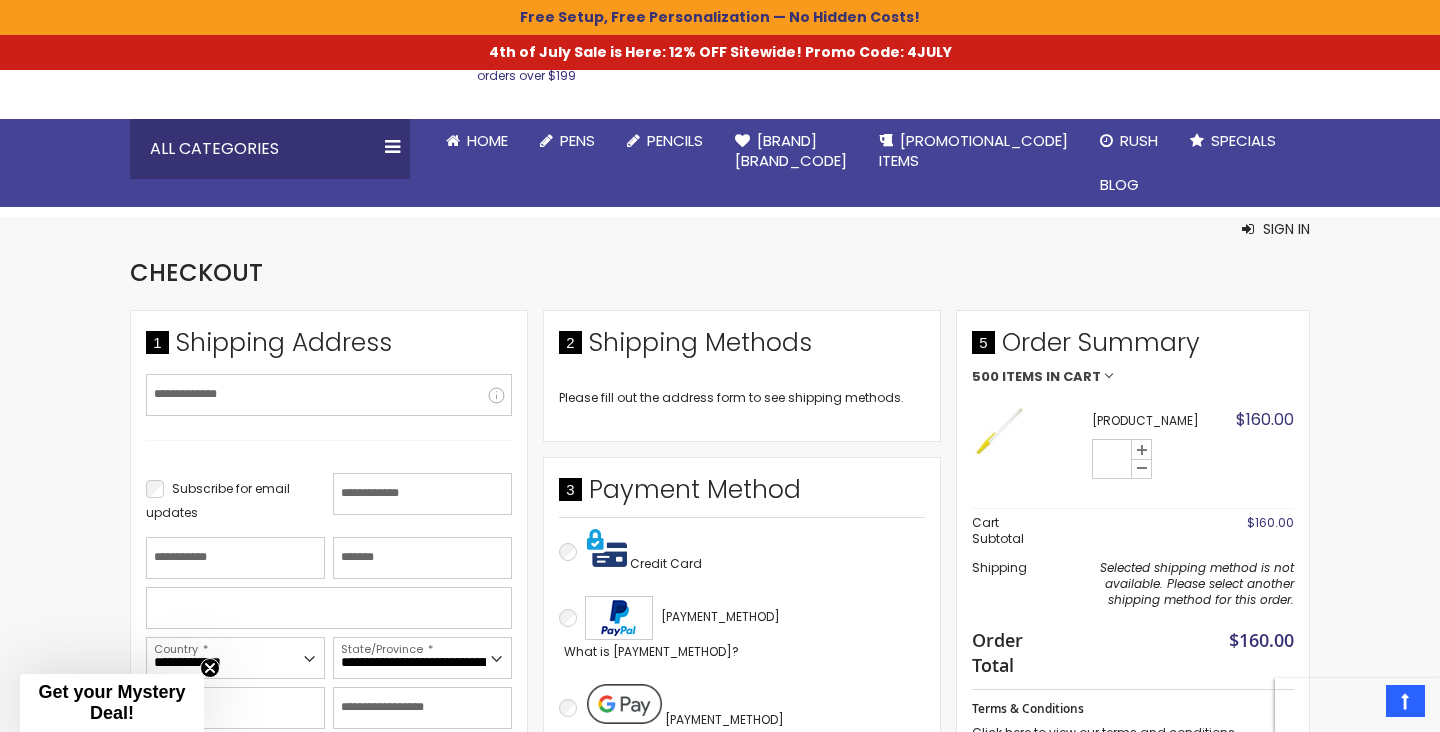 scroll, scrollTop: 278, scrollLeft: 0, axis: vertical 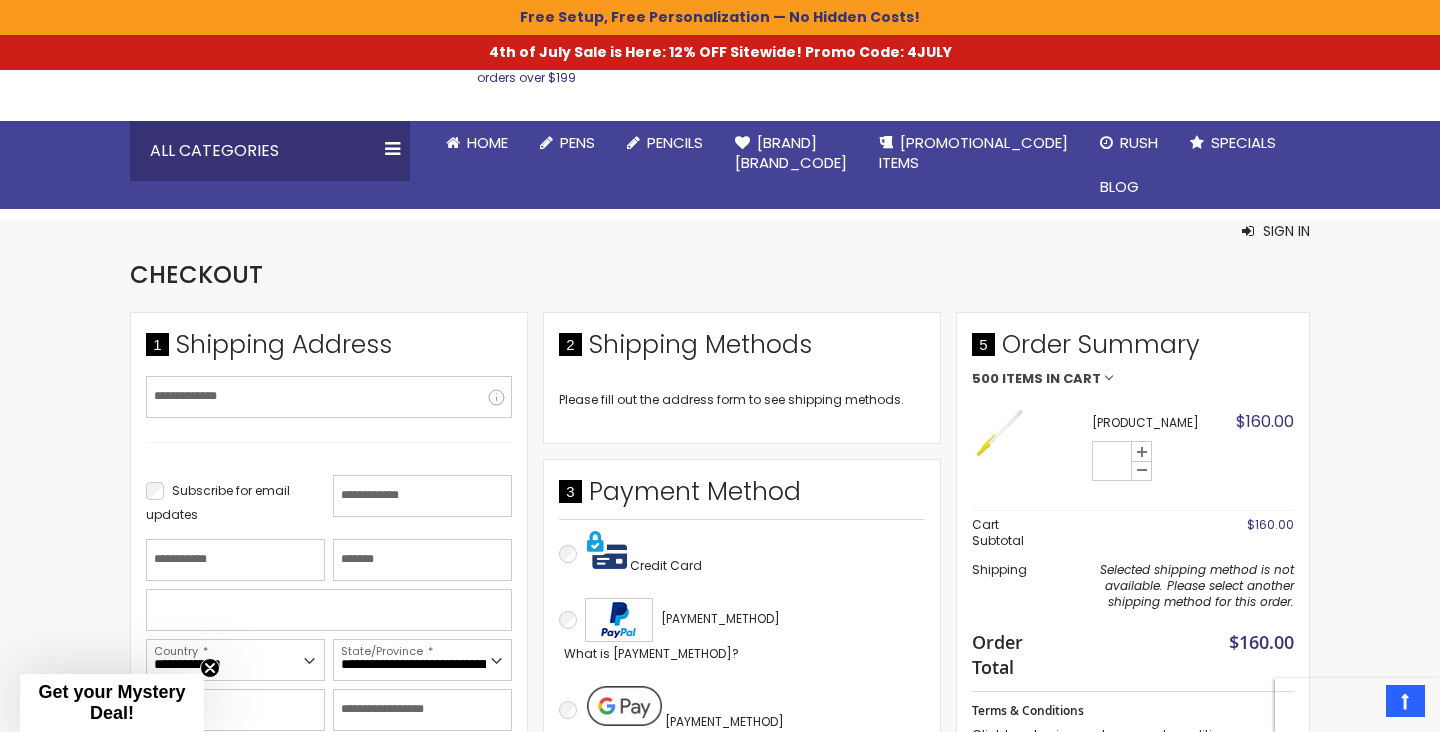 click on "Items in Cart" at bounding box center [1051, 379] 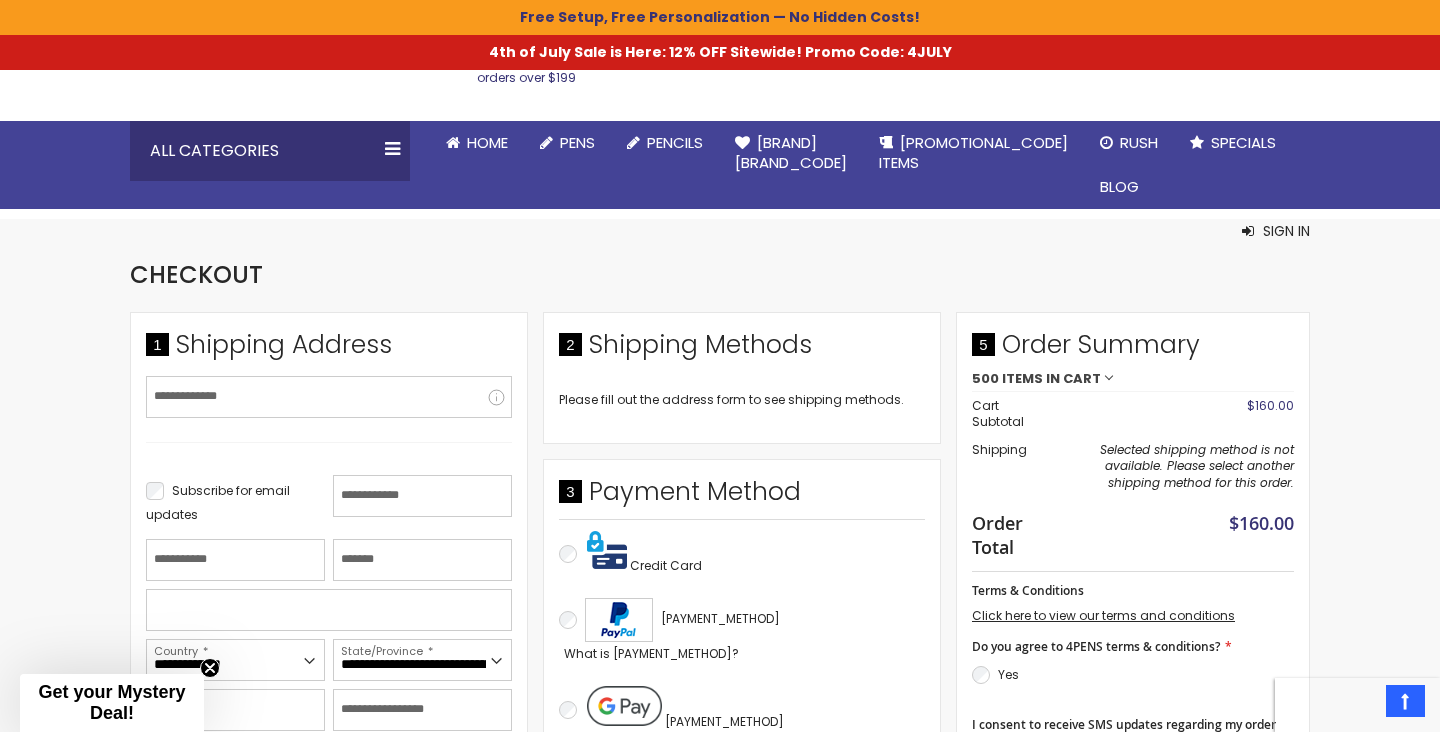 click on "Items in Cart" at bounding box center (1051, 379) 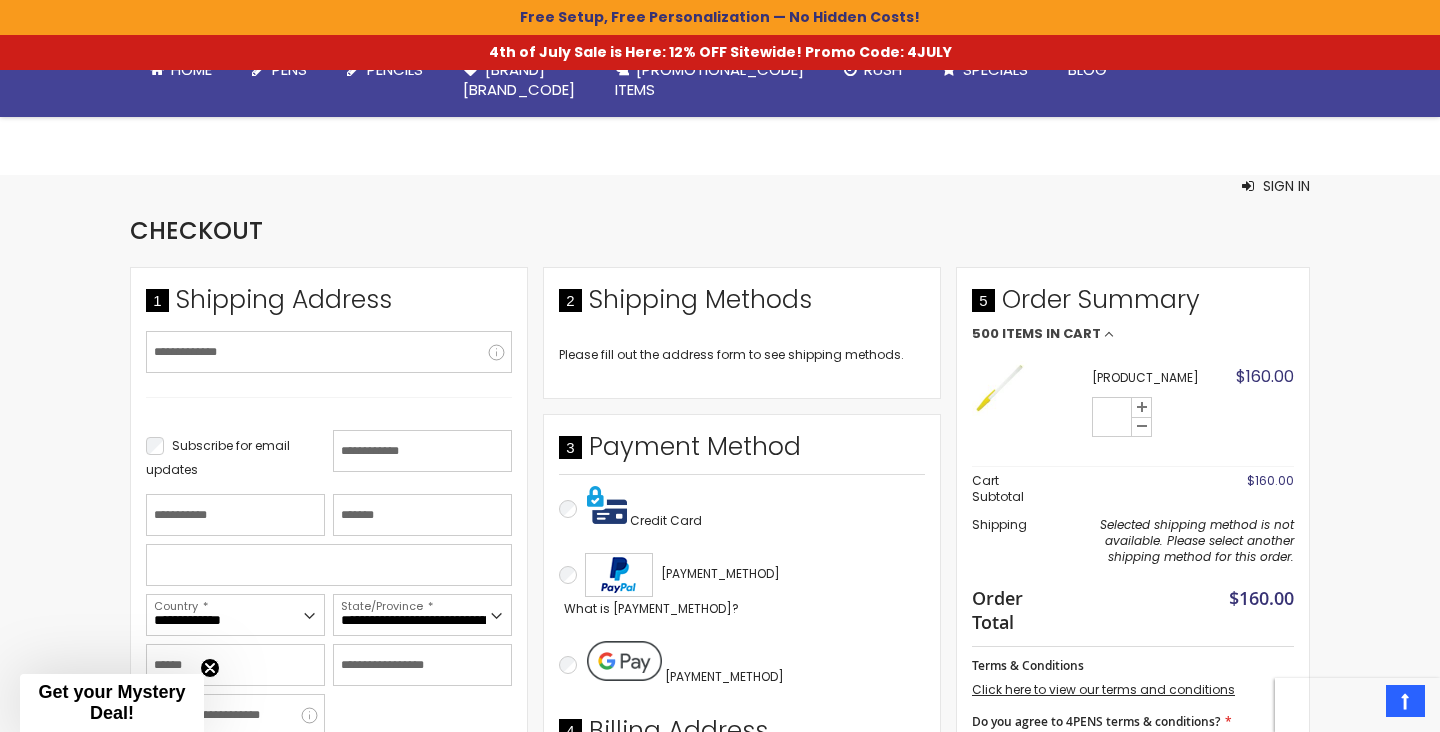 scroll, scrollTop: 327, scrollLeft: 0, axis: vertical 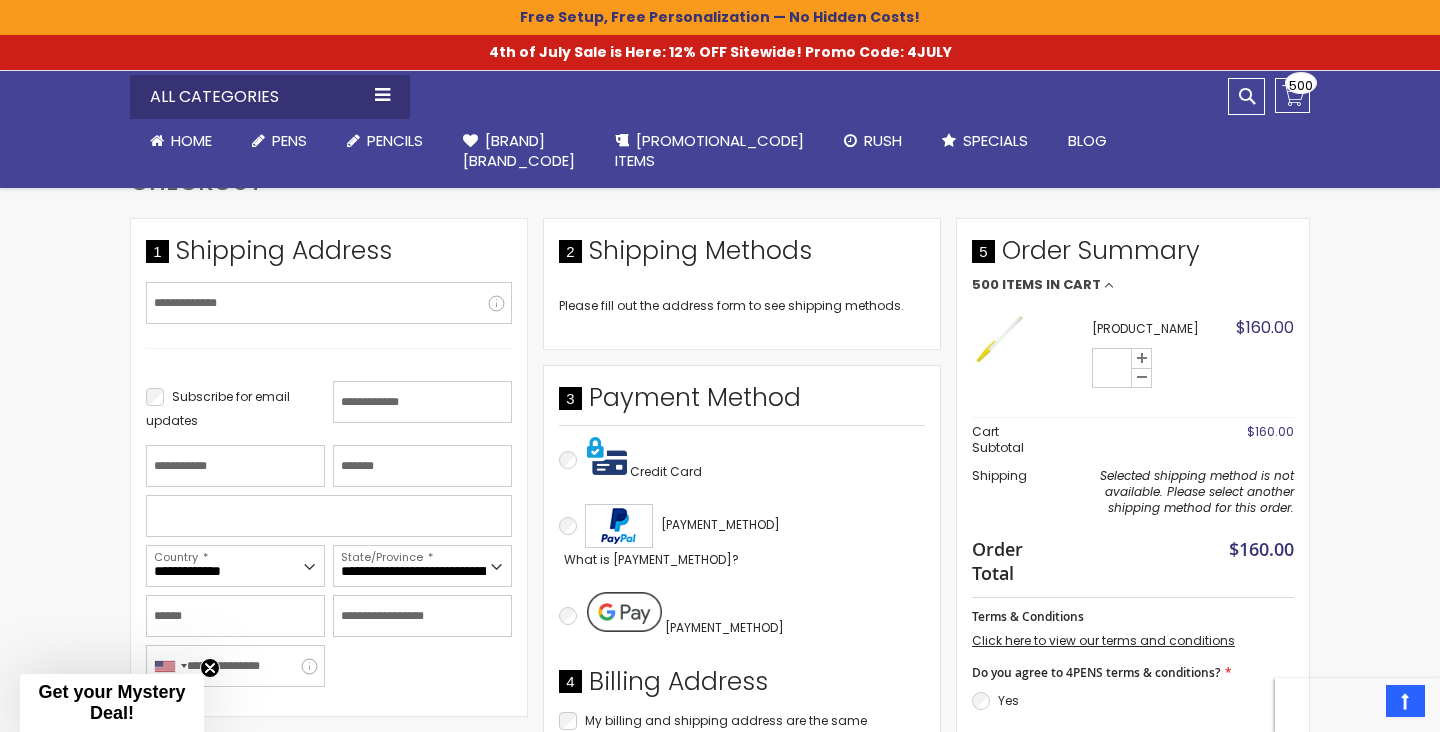 click at bounding box center [999, 339] 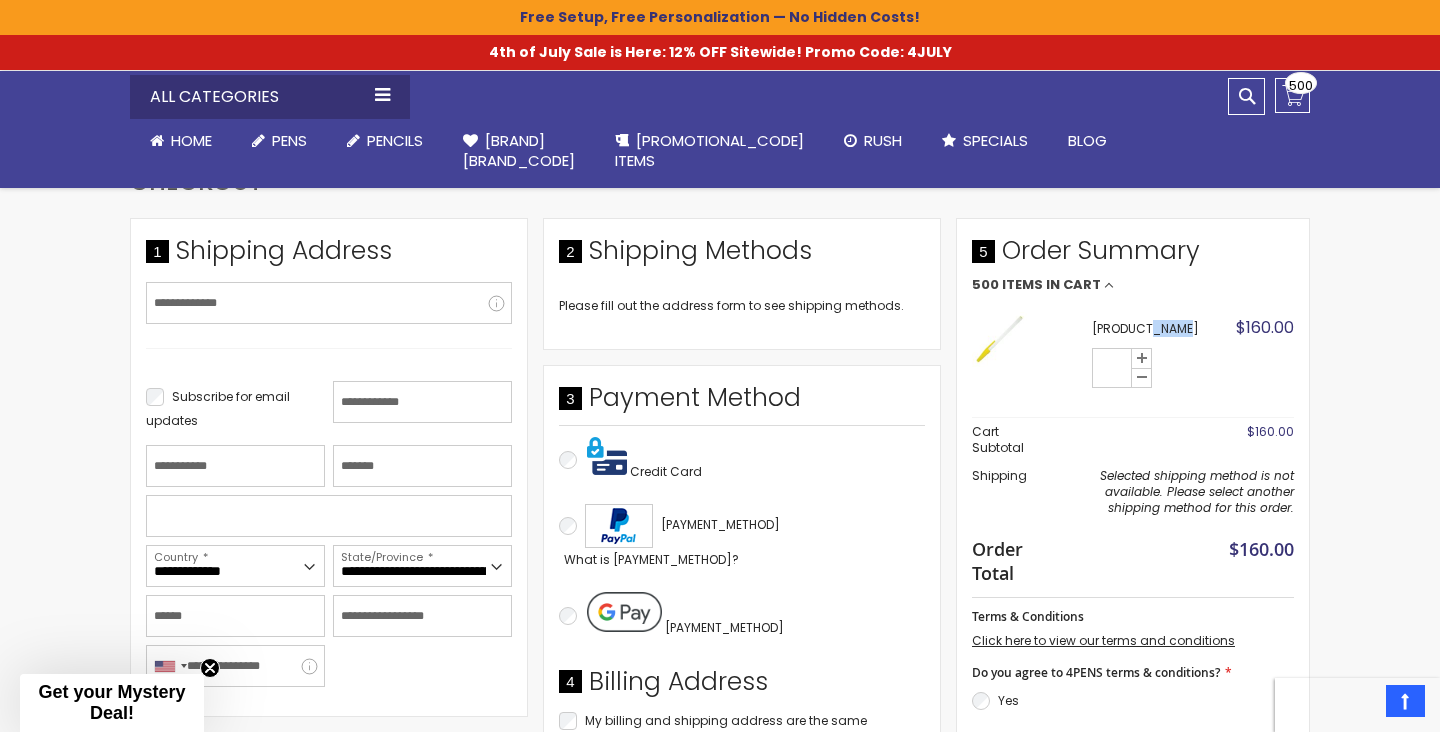 click on "Belfast Value Stick Pen" at bounding box center (1156, 329) 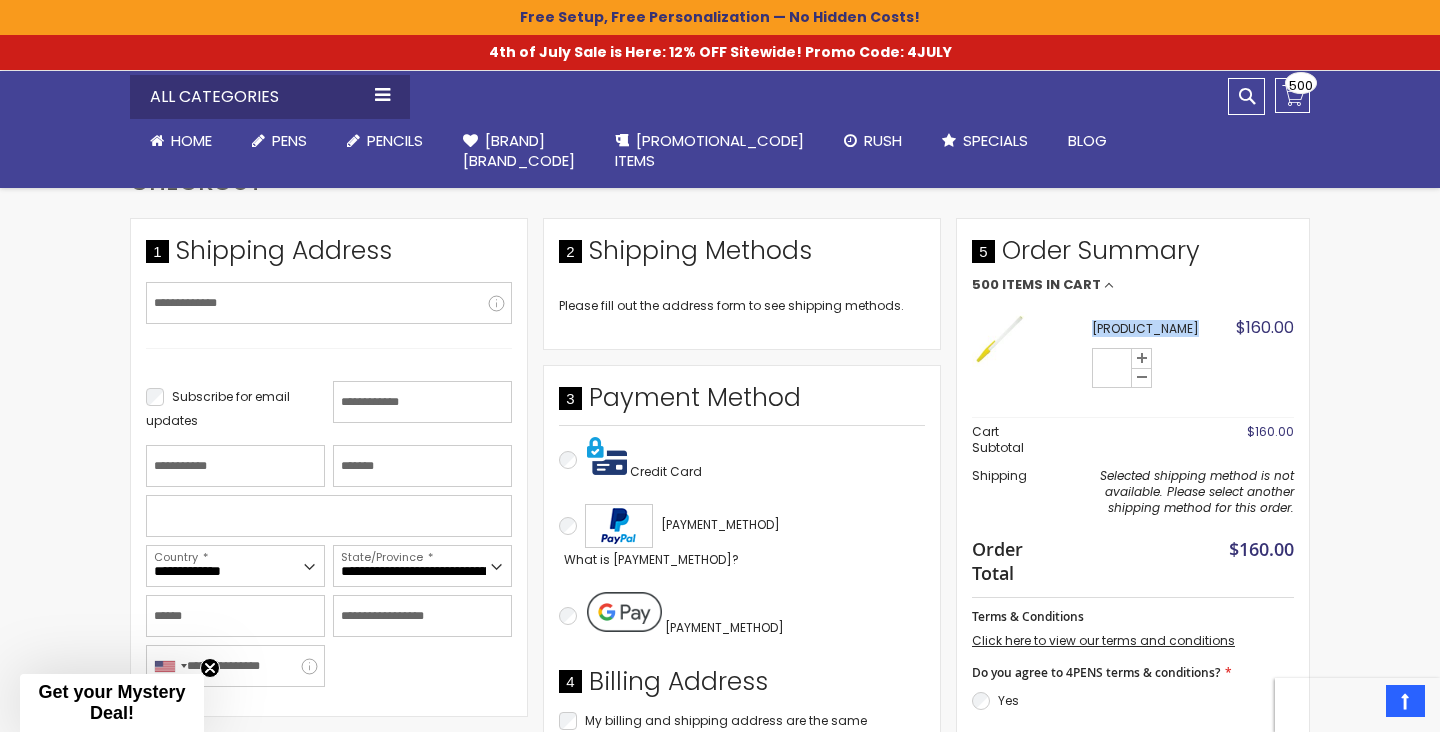 click on "Belfast Value Stick Pen" at bounding box center [1156, 329] 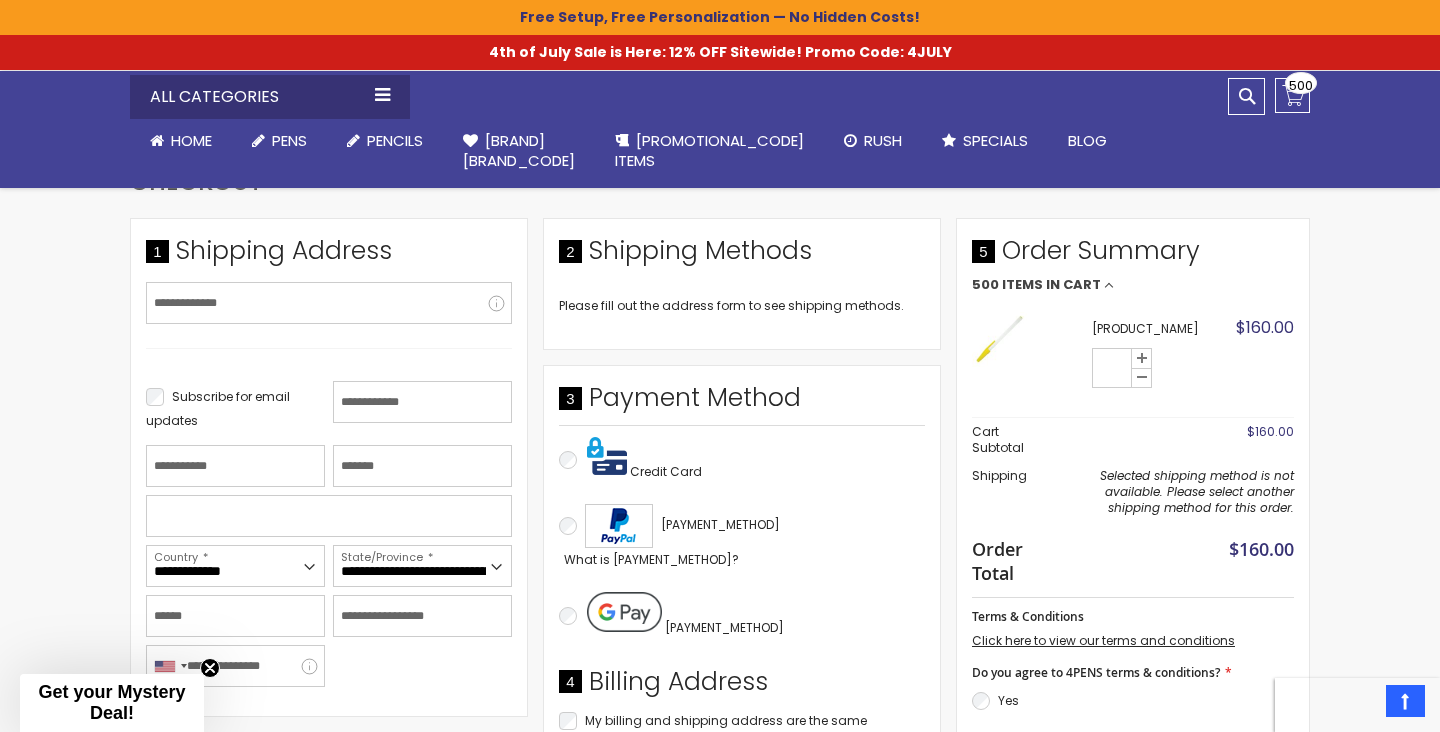 click on "Belfast Value Stick Pen
Qty
***
$160.00
View Details
Options Details
Select A Color
Yellow
Ink Color
Black
Text Font Style" at bounding box center (1133, 351) 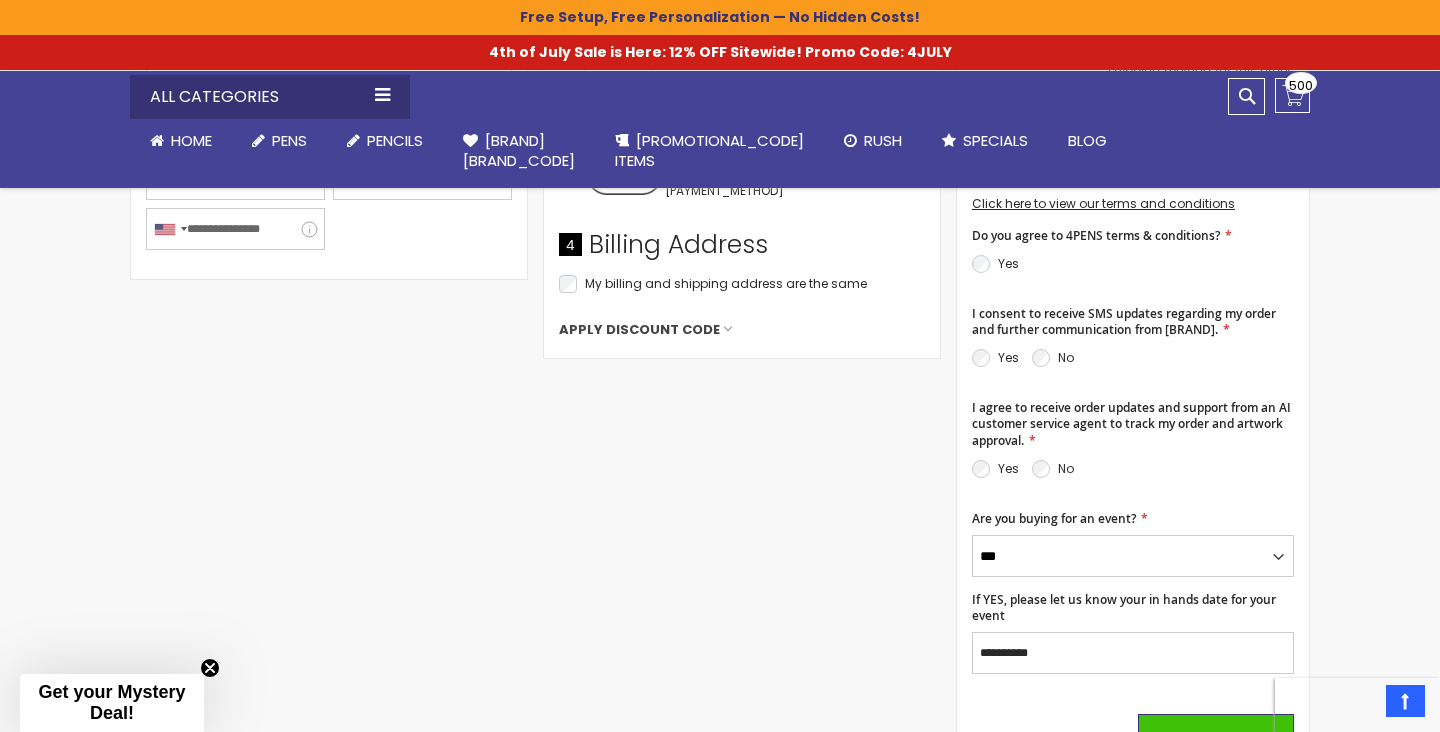scroll, scrollTop: 765, scrollLeft: 0, axis: vertical 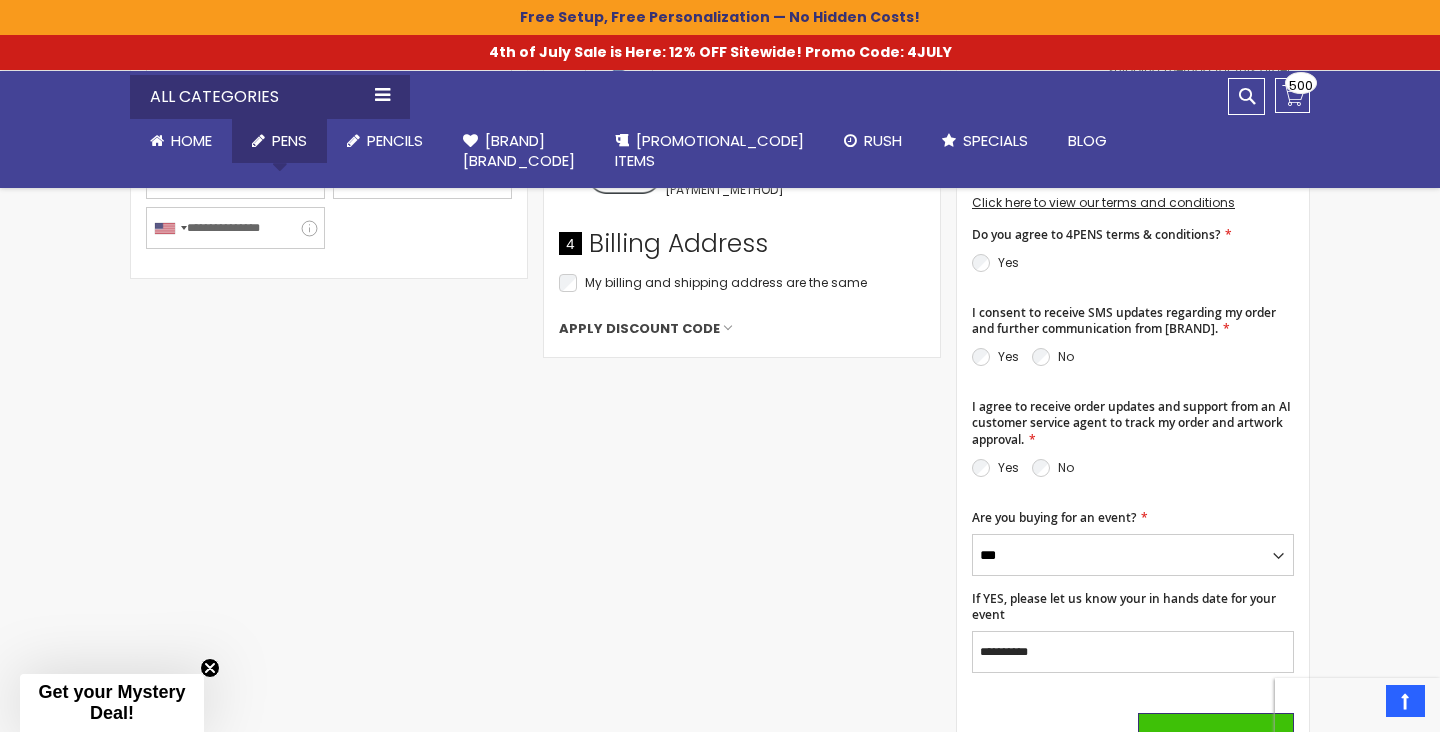 click on "Pens" at bounding box center [289, 140] 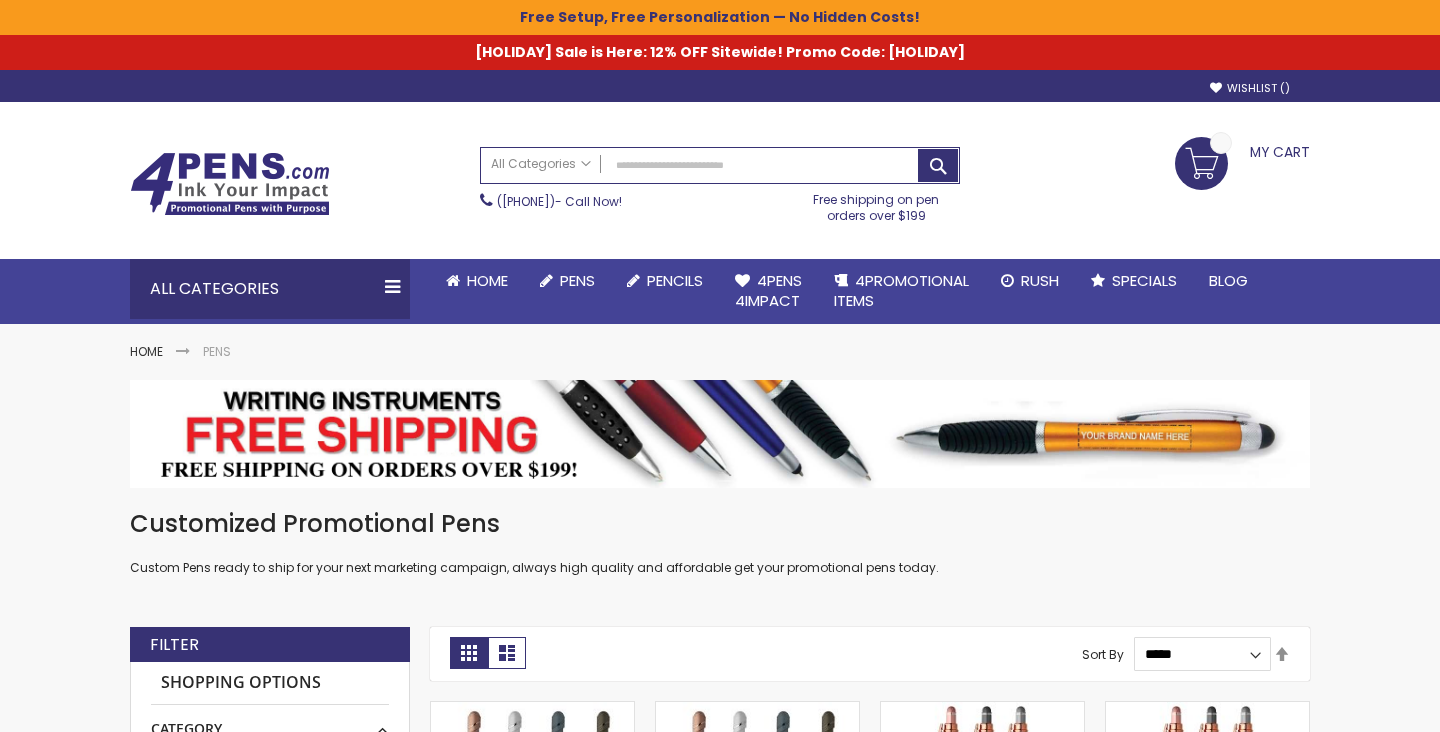 scroll, scrollTop: 0, scrollLeft: 0, axis: both 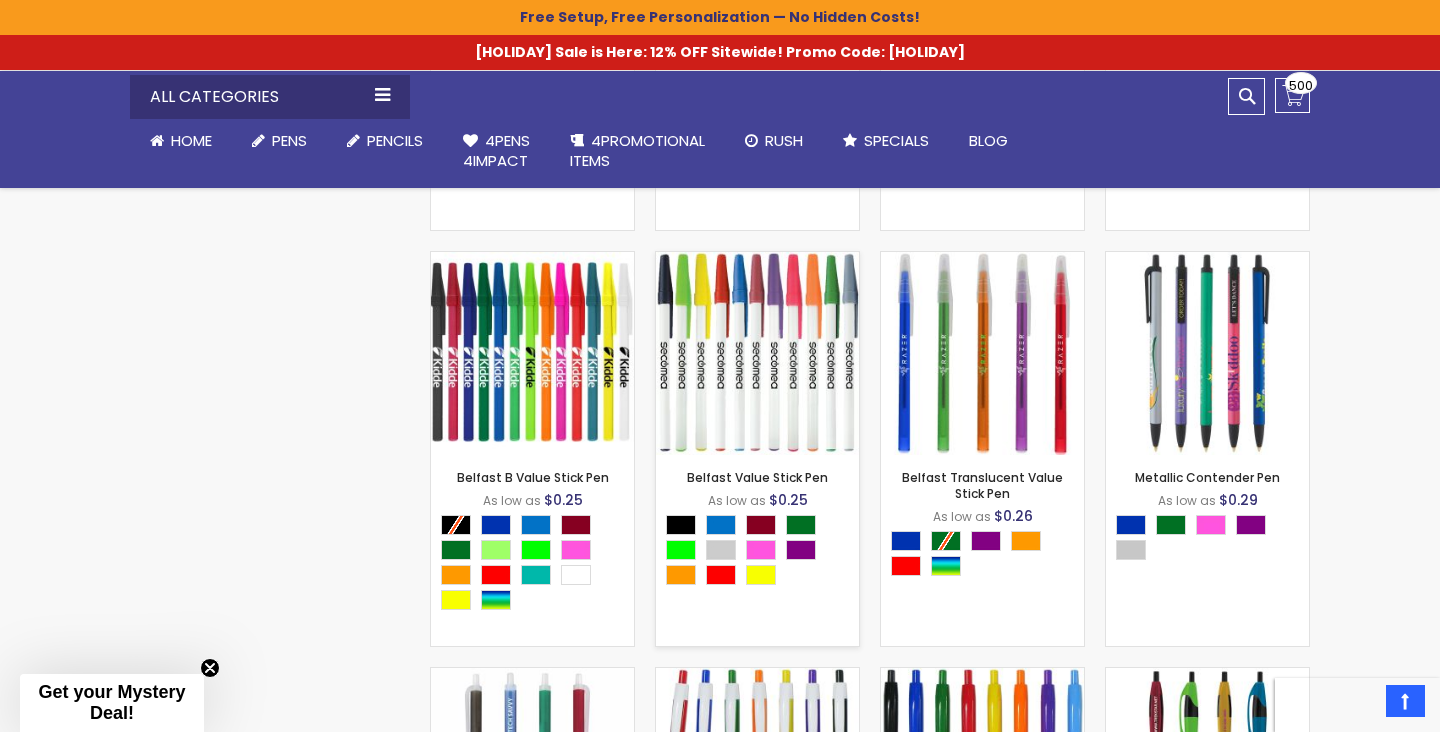 click at bounding box center [757, 353] 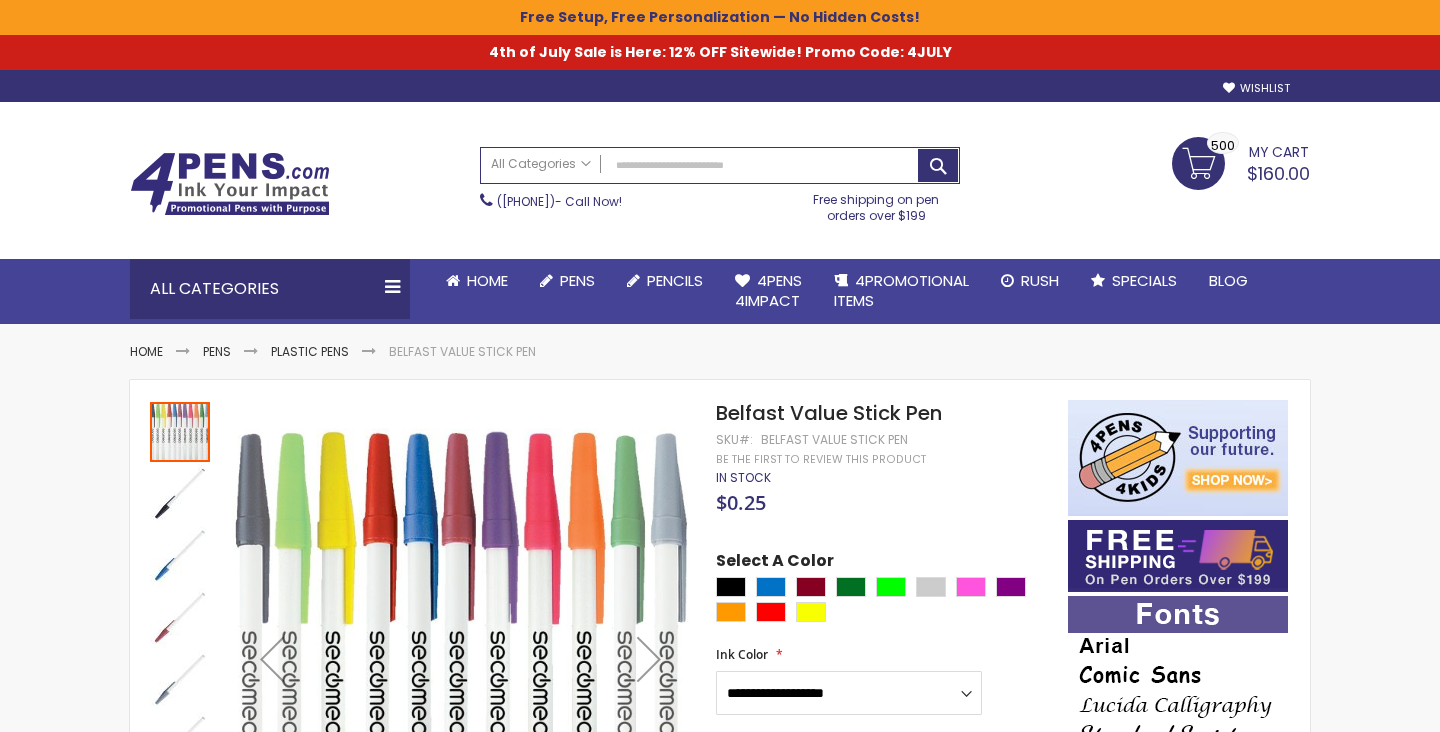 scroll, scrollTop: 0, scrollLeft: 0, axis: both 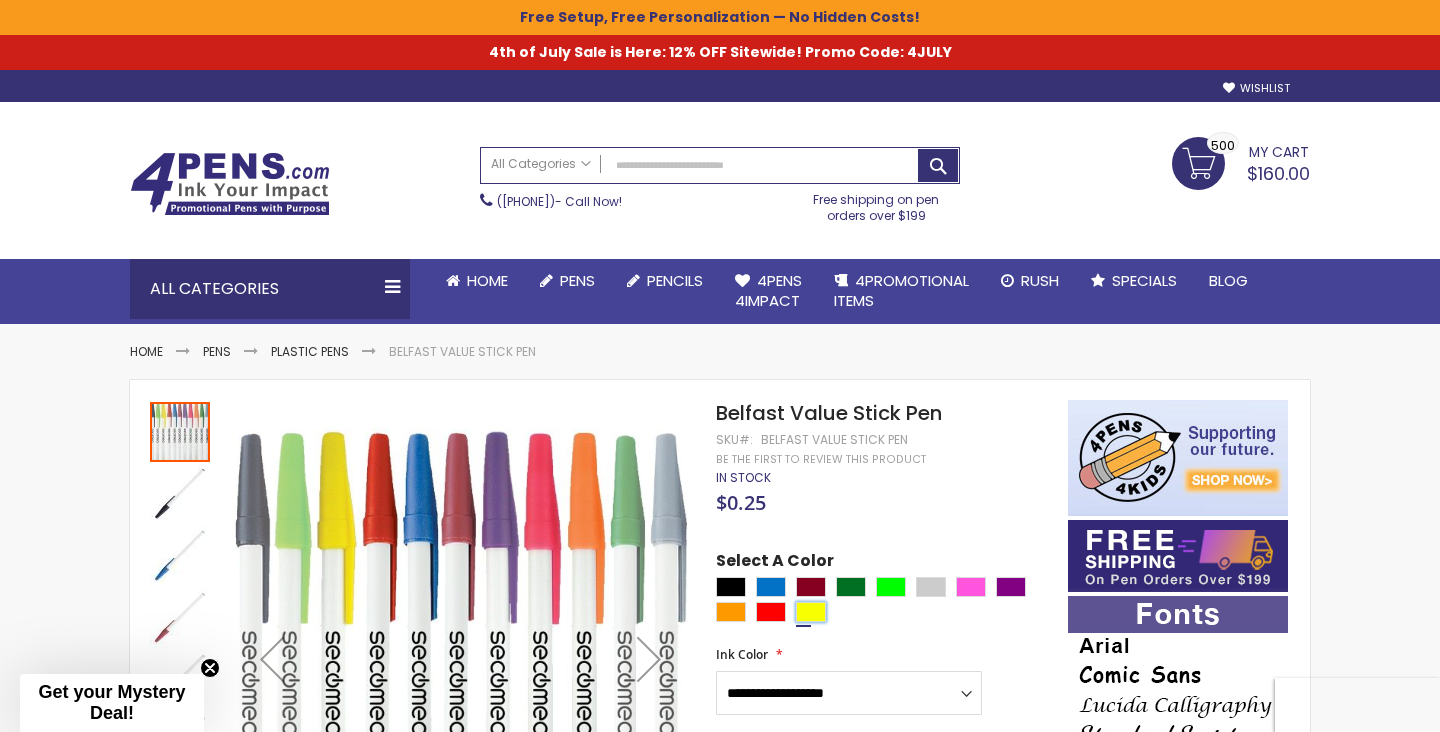 click at bounding box center [811, 612] 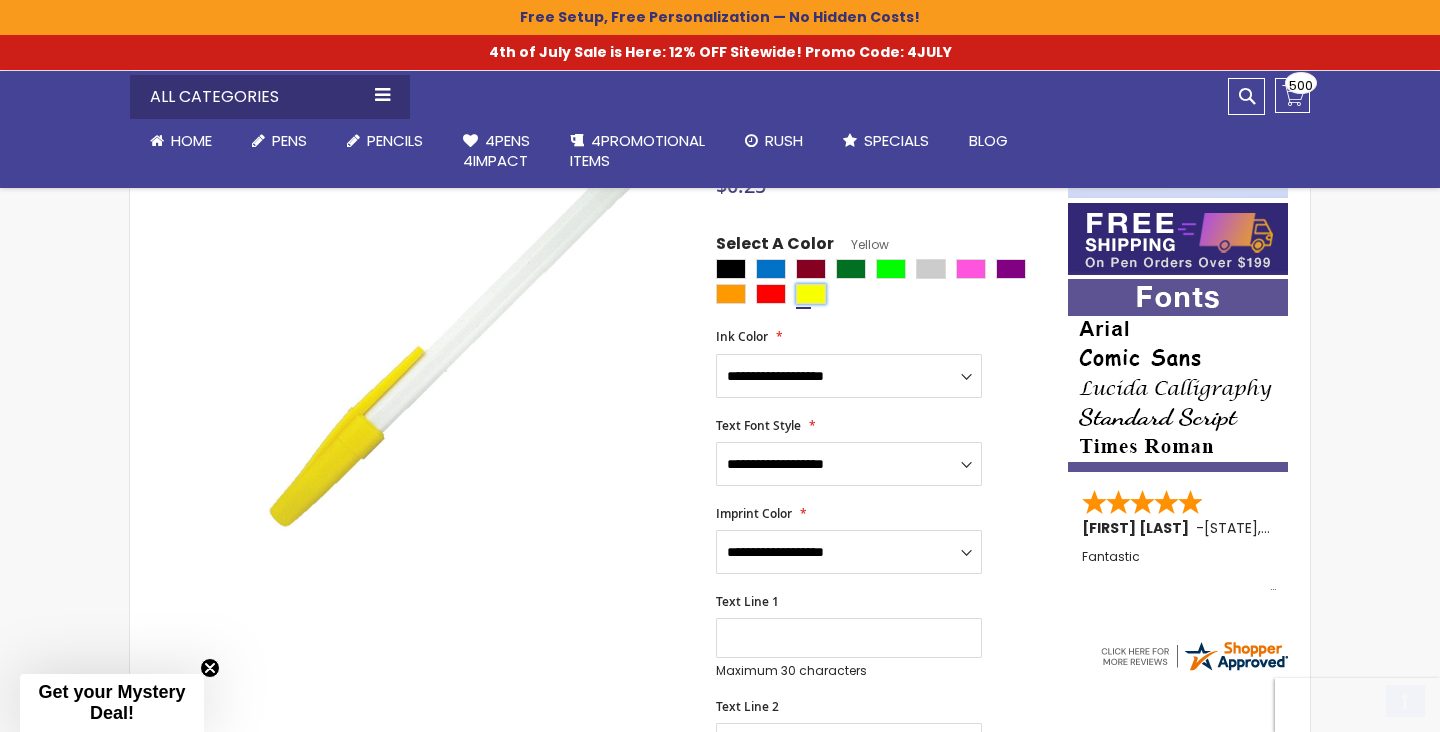 scroll, scrollTop: 326, scrollLeft: 0, axis: vertical 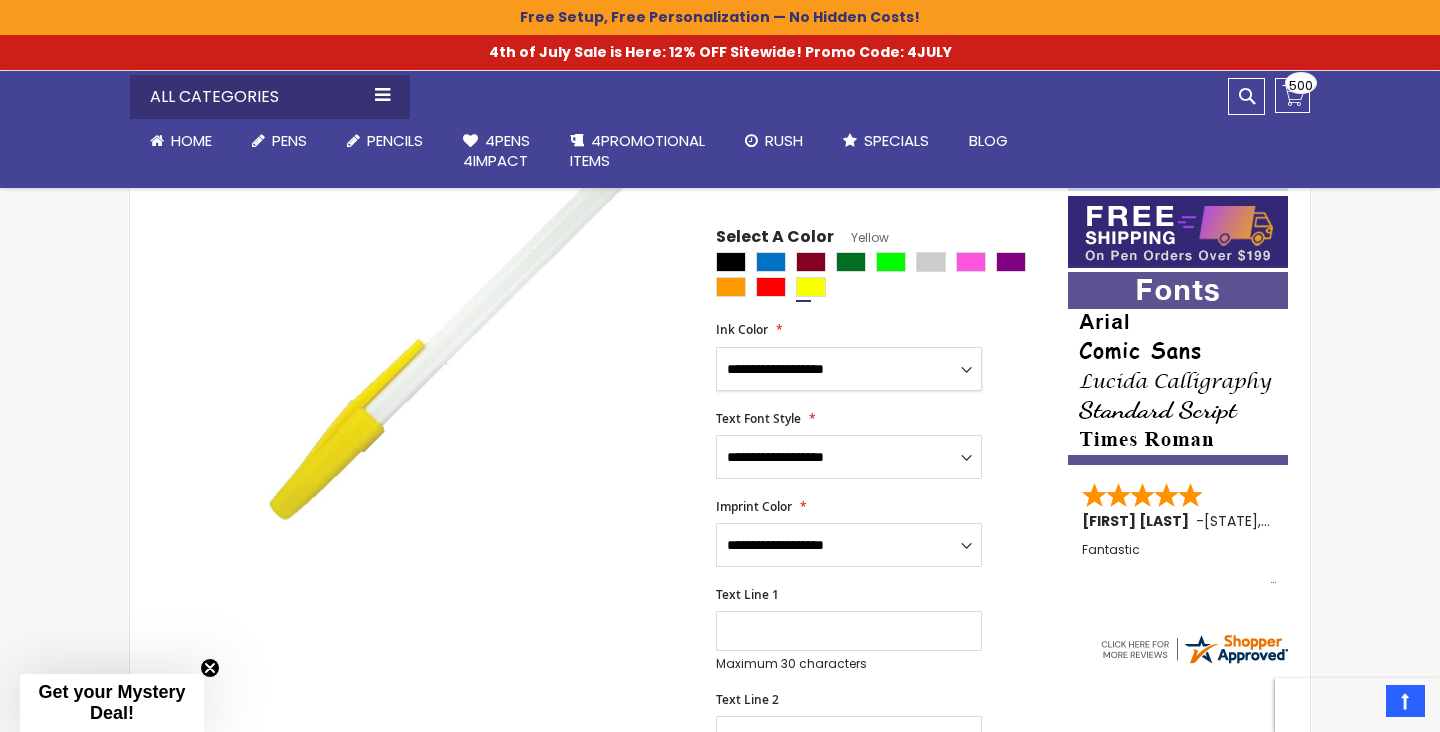 click on "**********" at bounding box center (849, 369) 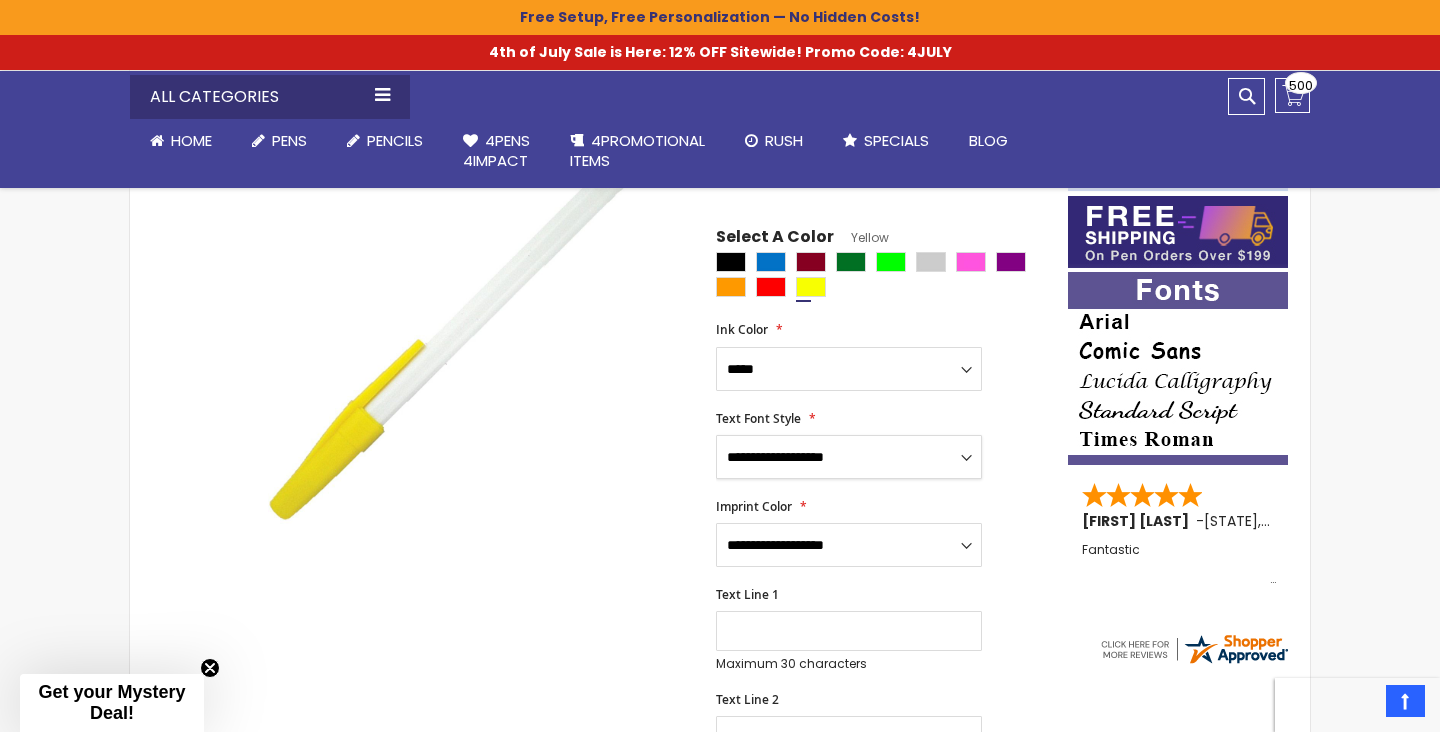 click on "**********" at bounding box center (849, 457) 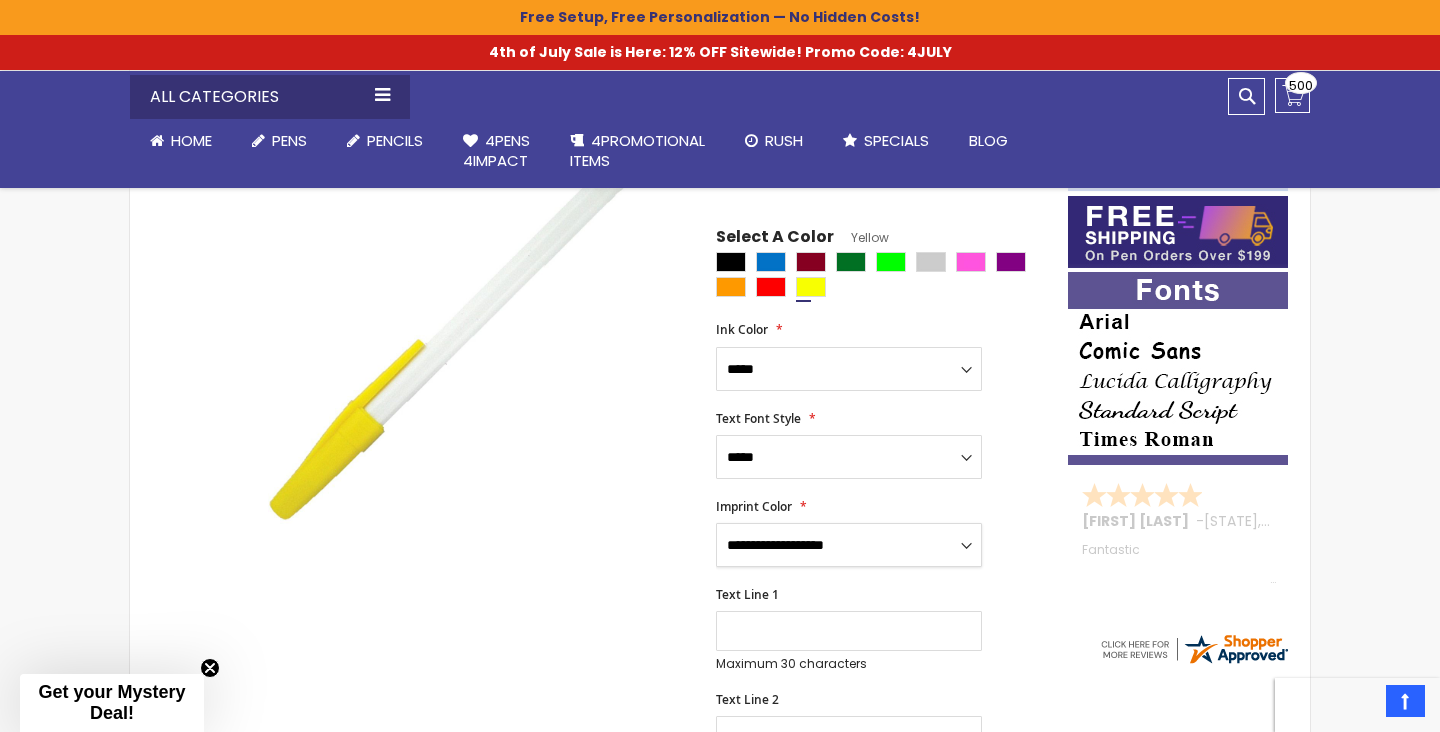 click on "**********" at bounding box center [849, 545] 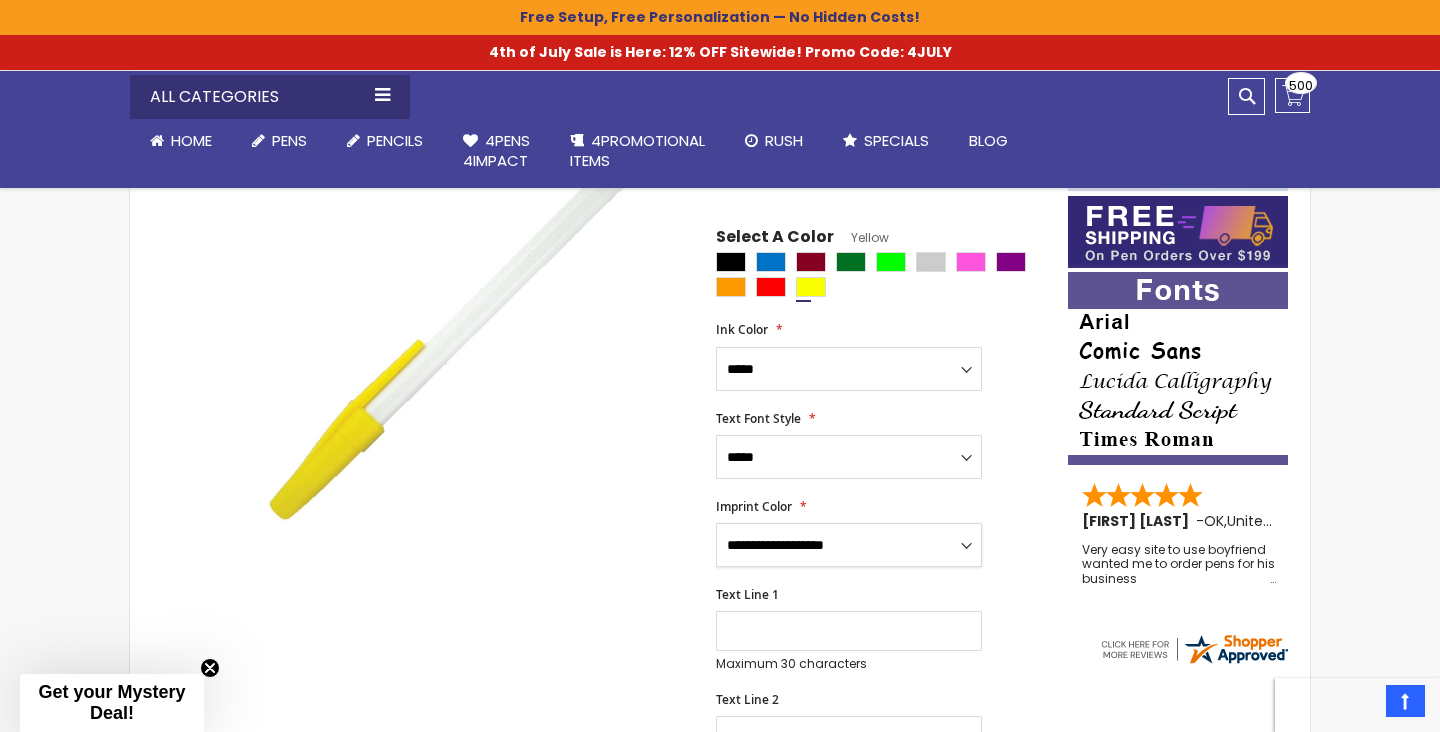 select on "****" 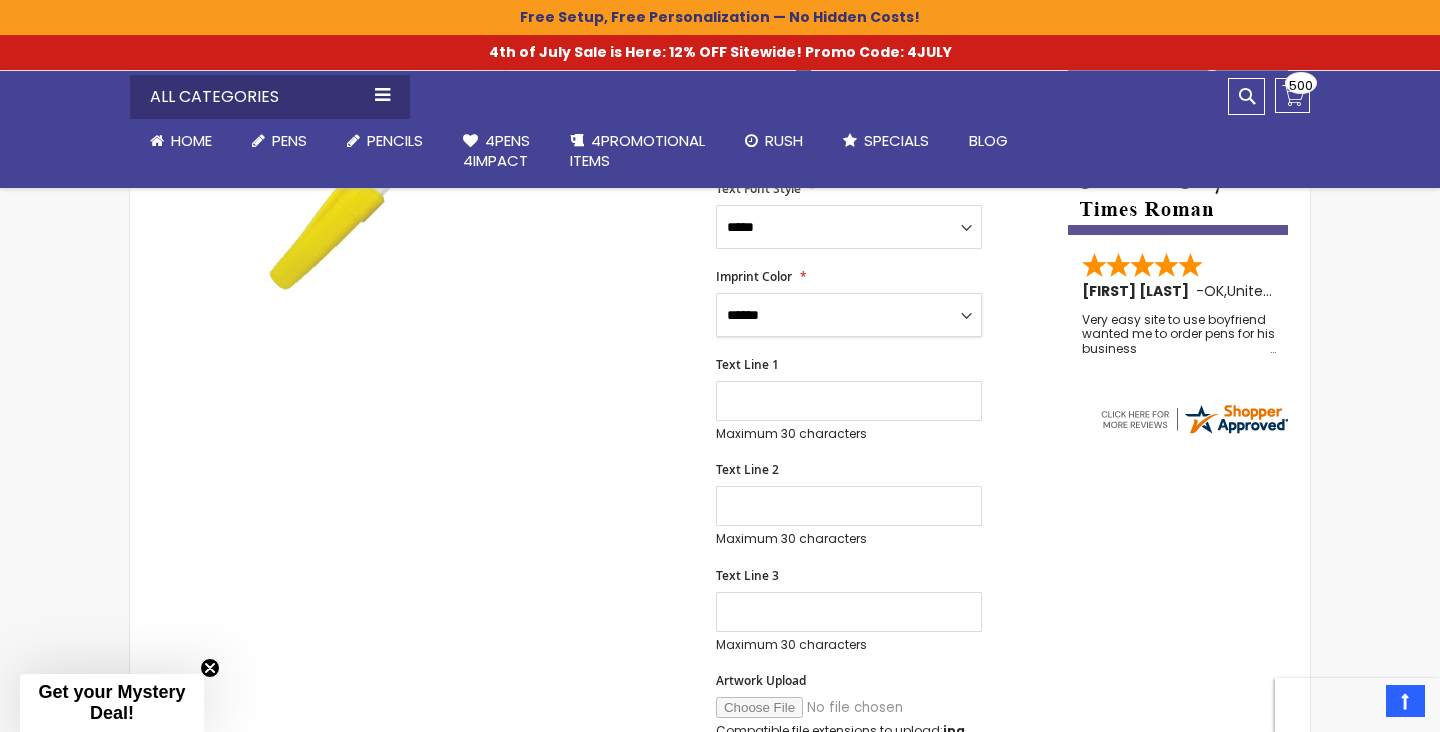 scroll, scrollTop: 728, scrollLeft: 0, axis: vertical 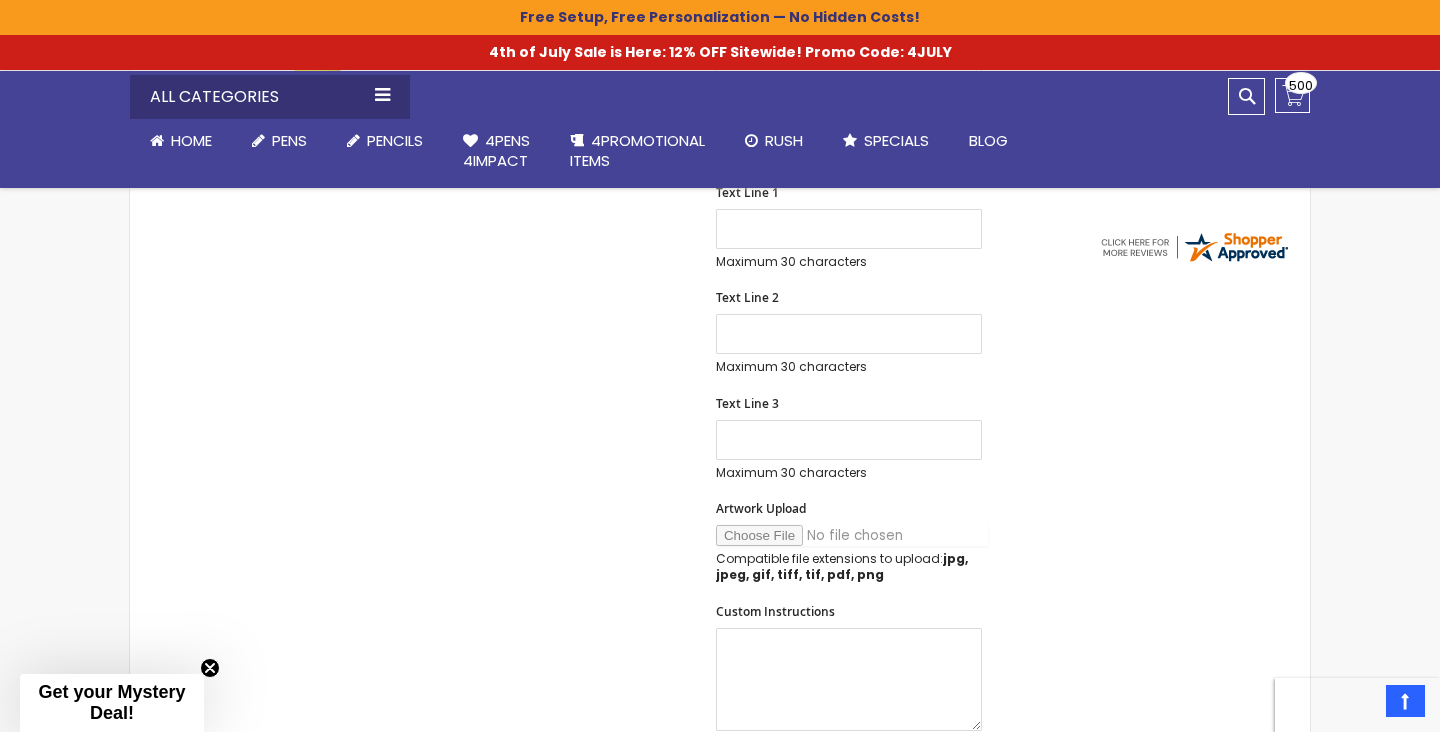 click on "Artwork Upload" at bounding box center (852, 535) 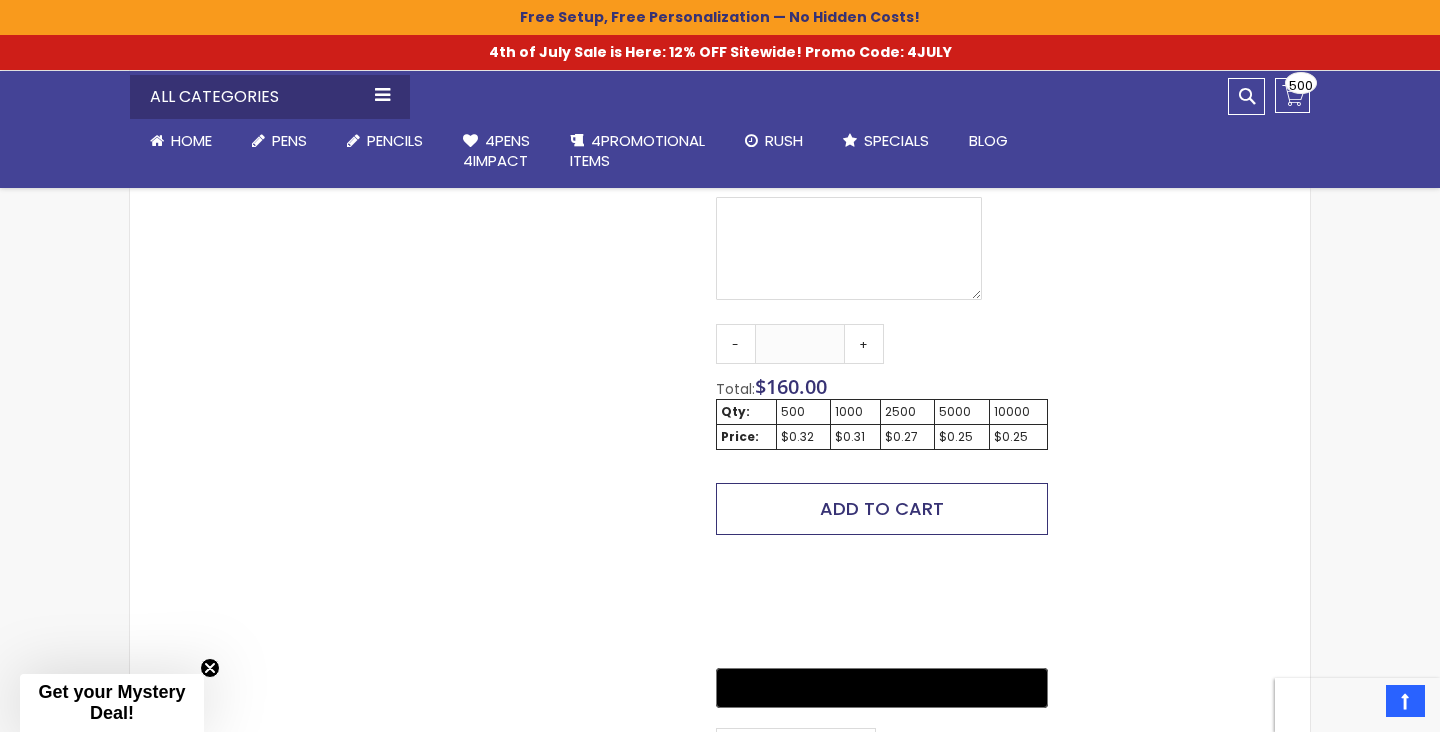 click on "Add to Cart" at bounding box center (882, 508) 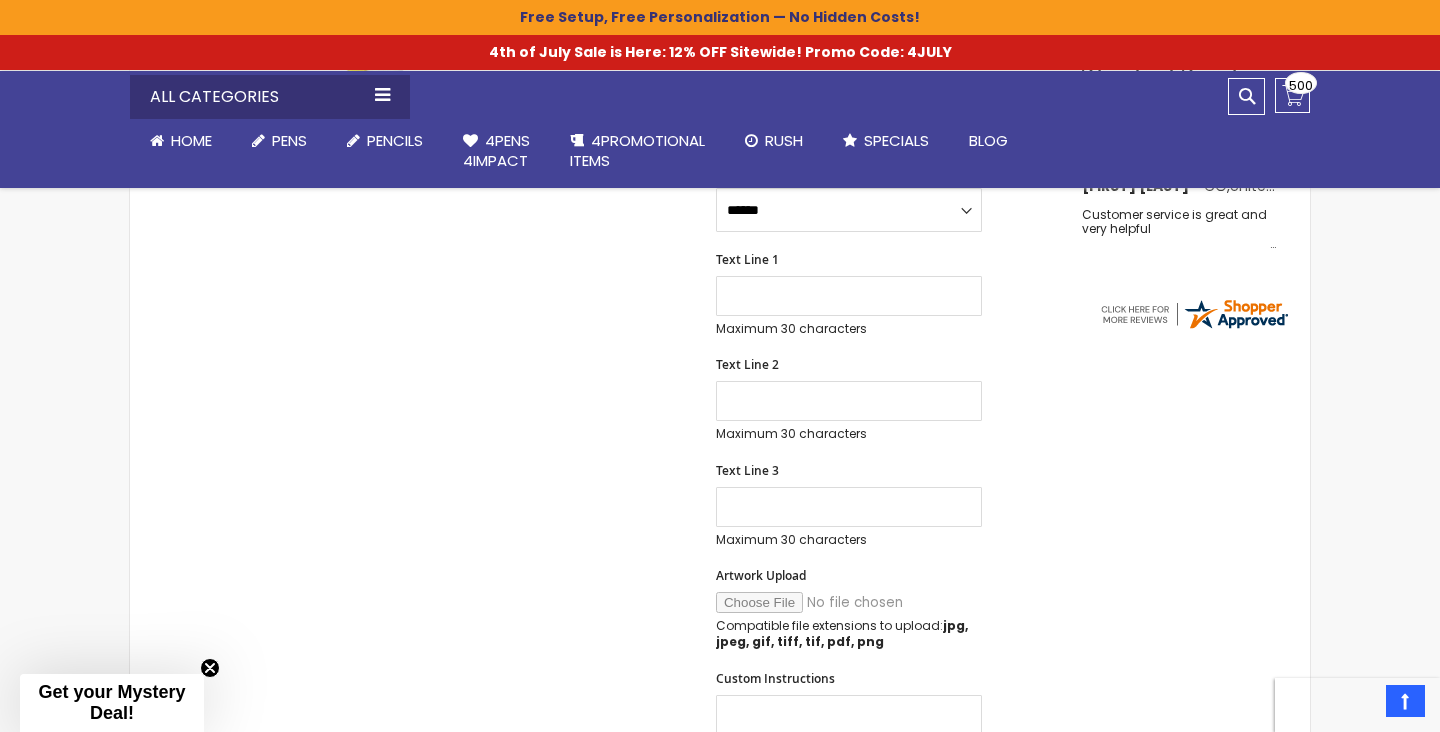 scroll, scrollTop: 532, scrollLeft: 0, axis: vertical 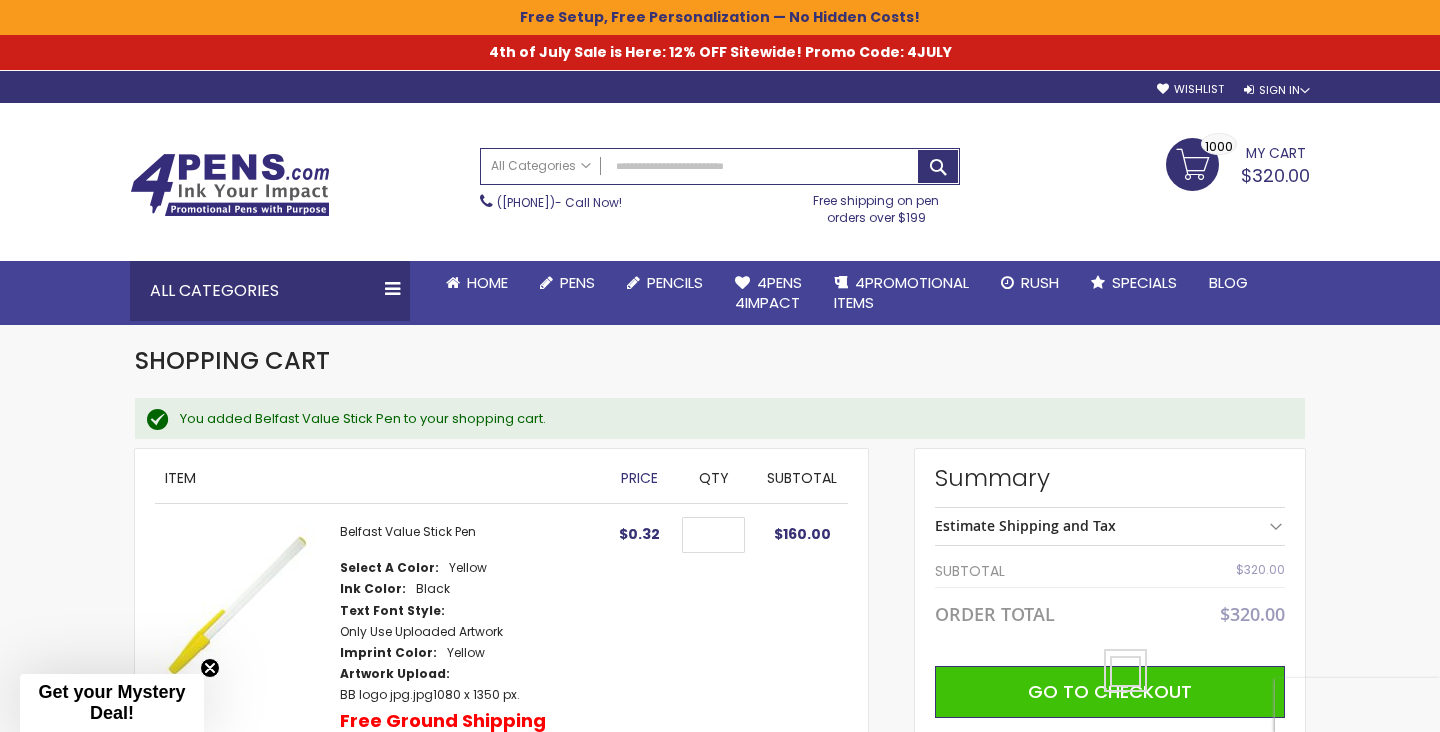 click on "My Cart
$320.00
1000
1000
items" at bounding box center [1238, 163] 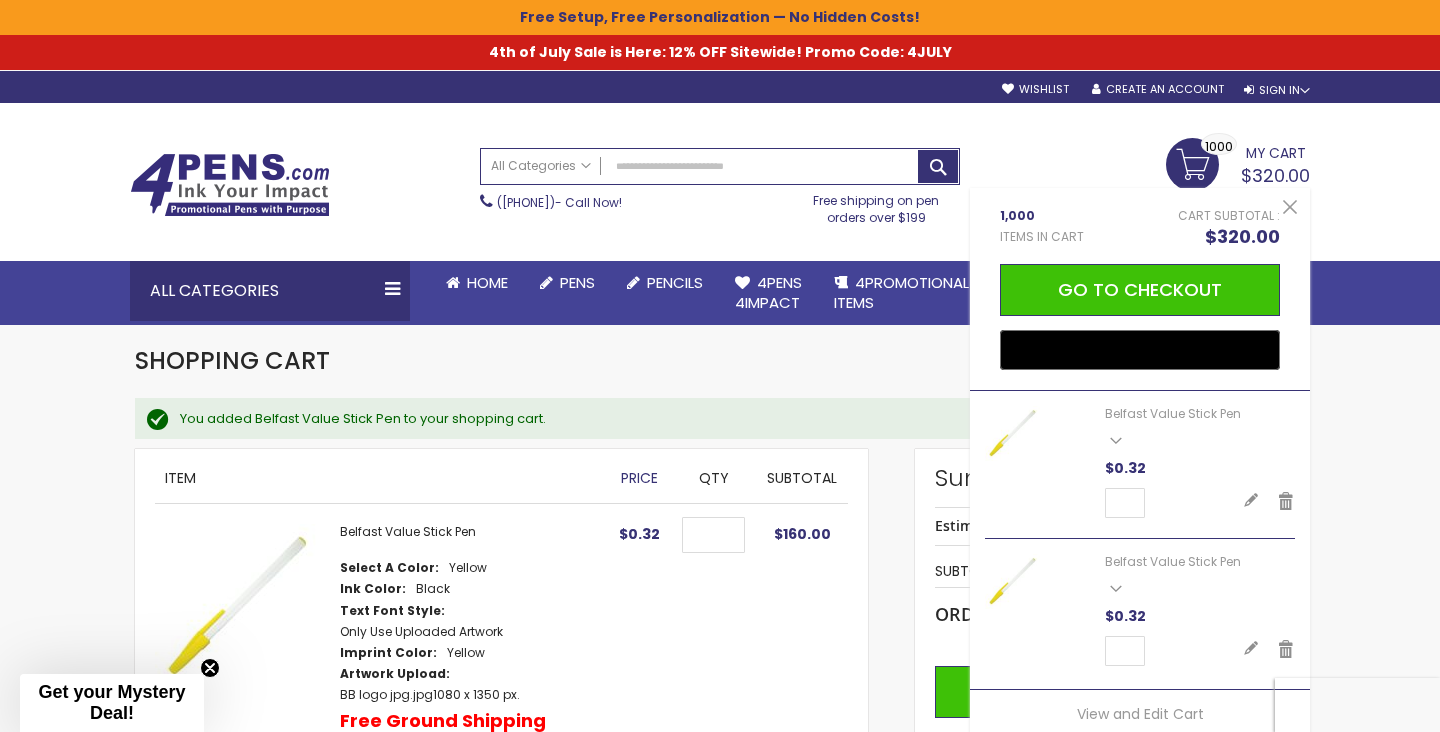 click on "My Cart
$320.00
1000
1000
items" at bounding box center (1238, 163) 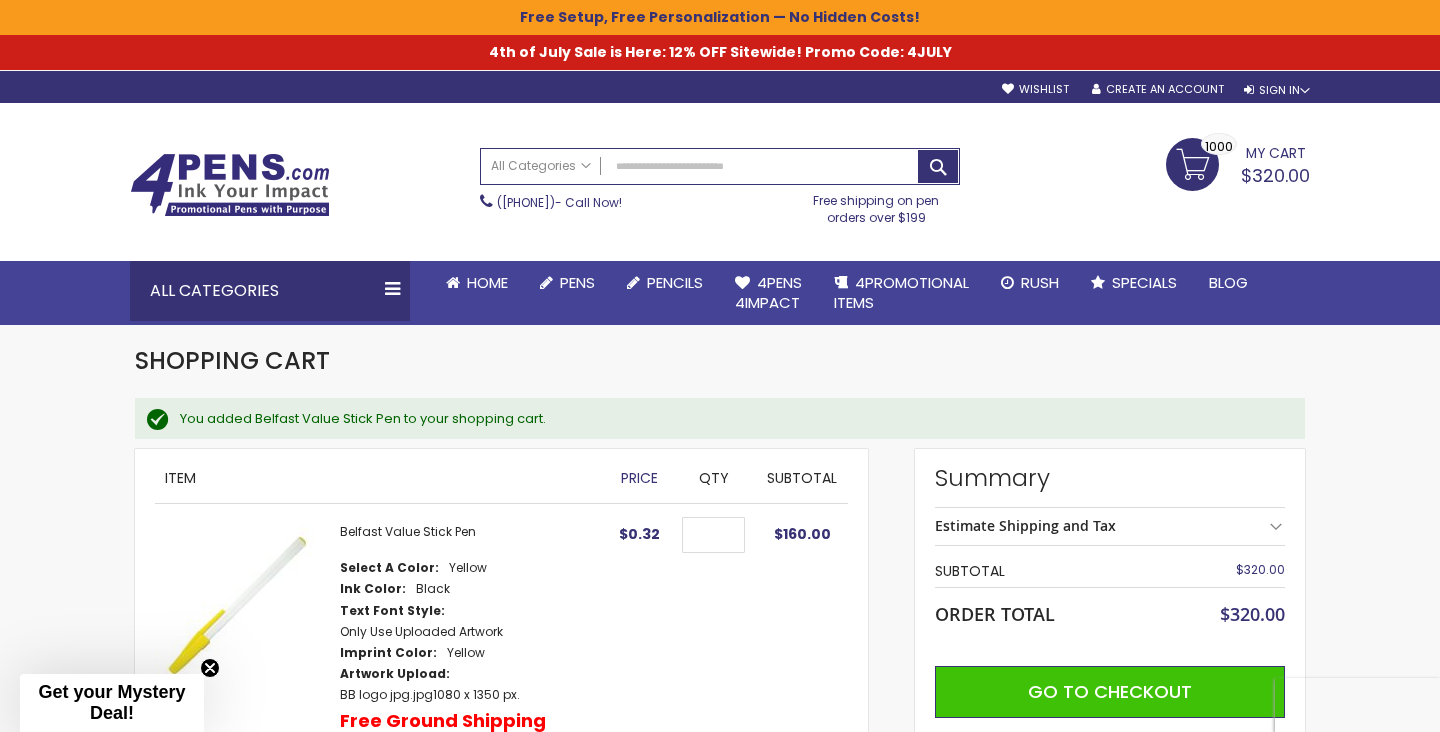 click on "My Cart
$320.00
1000
1000
items" at bounding box center [1238, 163] 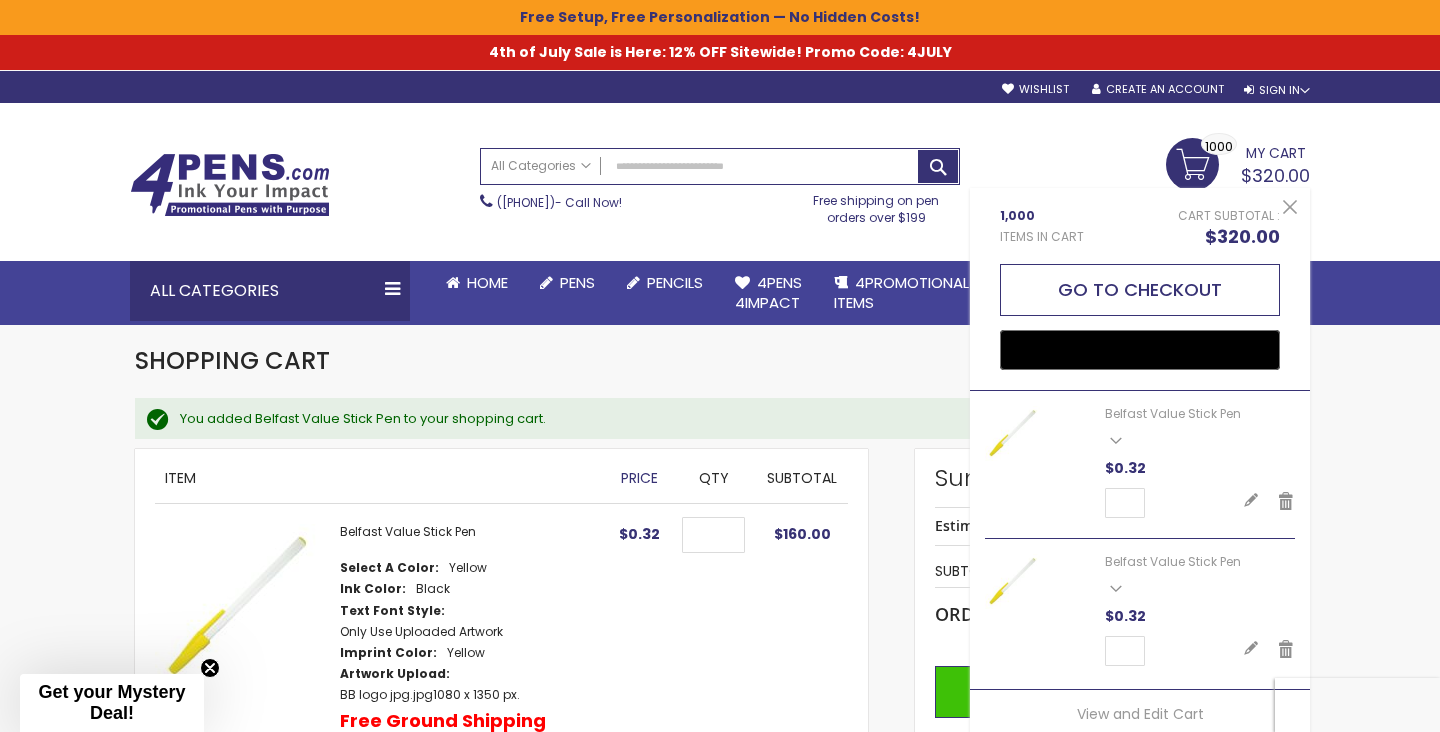 click on "Go to Checkout" at bounding box center [1140, 290] 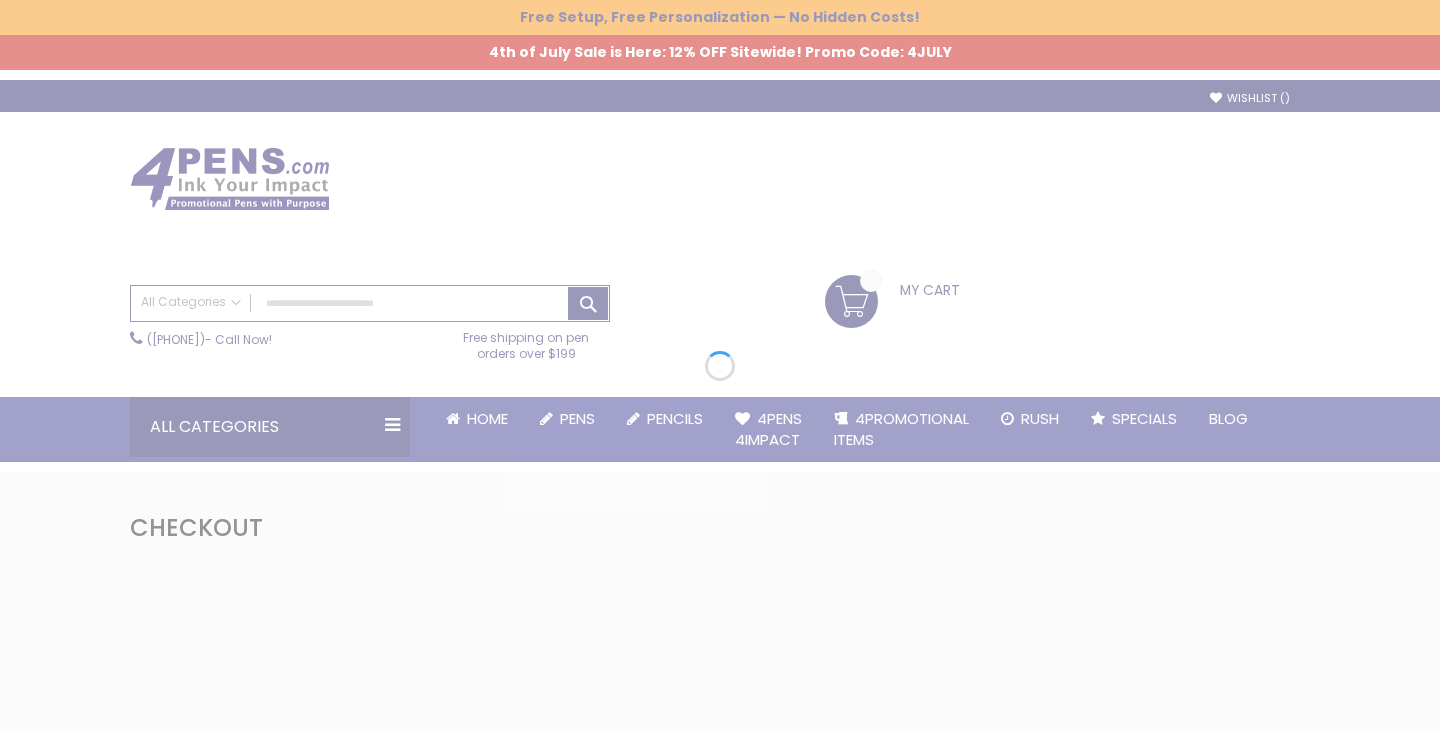 scroll, scrollTop: 0, scrollLeft: 0, axis: both 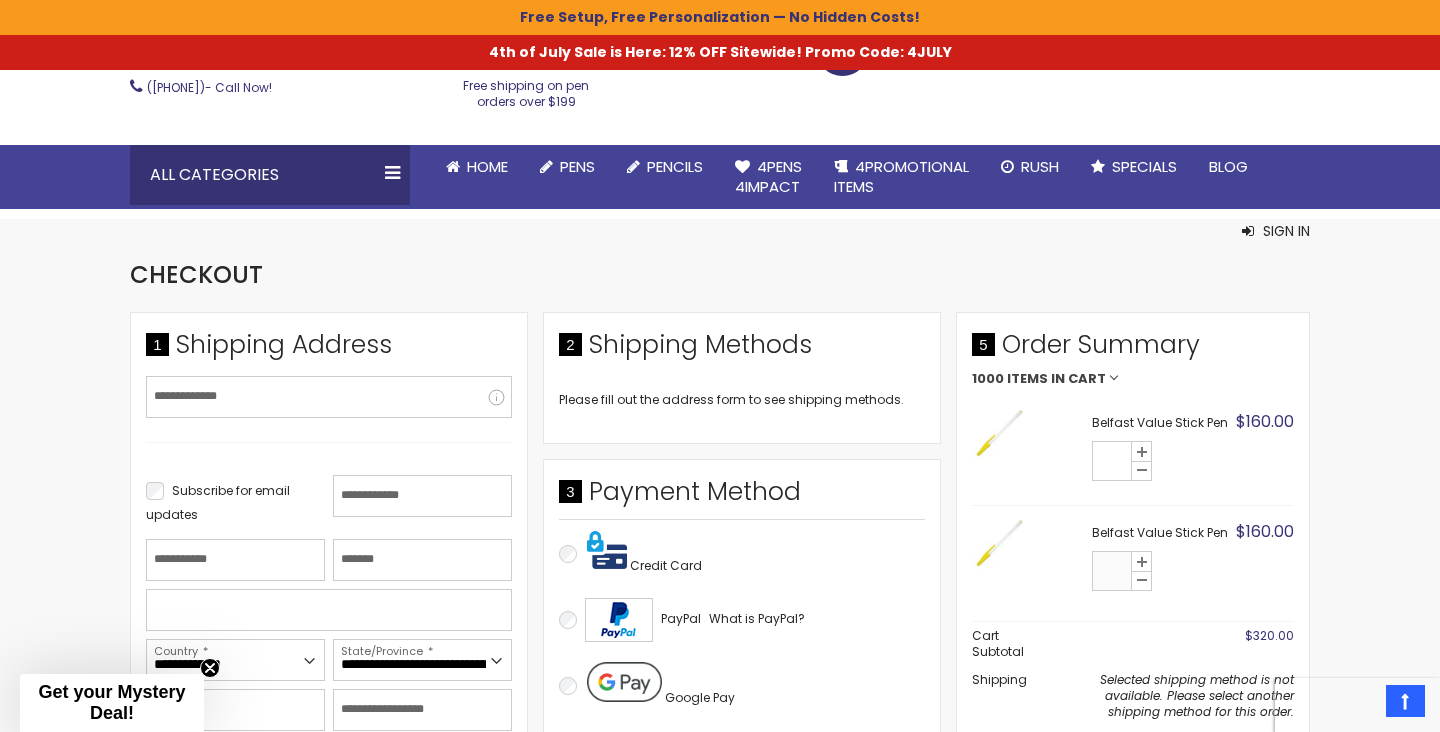 click on "***" at bounding box center (1113, 572) 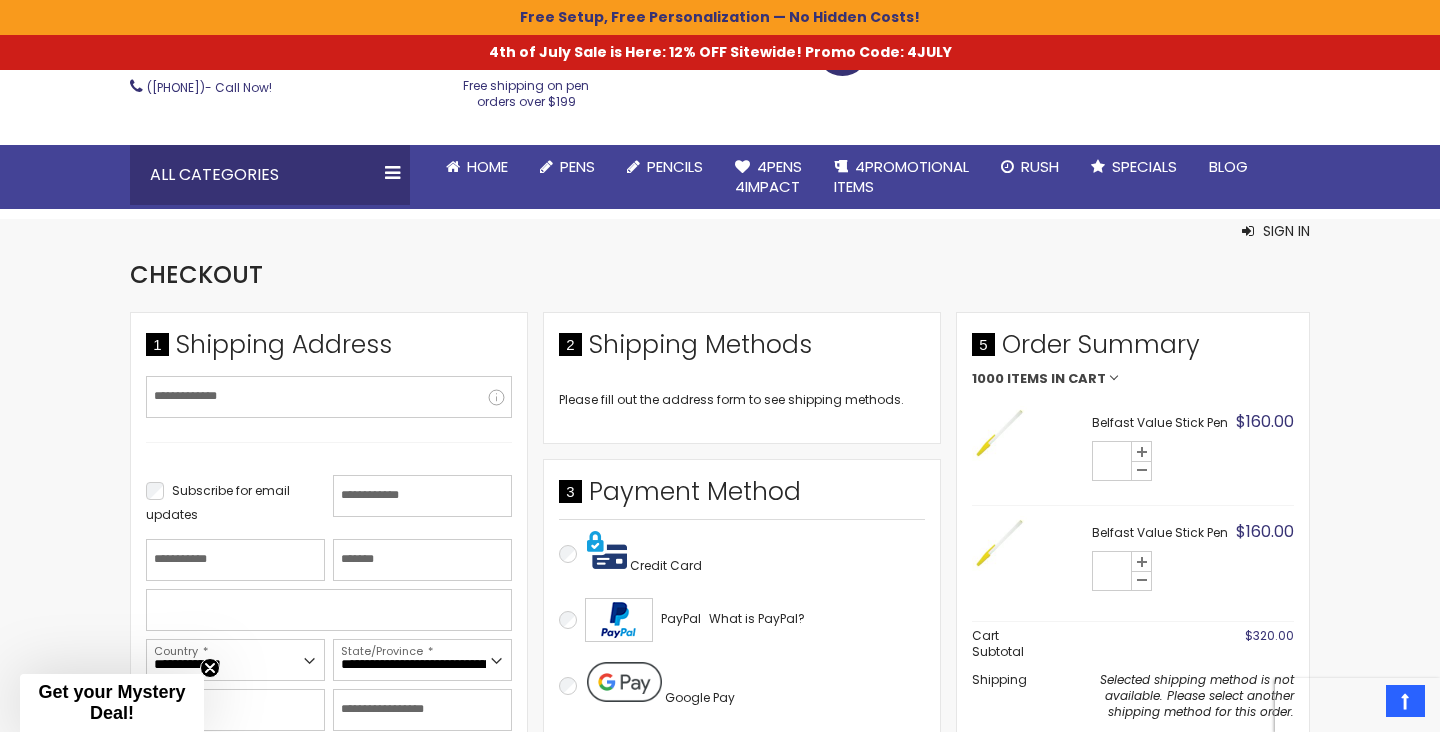 click on "The store will not work correctly when cookies are disabled.
Free Setup, Free Personalization — No Hidden Costs!
4th of July Sale is Here: 12% OFF Sitewide! Promo Code: 4JULY
Skip to Content
sample
Wishlist
Sign Out
Sign In
Sign In
Login" at bounding box center [720, 112] 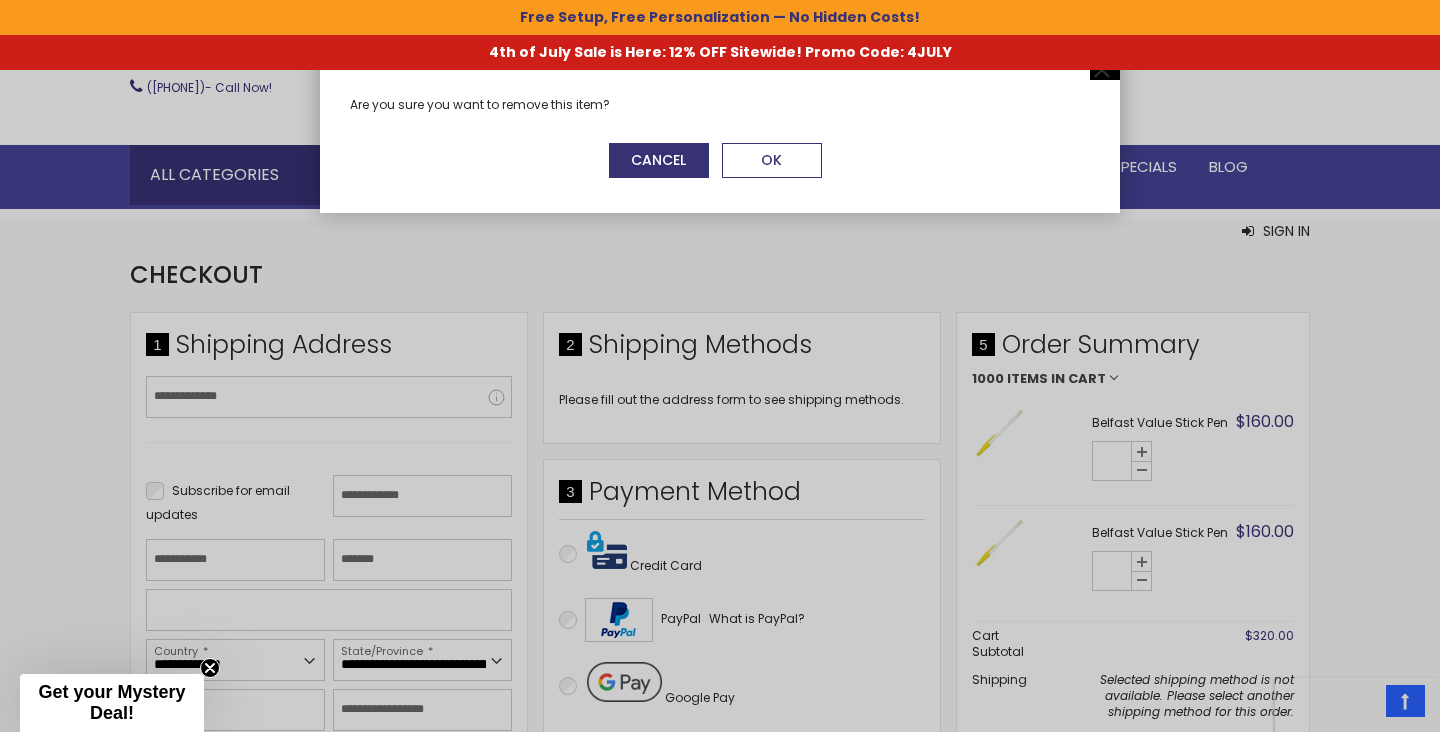 click on "OK" at bounding box center (771, 160) 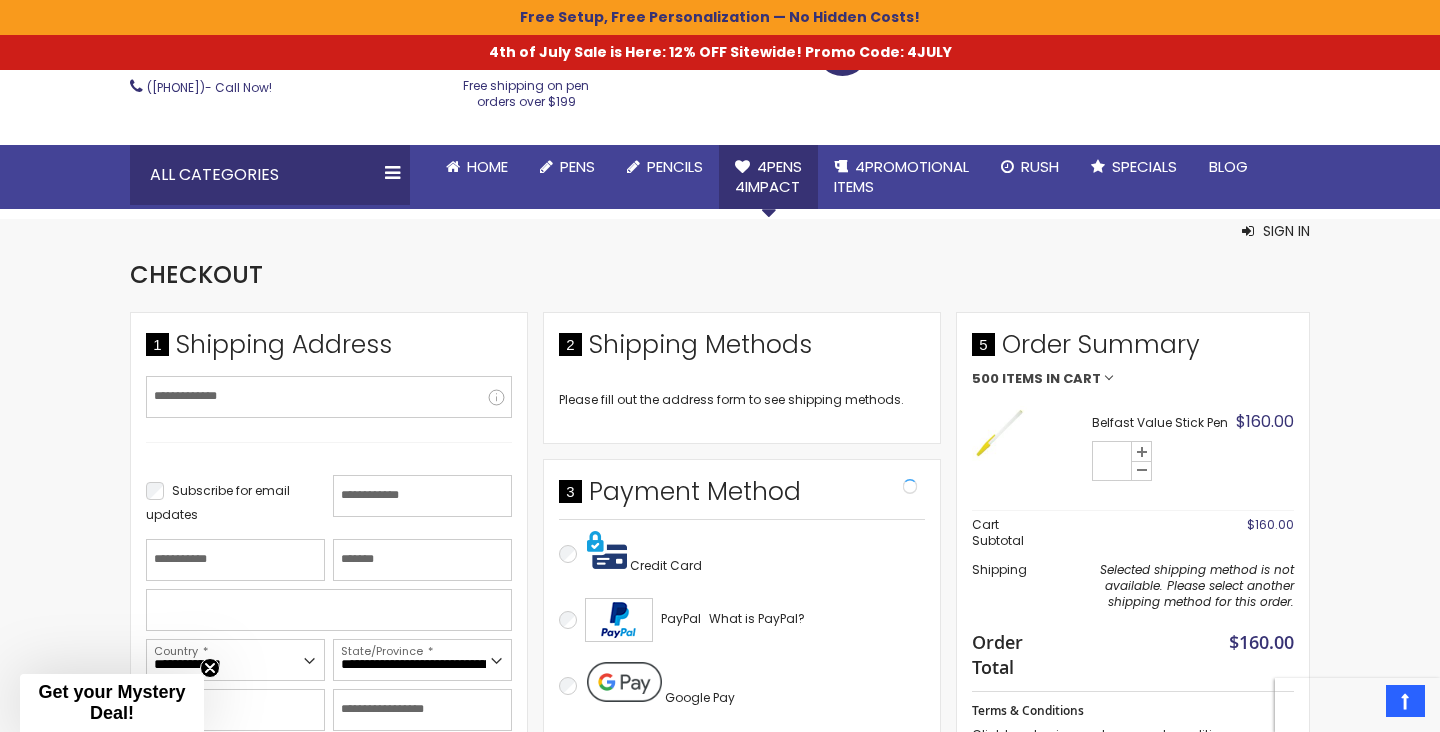 scroll, scrollTop: 0, scrollLeft: 0, axis: both 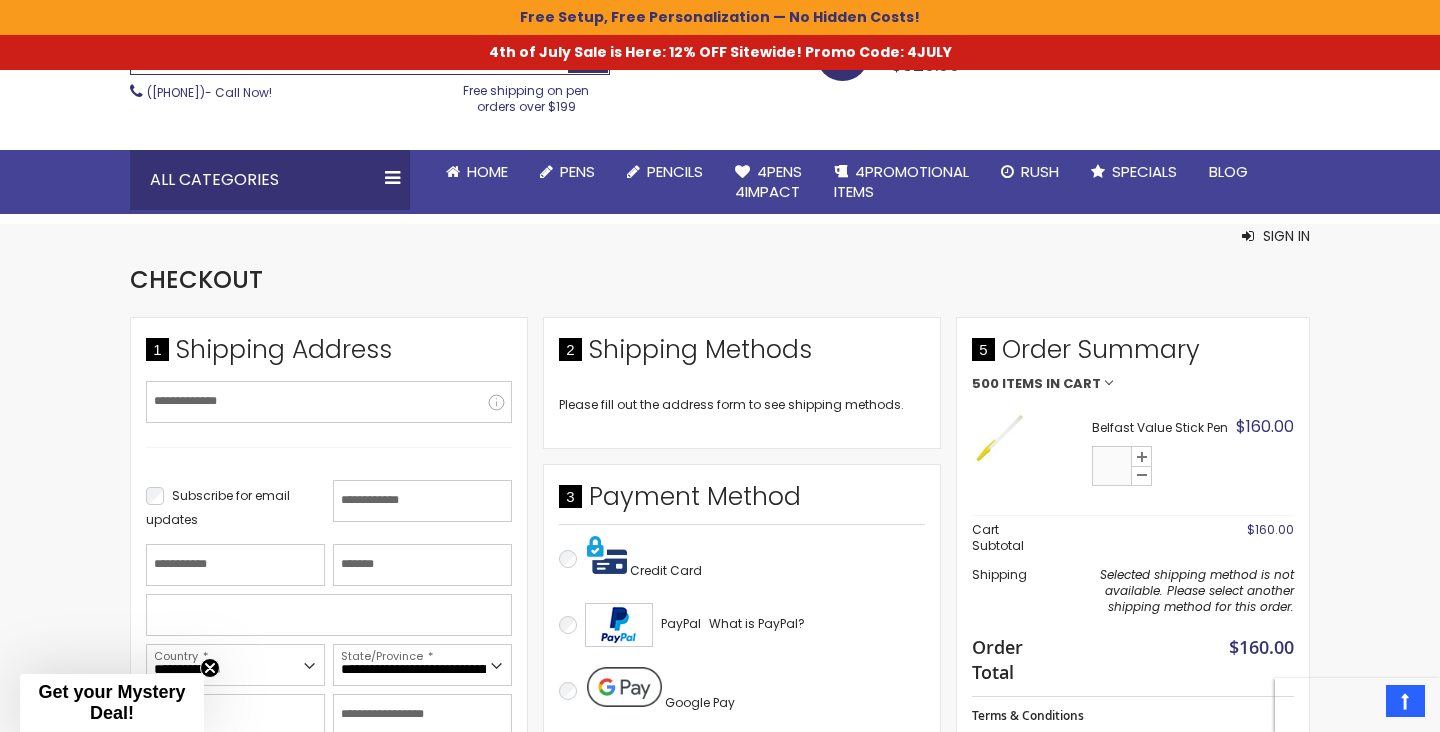 click on "***" at bounding box center (1113, 467) 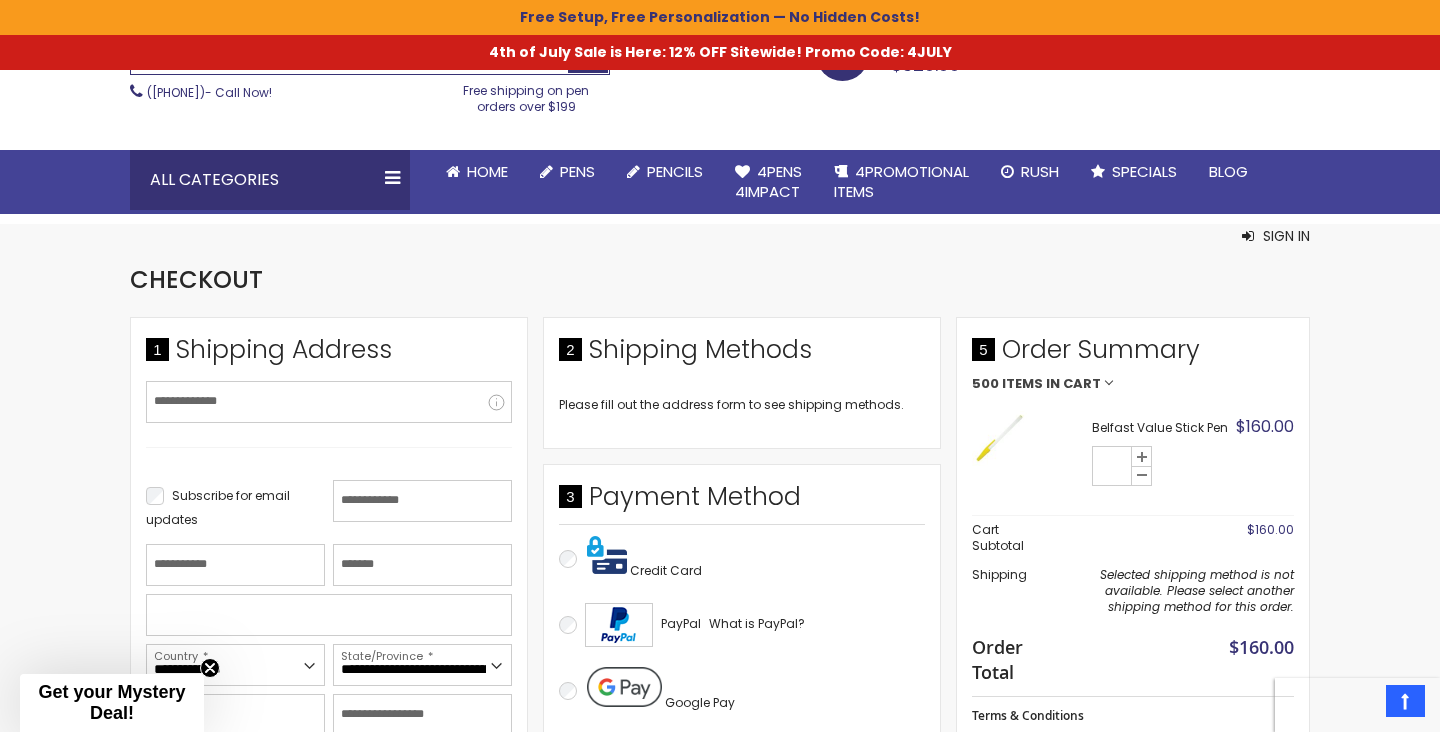 click on "Please wait...
The store will not work correctly when cookies are disabled.
Free Setup, Free Personalization — No Hidden Costs!
4th of July Sale is Here: 12% OFF Sitewide! Promo Code: 4JULY
Skip to Content
sample
Wishlist
Sign Out
Sign In
Sign In
Login" at bounding box center [720, 117] 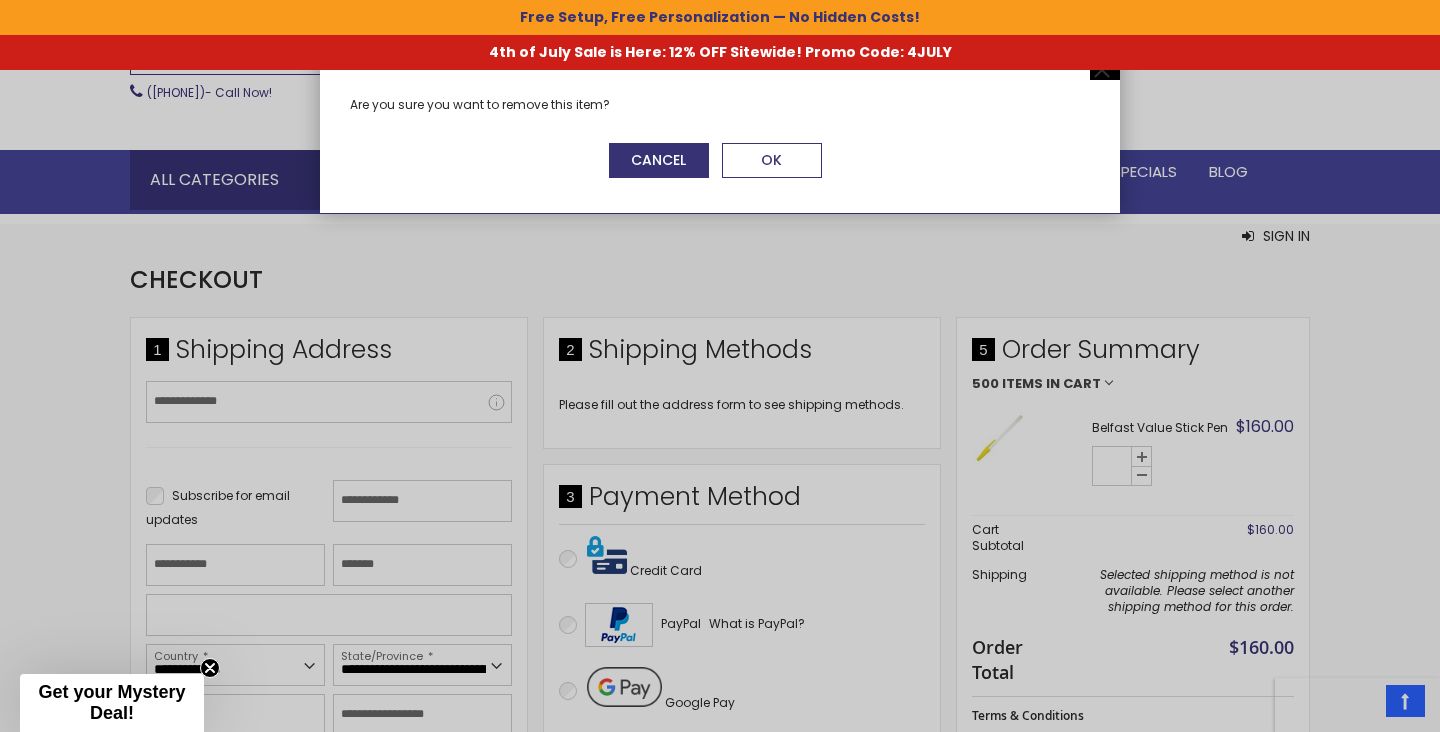 click on "OK" at bounding box center (771, 160) 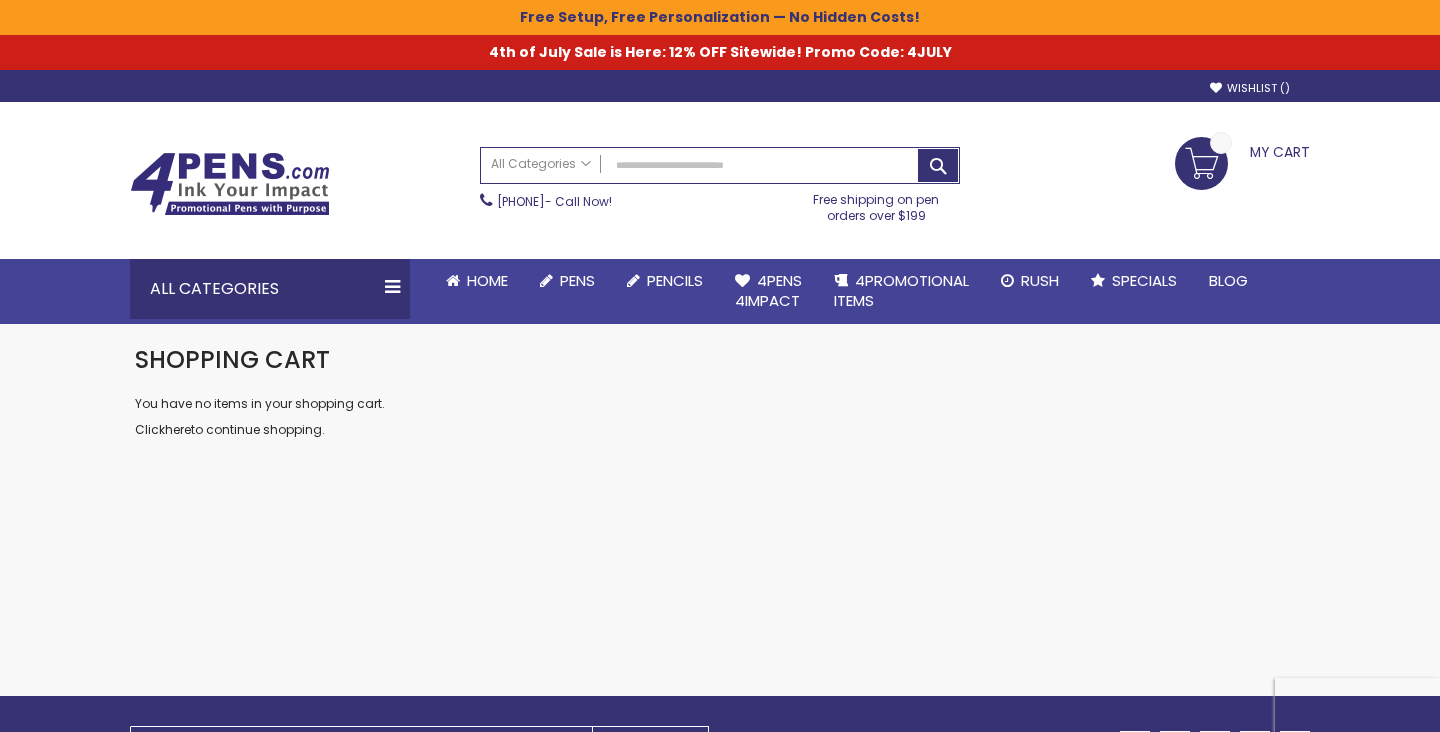 scroll, scrollTop: 0, scrollLeft: 0, axis: both 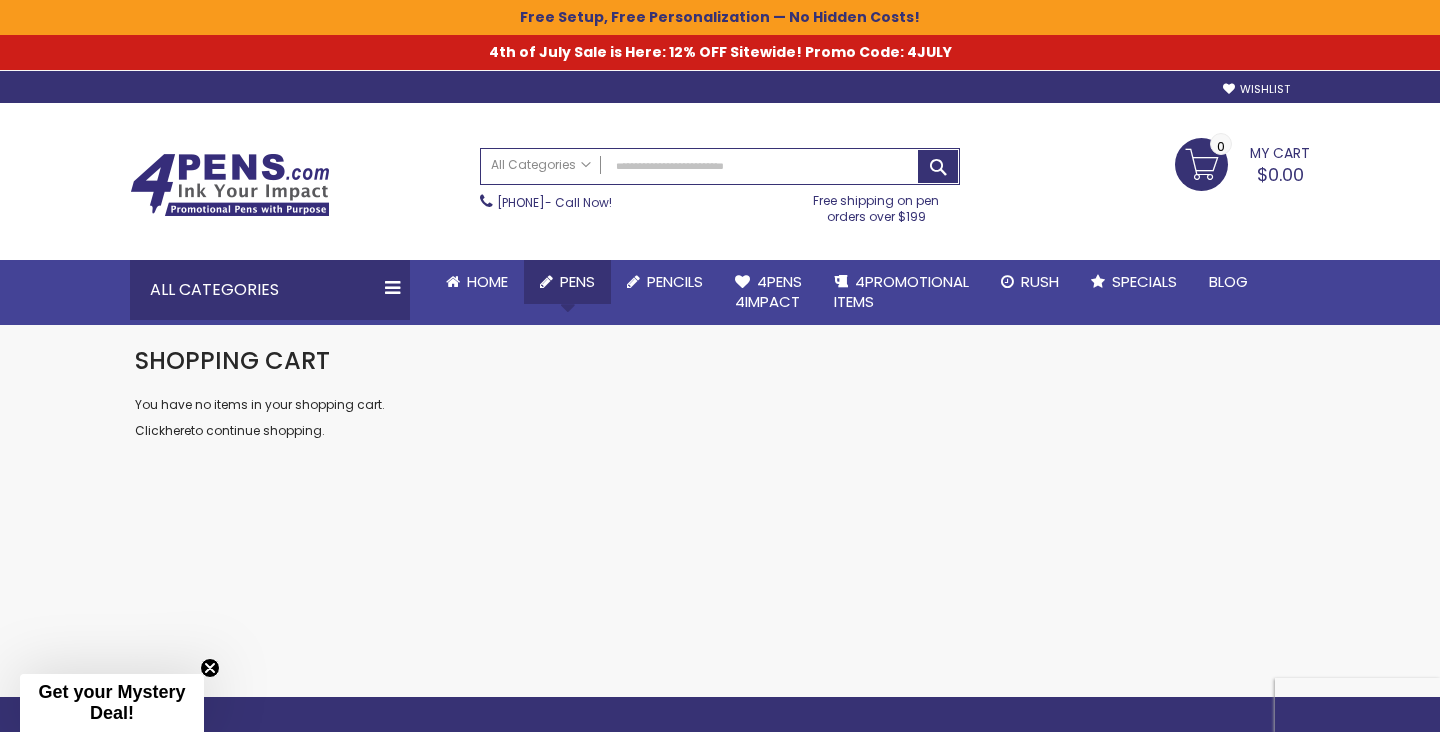 click on "Pens" at bounding box center (567, 282) 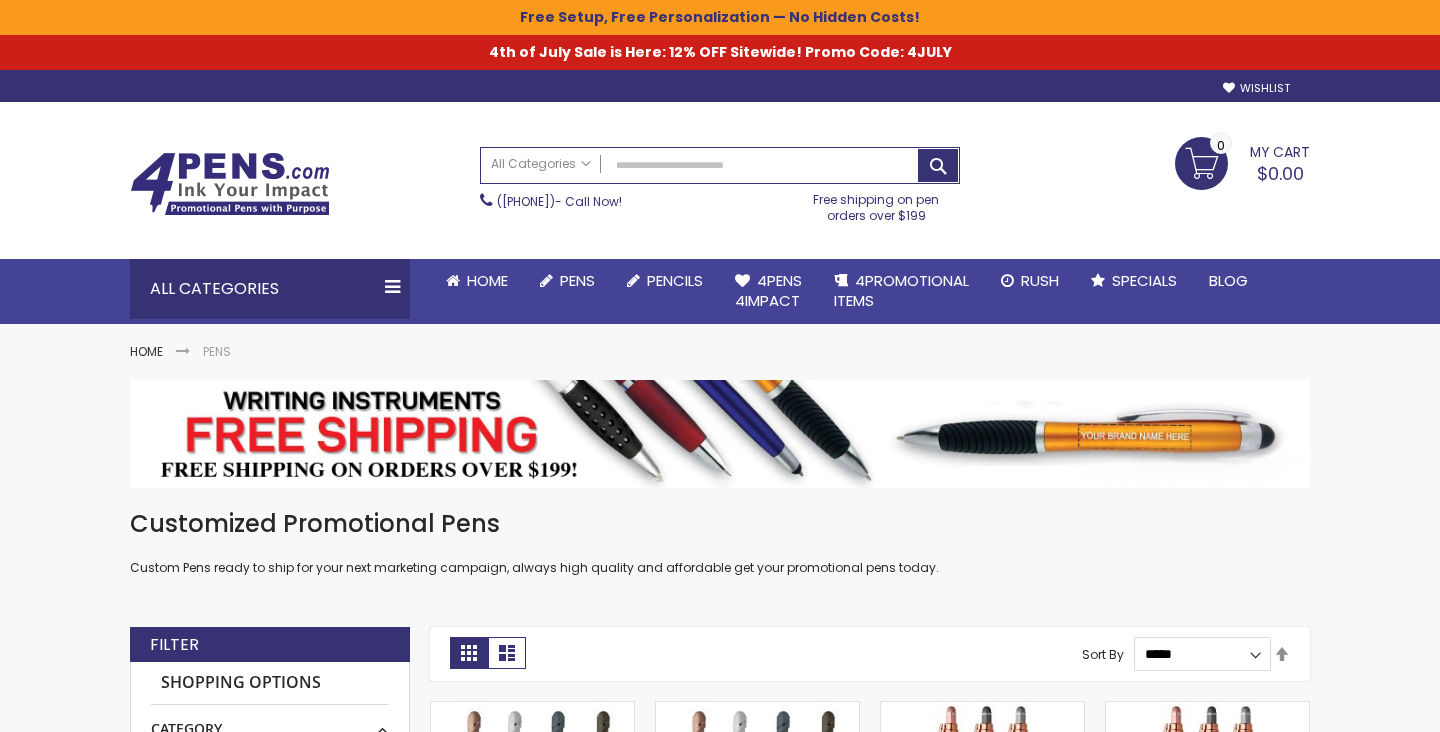scroll, scrollTop: 0, scrollLeft: 0, axis: both 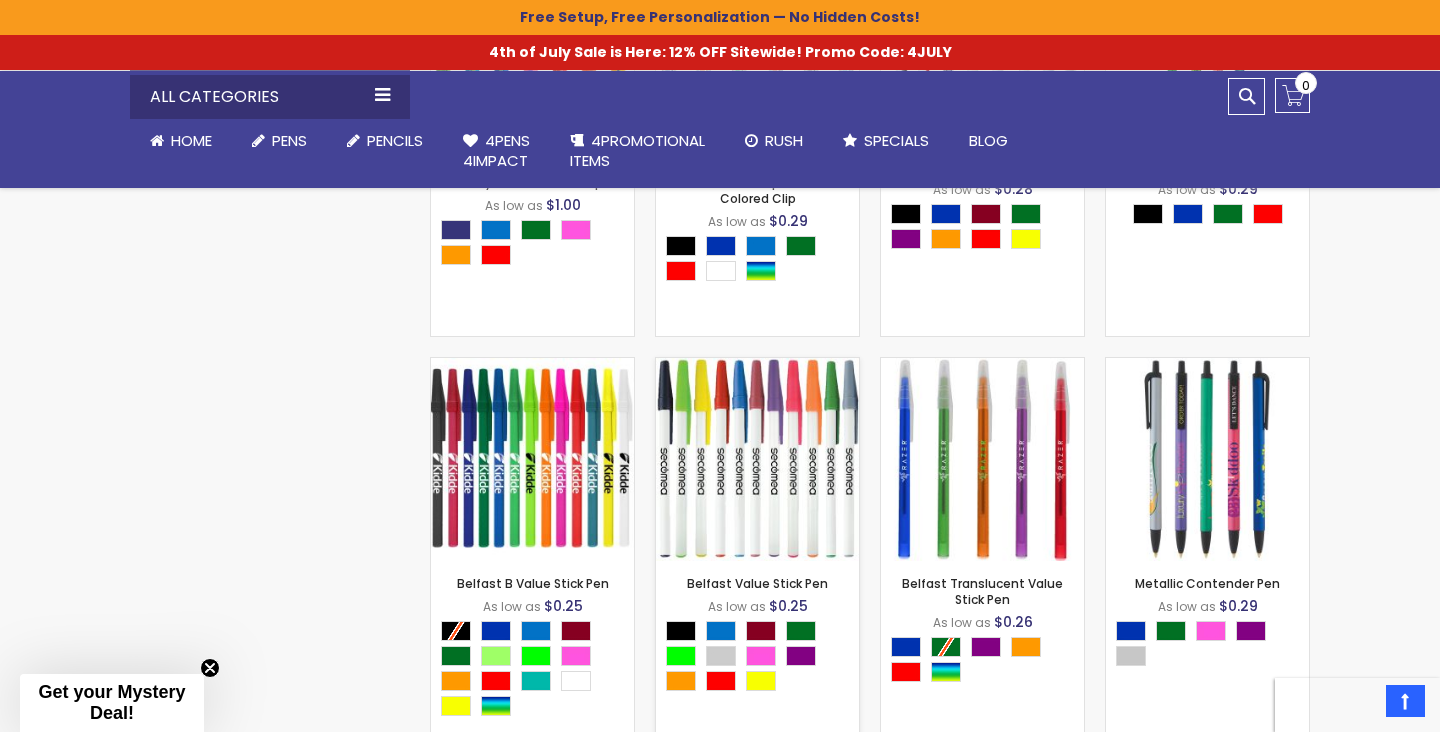 click at bounding box center (757, 459) 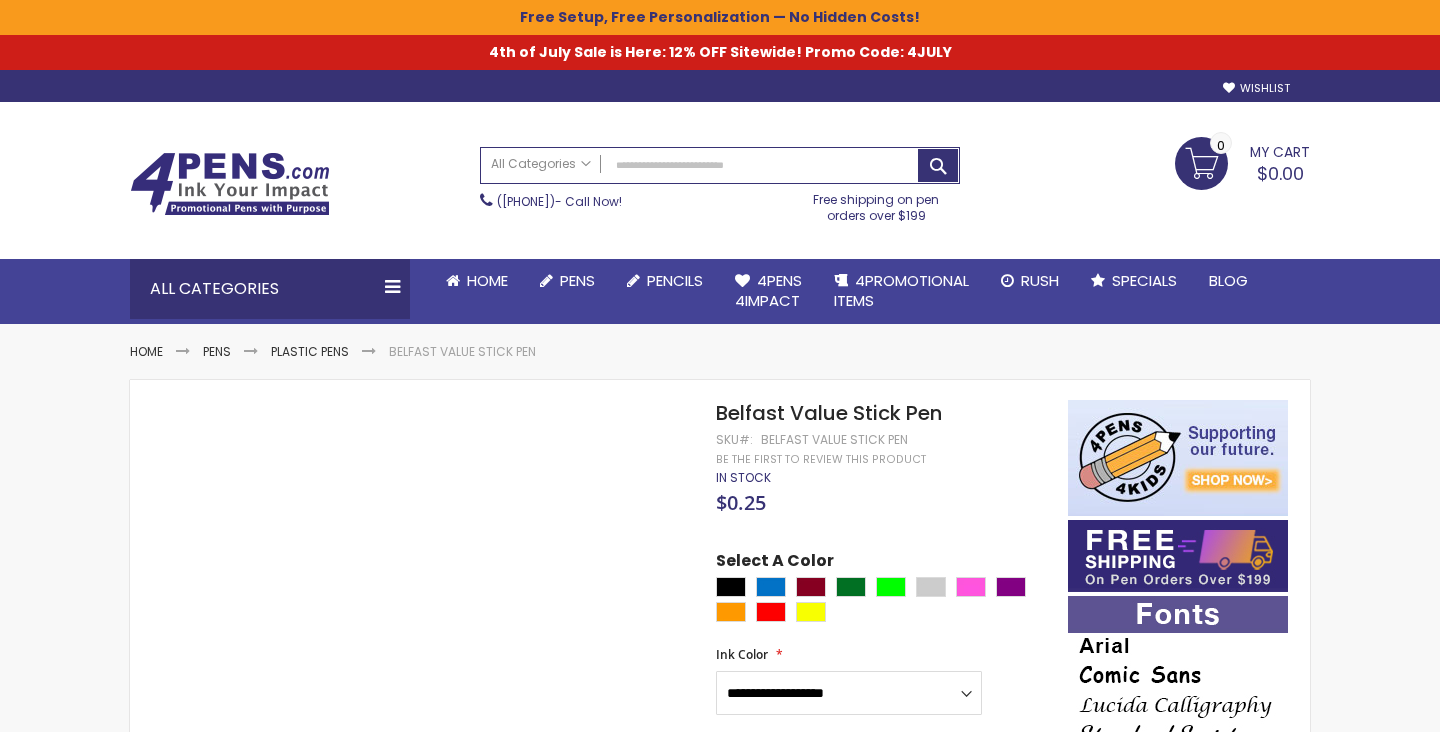 scroll, scrollTop: 0, scrollLeft: 0, axis: both 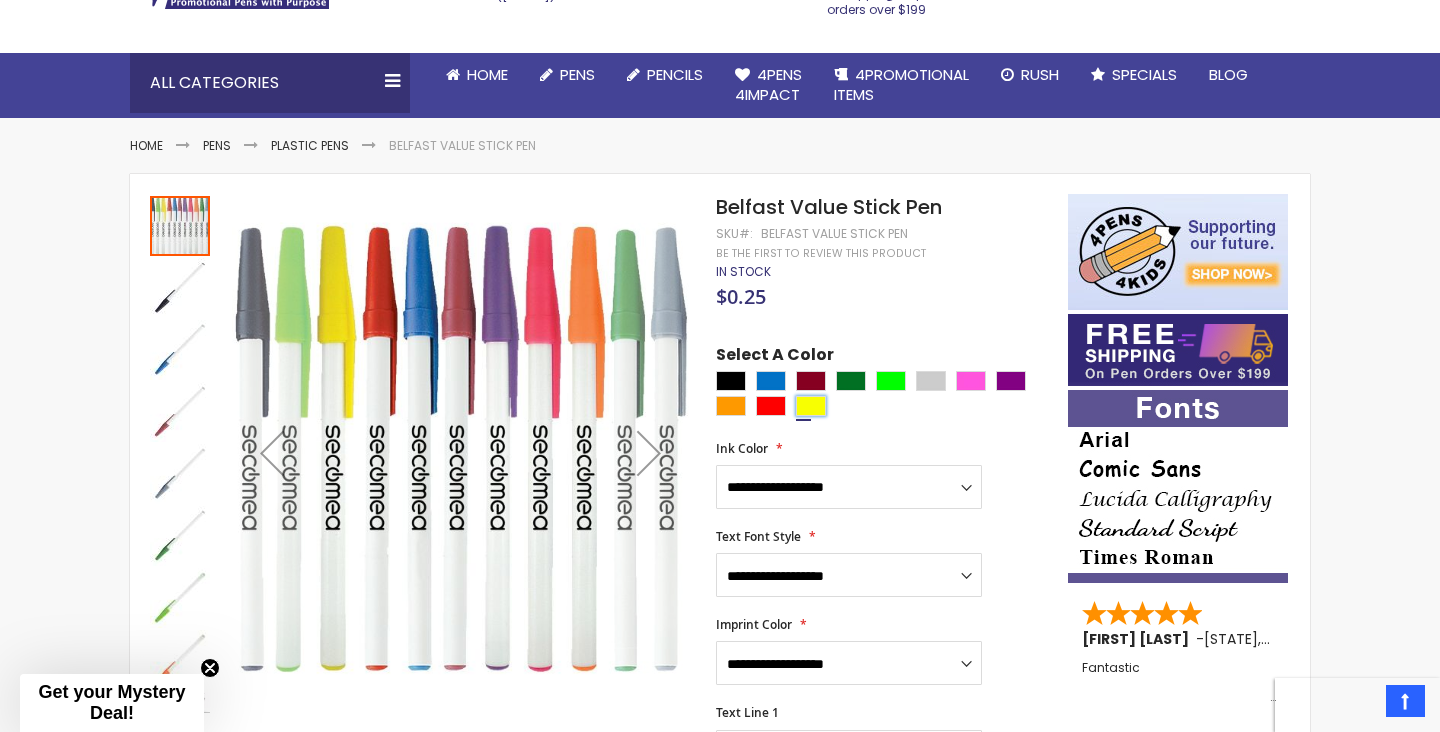 click at bounding box center [811, 406] 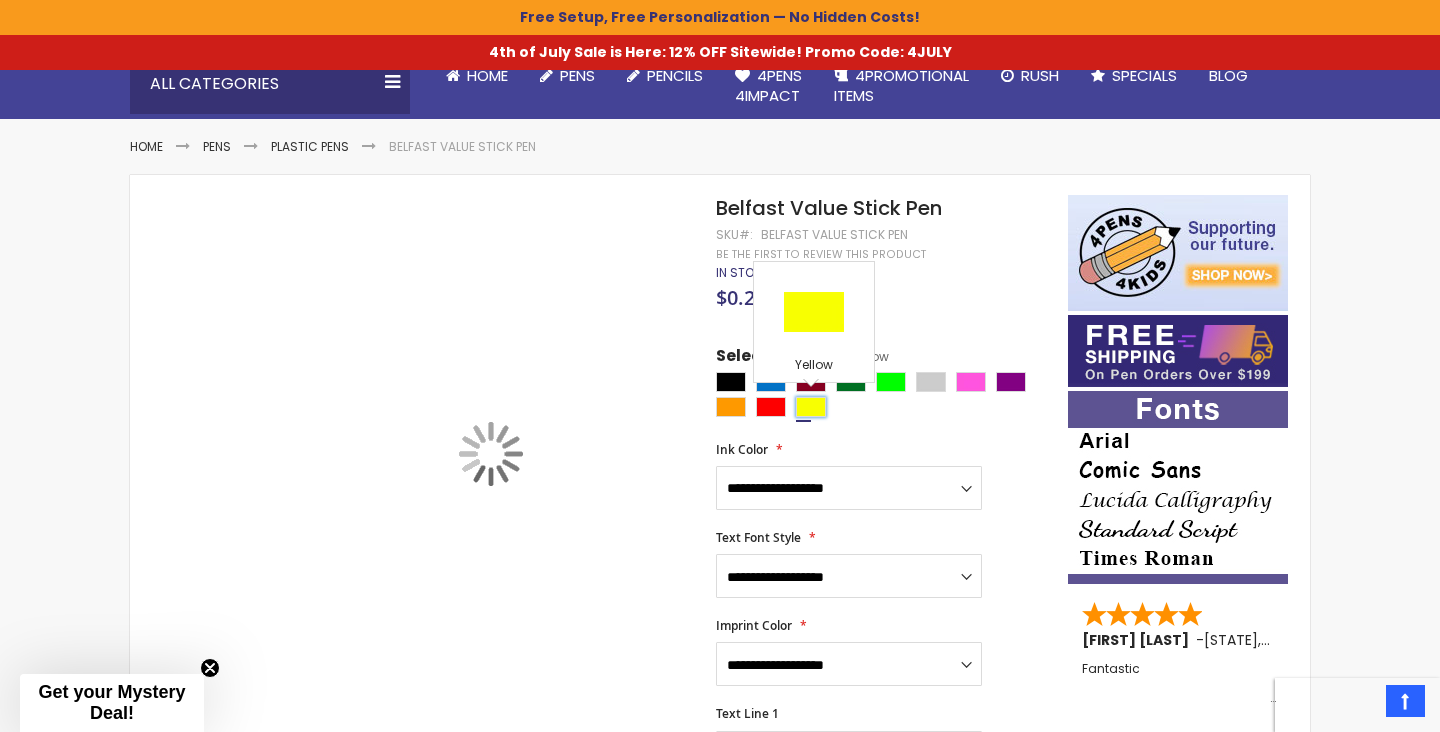 scroll, scrollTop: 206, scrollLeft: 0, axis: vertical 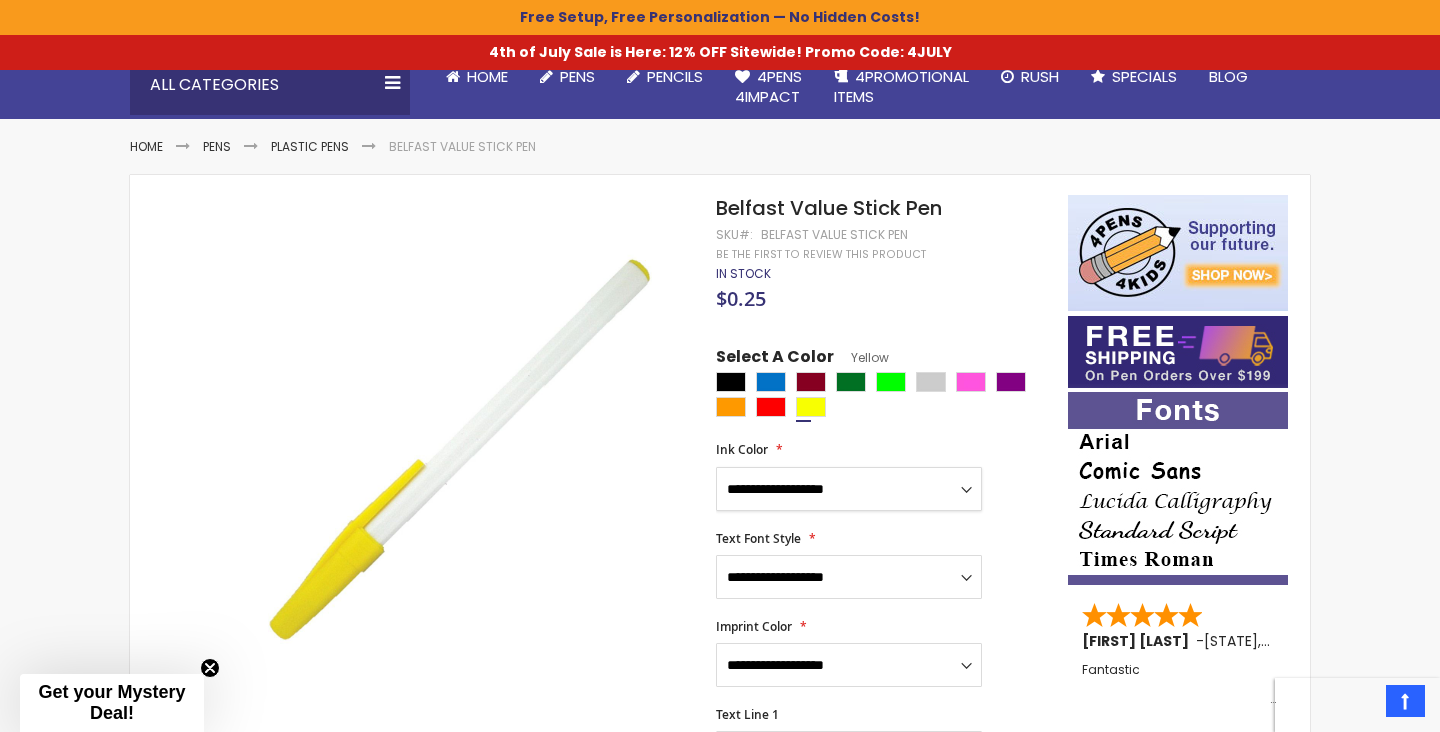 click on "**********" at bounding box center [849, 489] 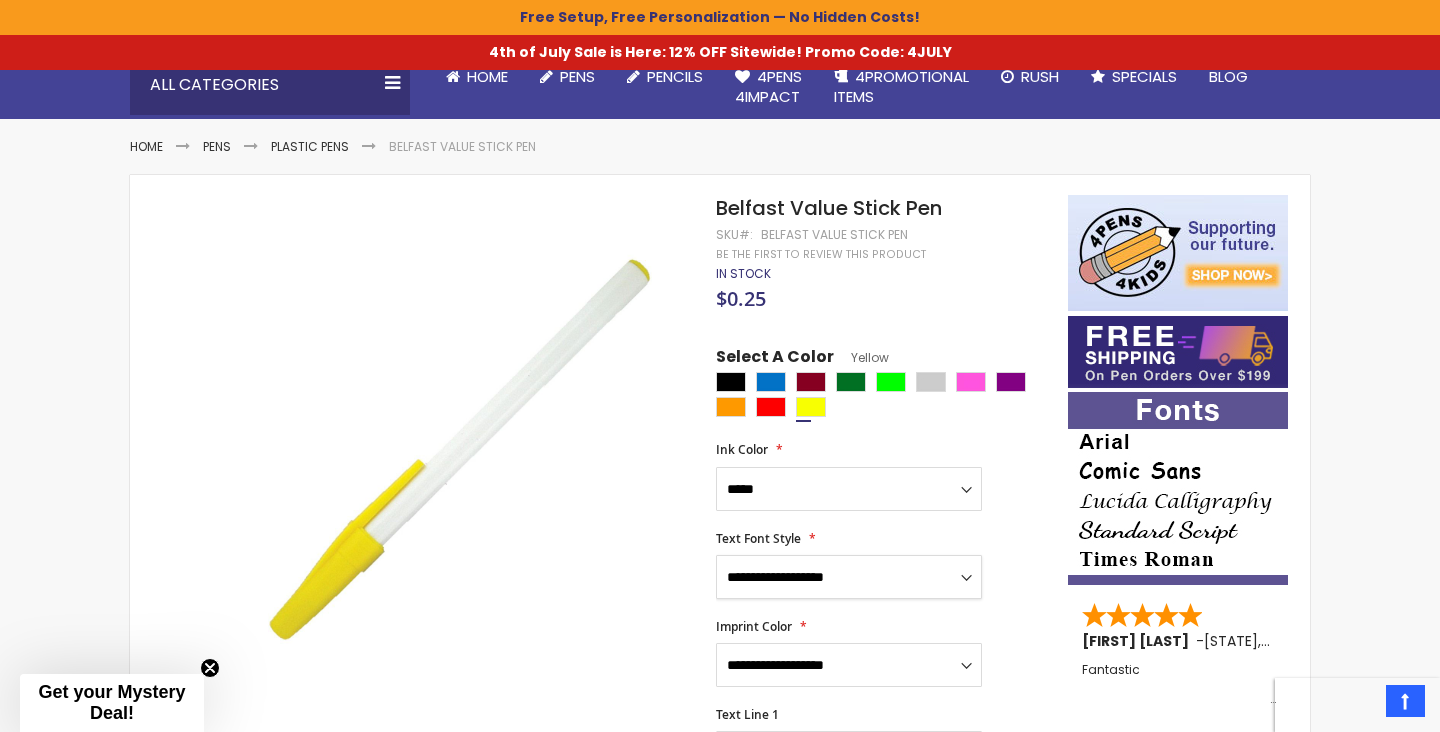 click on "**********" at bounding box center (849, 577) 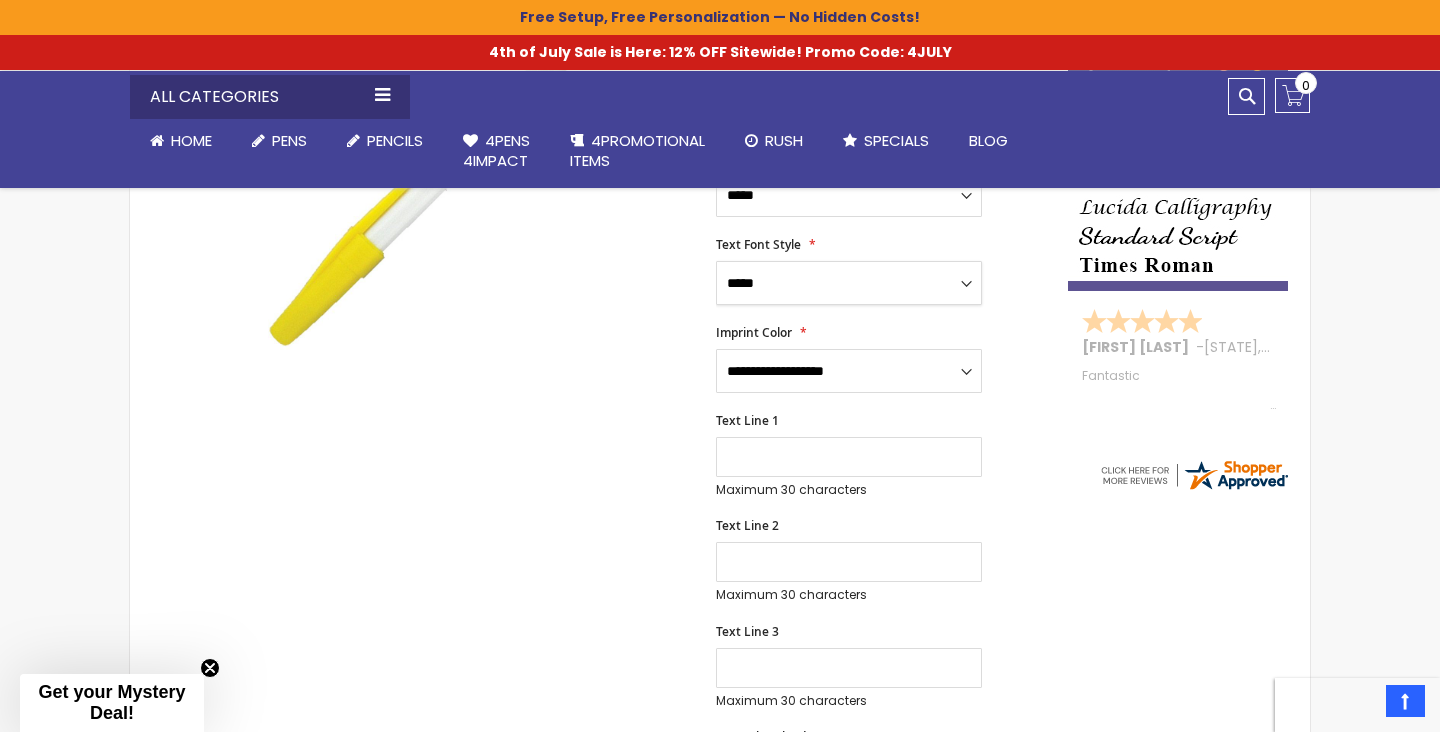 scroll, scrollTop: 505, scrollLeft: 0, axis: vertical 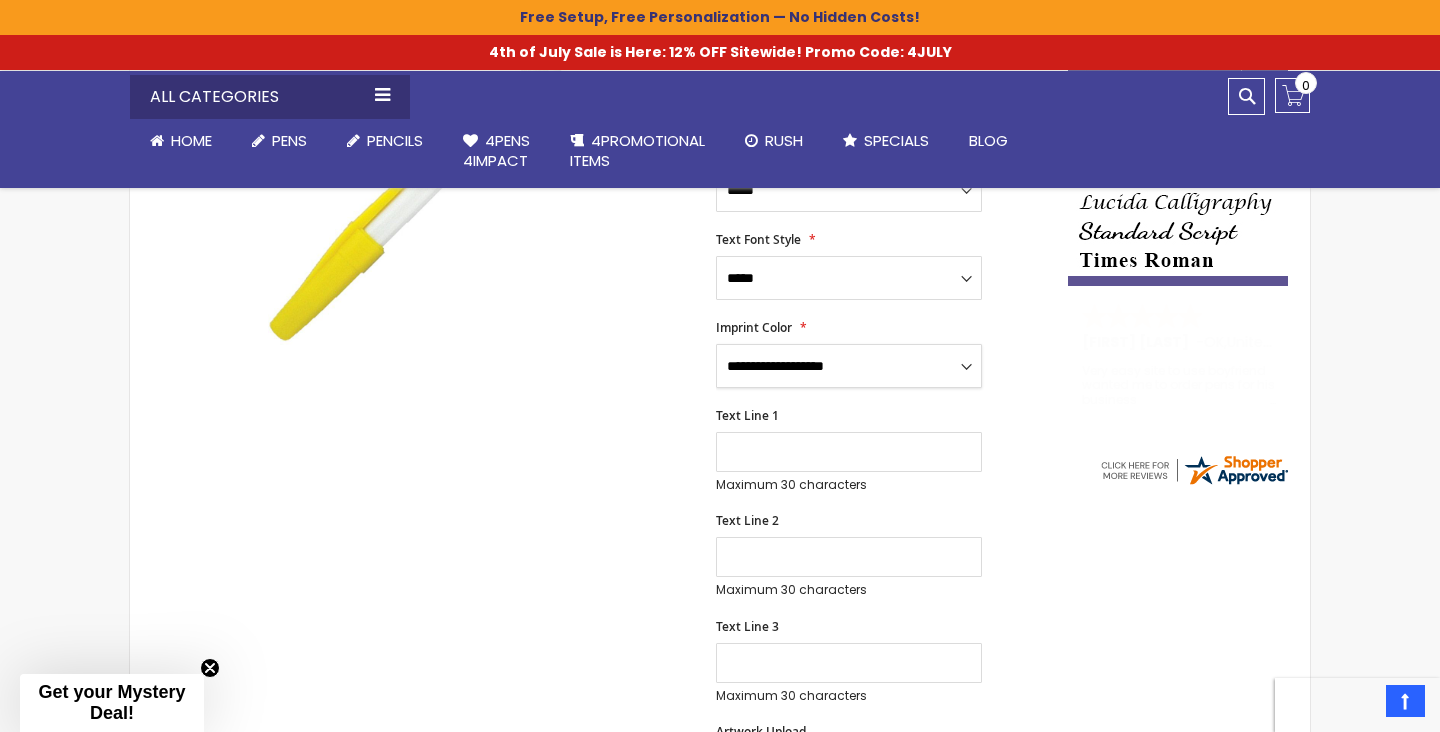 click on "**********" at bounding box center [849, 366] 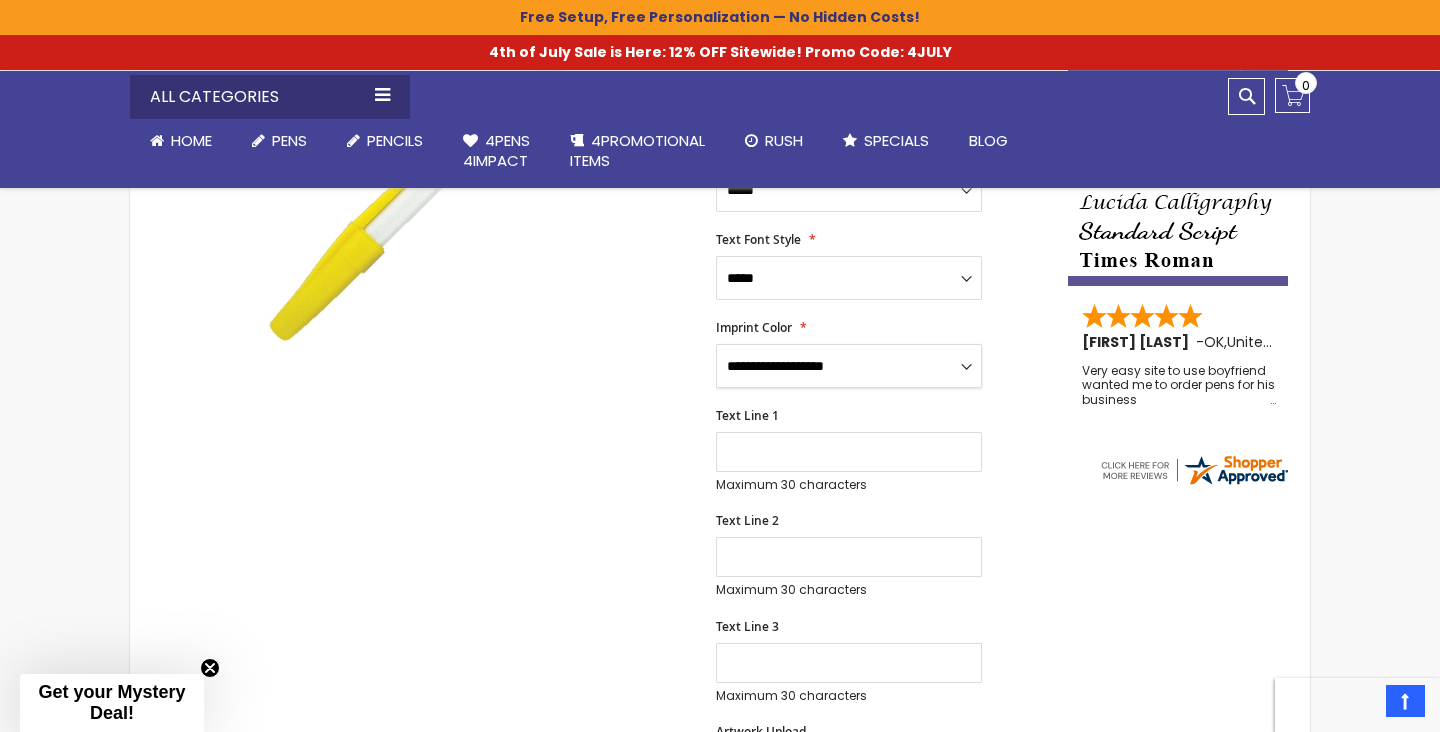 select on "****" 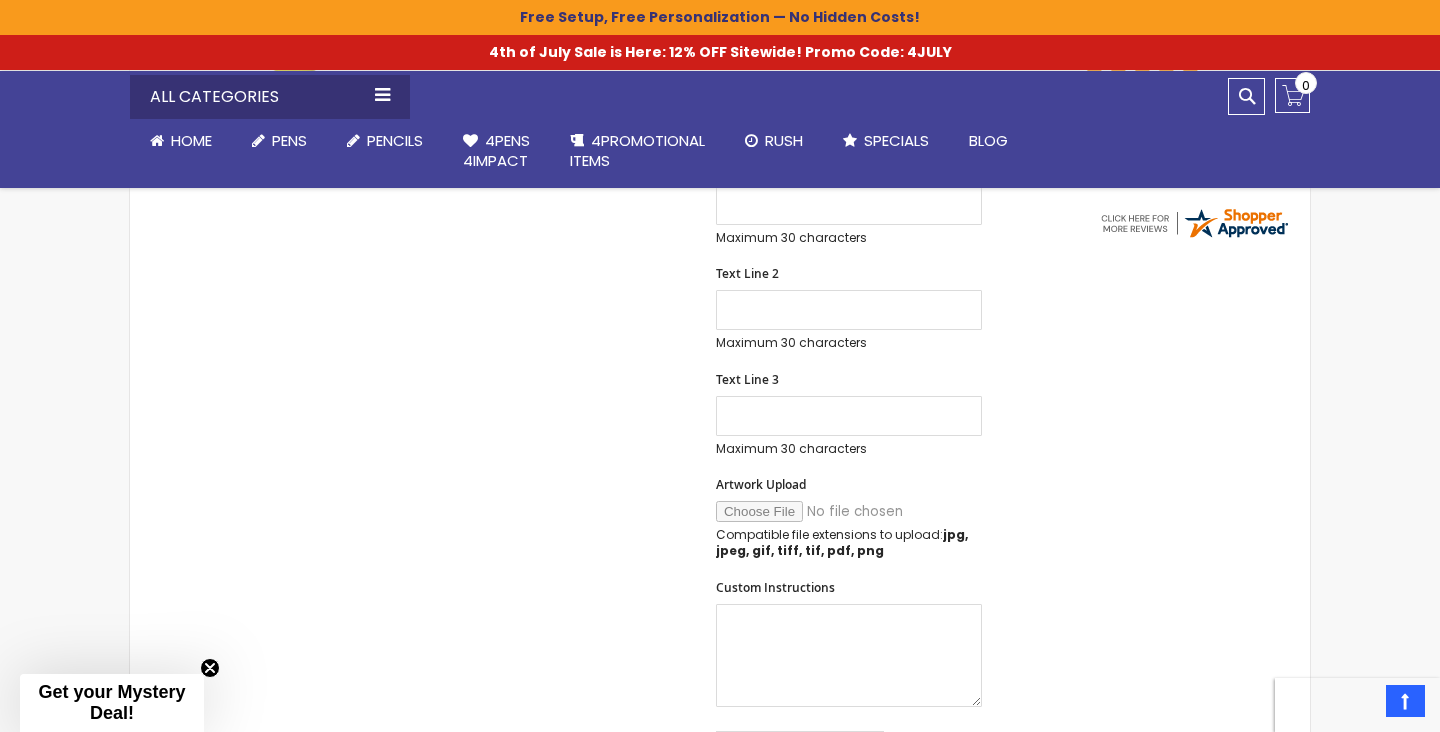 scroll, scrollTop: 751, scrollLeft: 0, axis: vertical 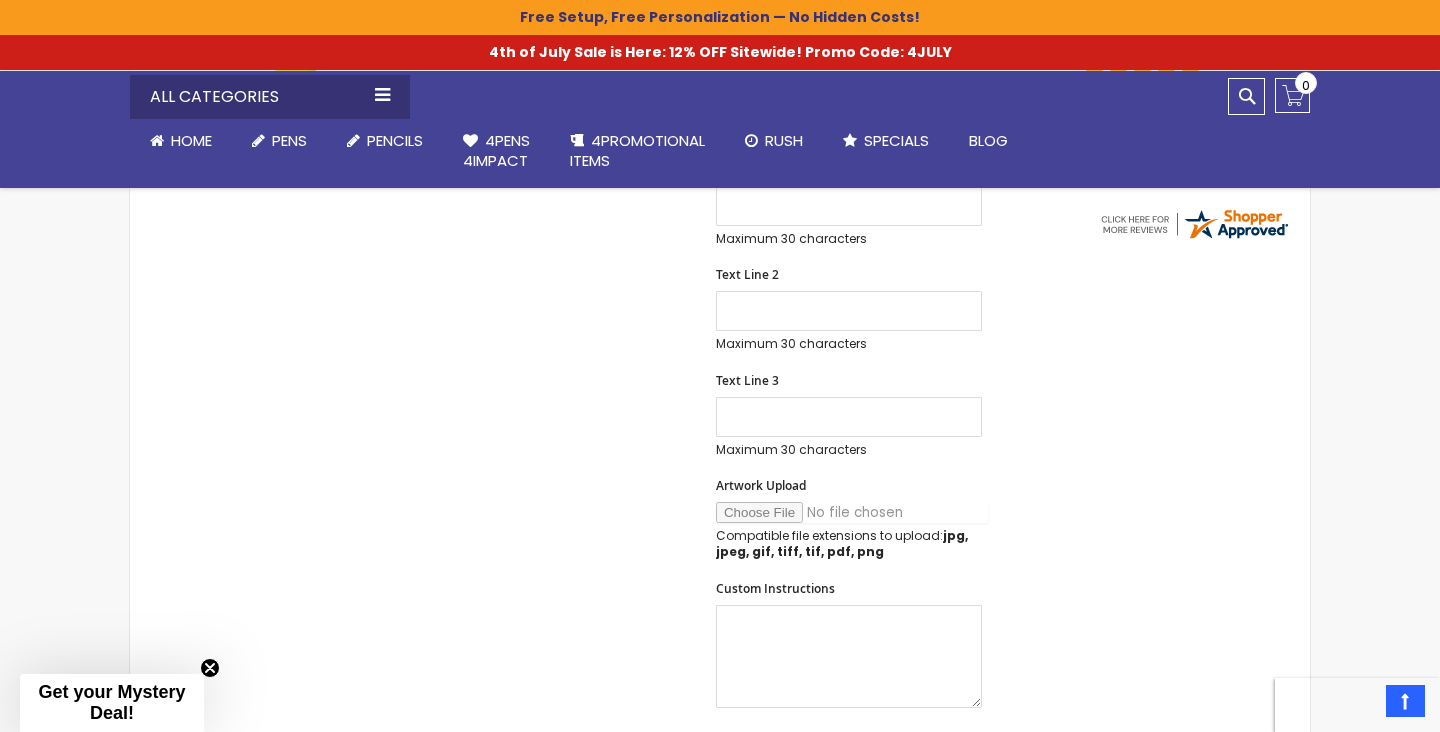 click on "Artwork Upload" at bounding box center (852, 512) 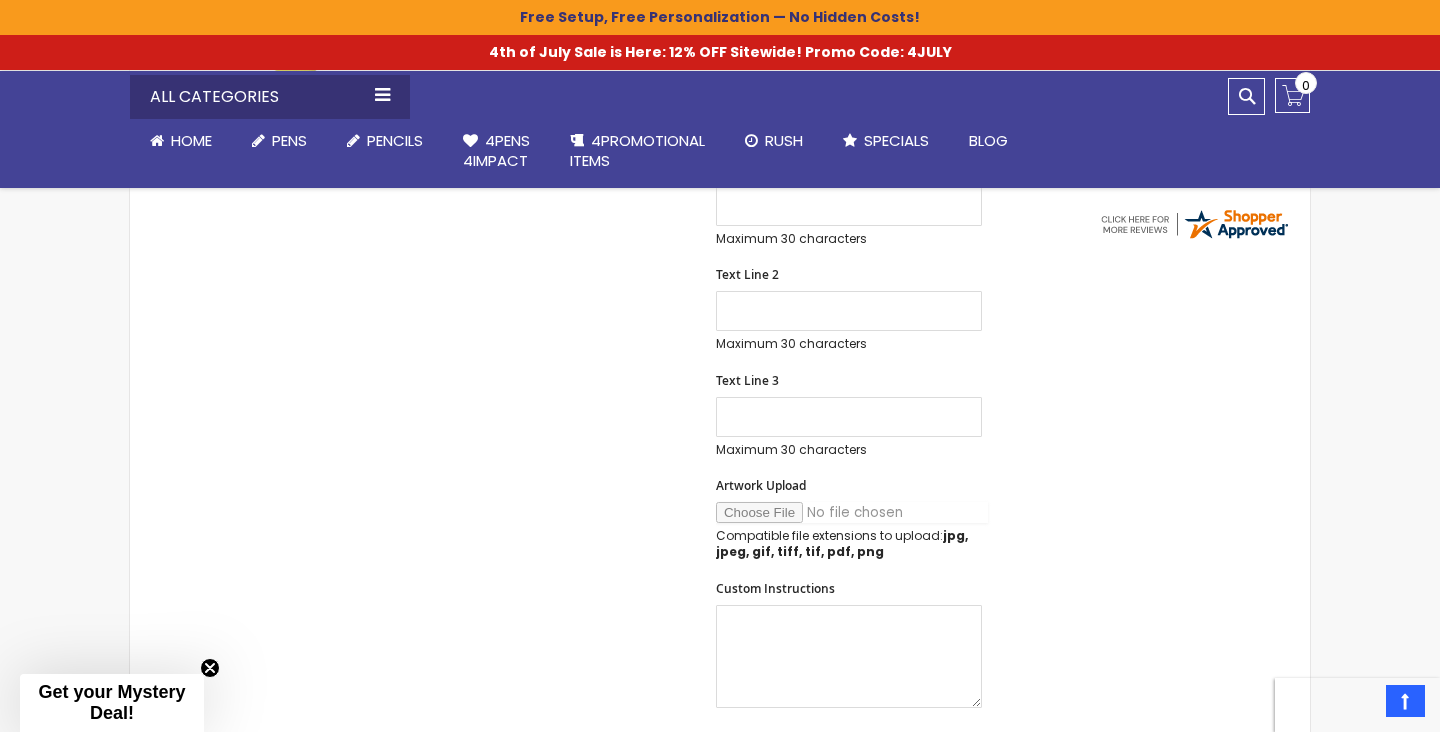 type on "**********" 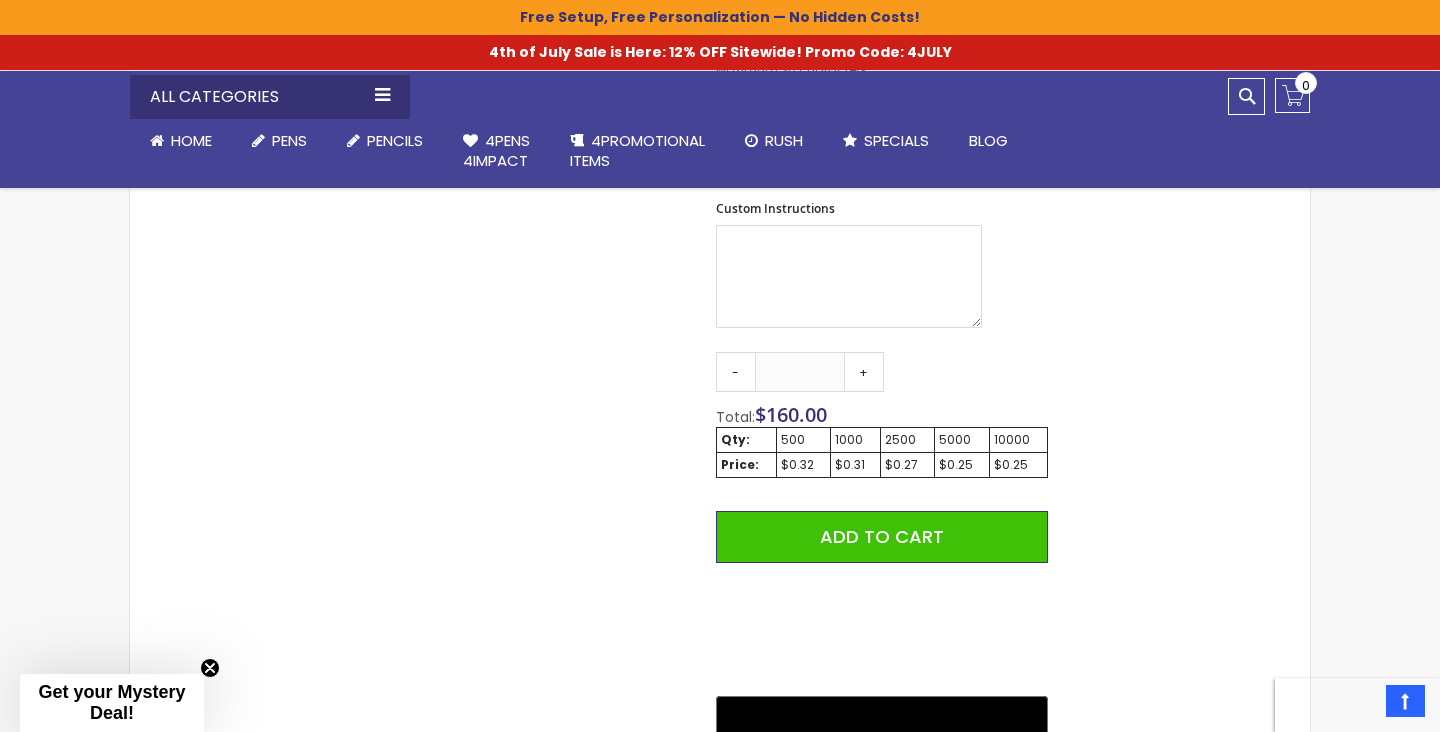 scroll, scrollTop: 1130, scrollLeft: 0, axis: vertical 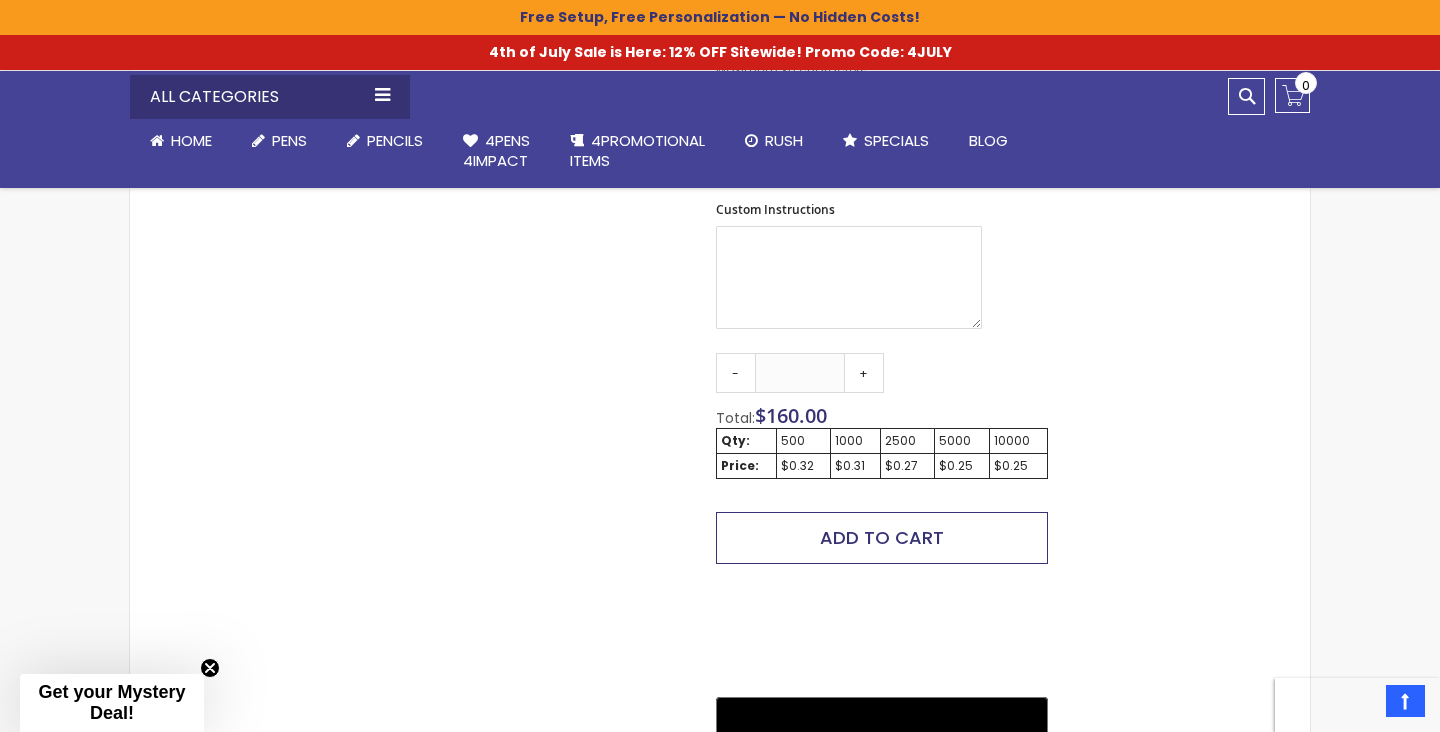 click on "Add to Cart" at bounding box center (882, 538) 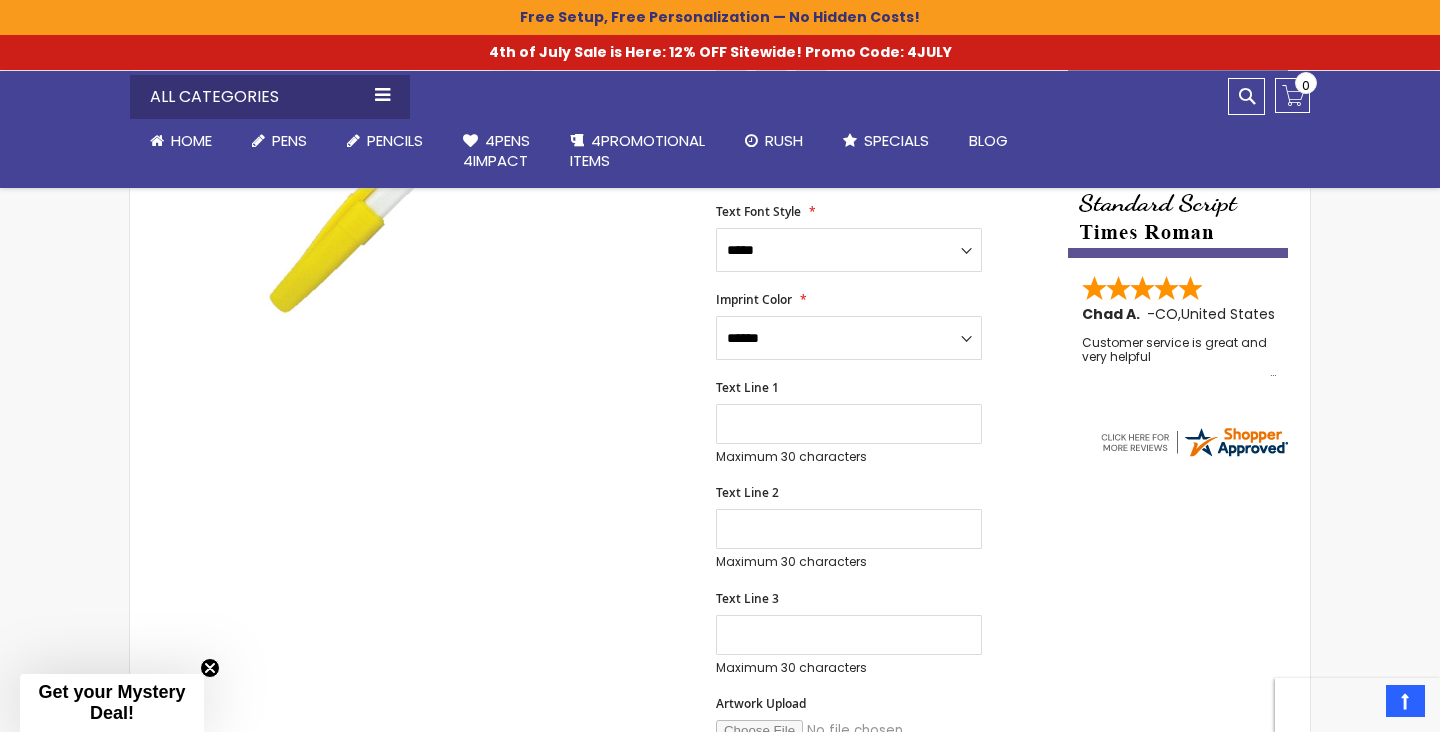 scroll, scrollTop: 532, scrollLeft: 0, axis: vertical 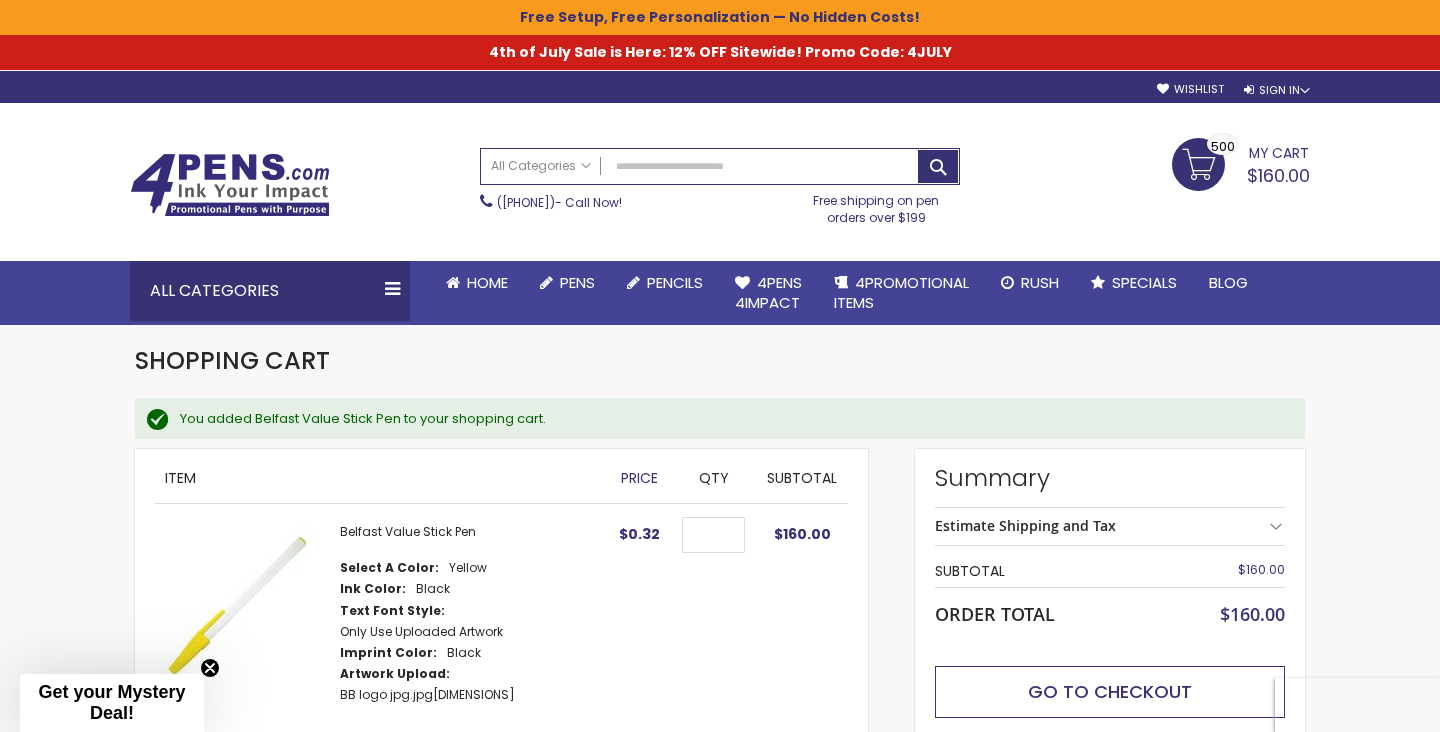 click on "Go to Checkout" at bounding box center (1110, 691) 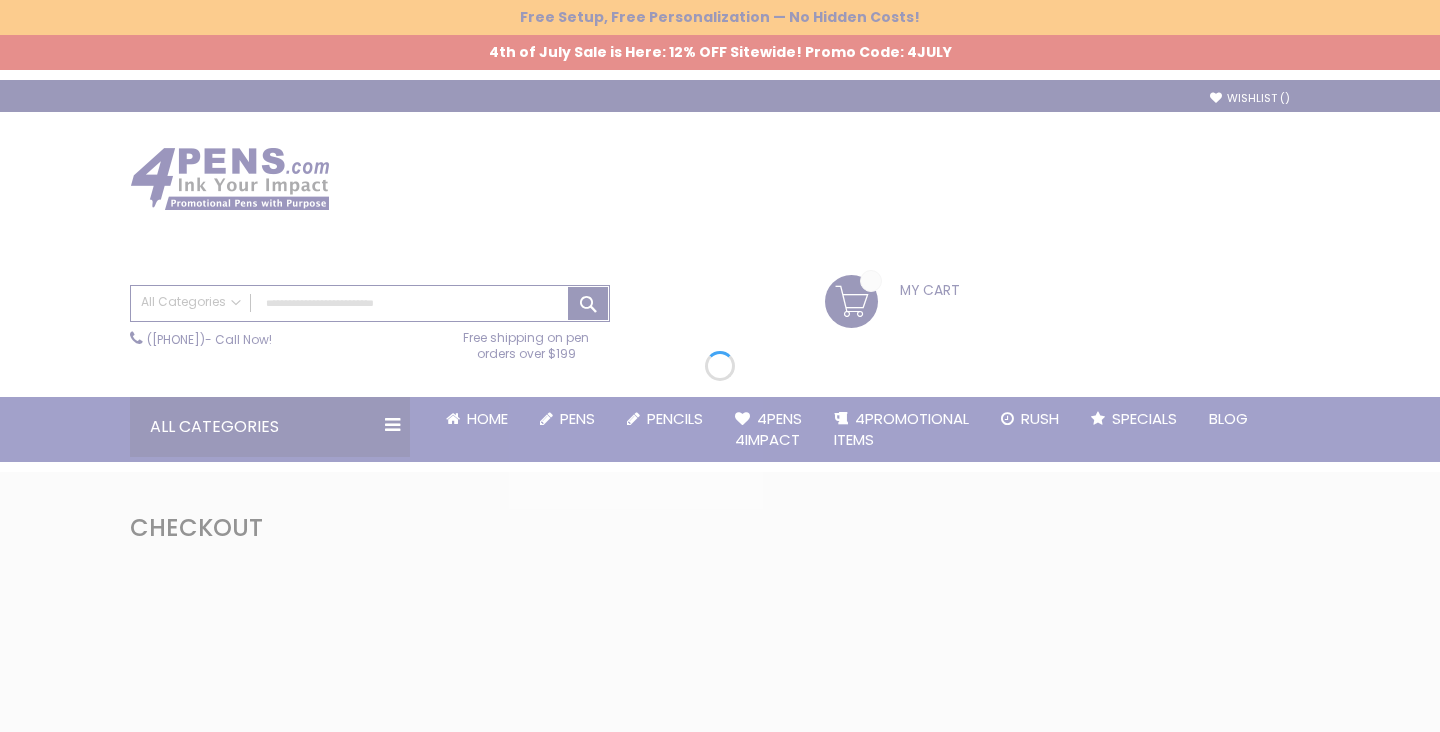 scroll, scrollTop: 0, scrollLeft: 0, axis: both 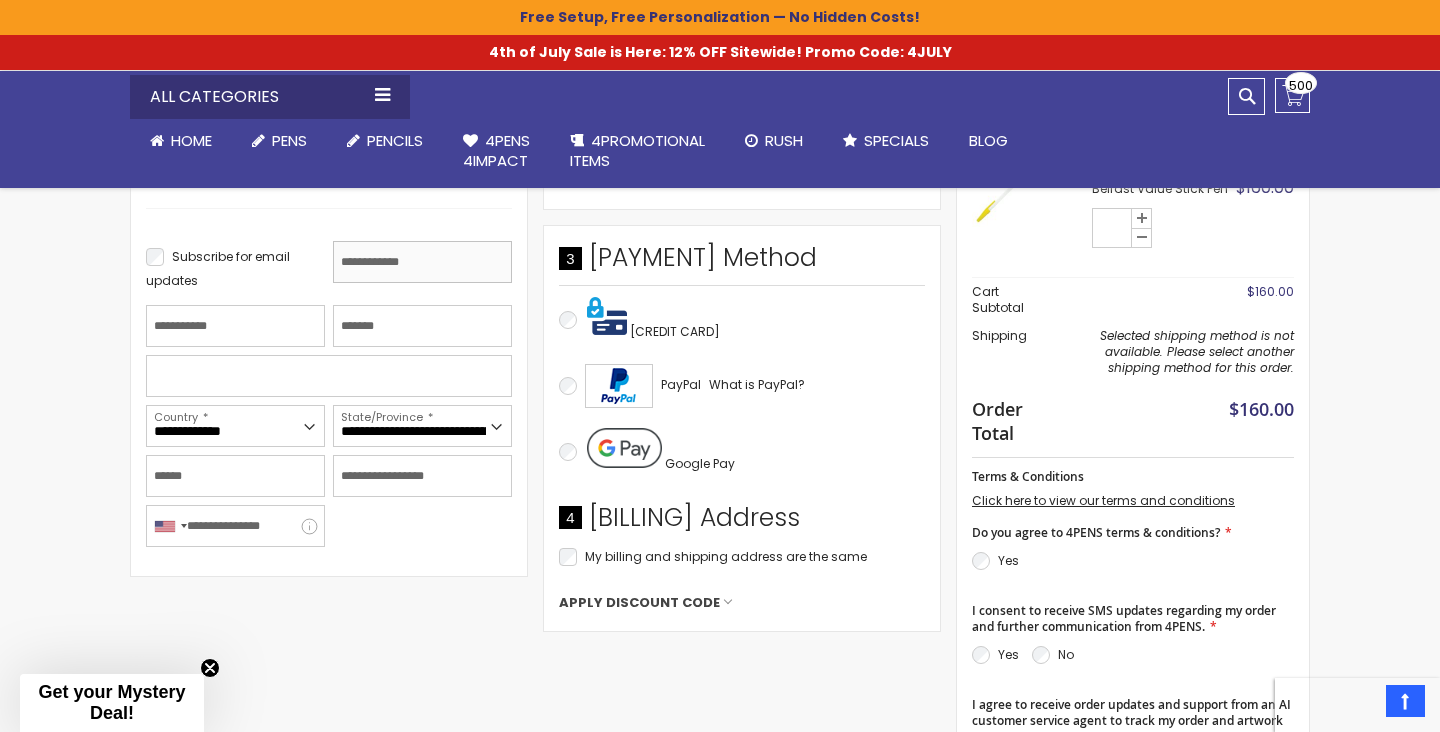 click on "[FIRST] Name" at bounding box center (422, 262) 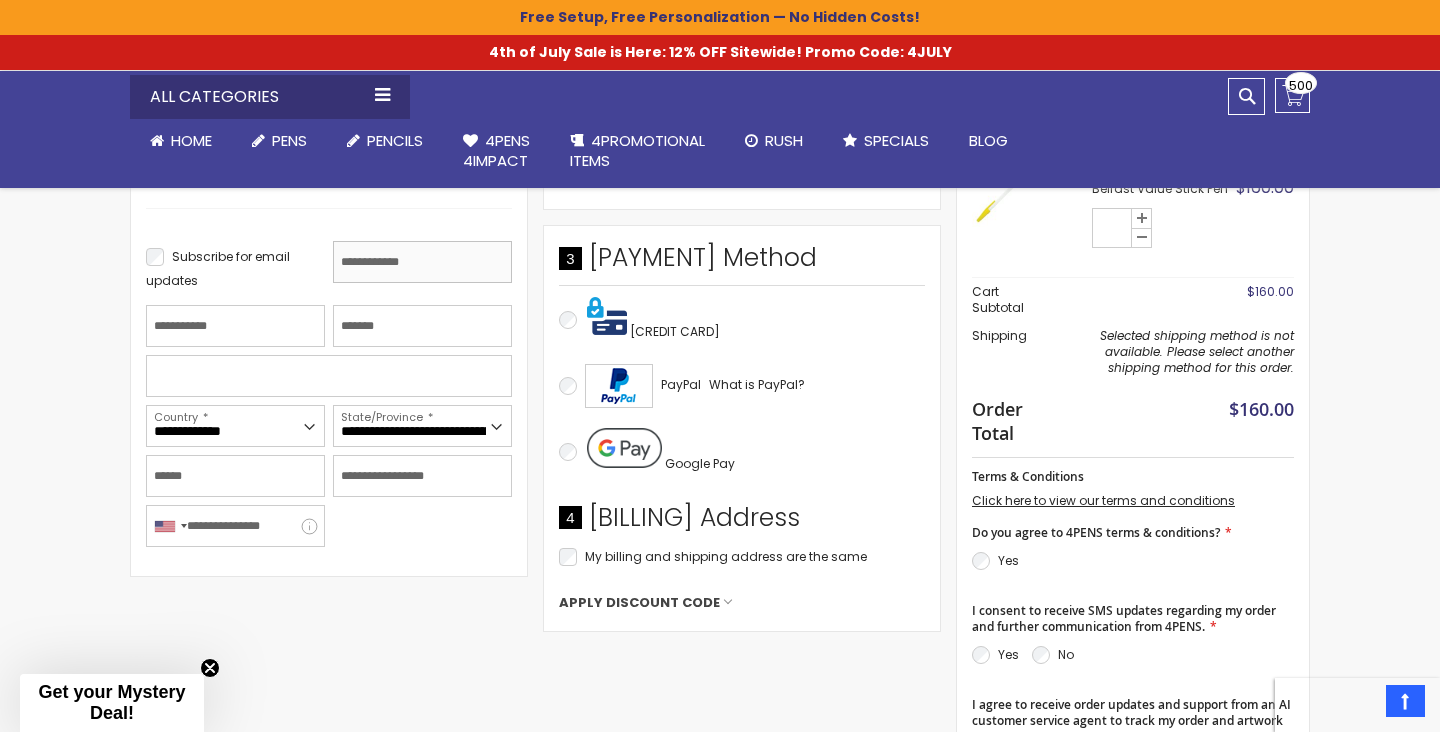 type on "*********" 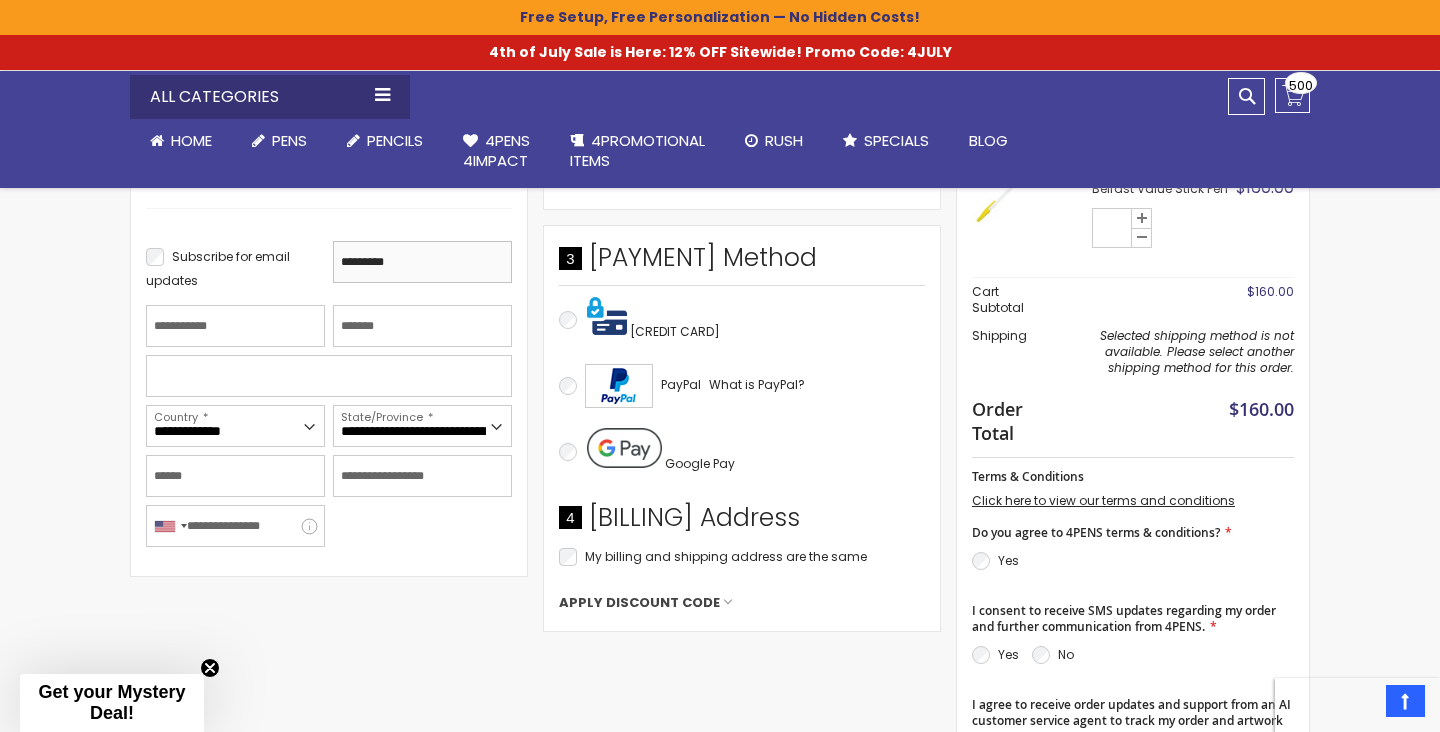 type on "********" 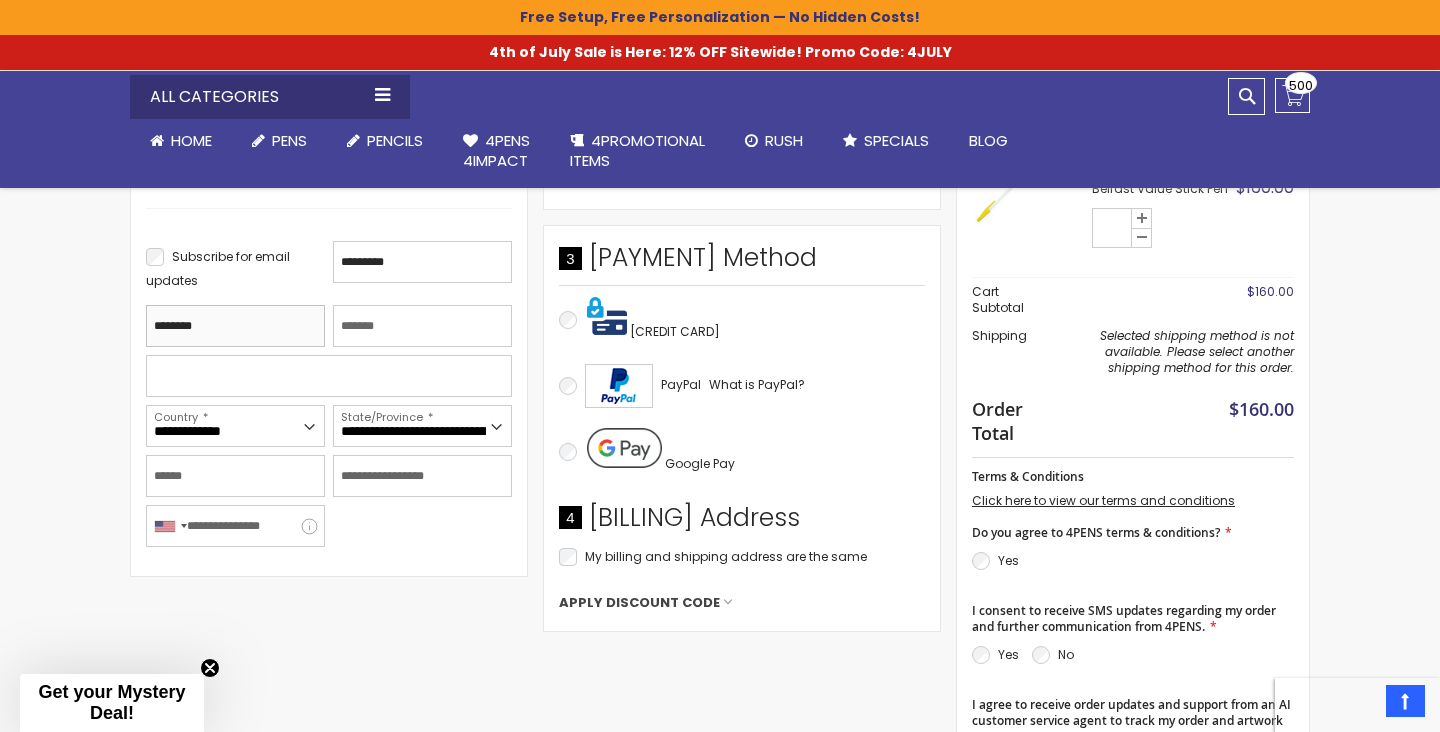 type on "**********" 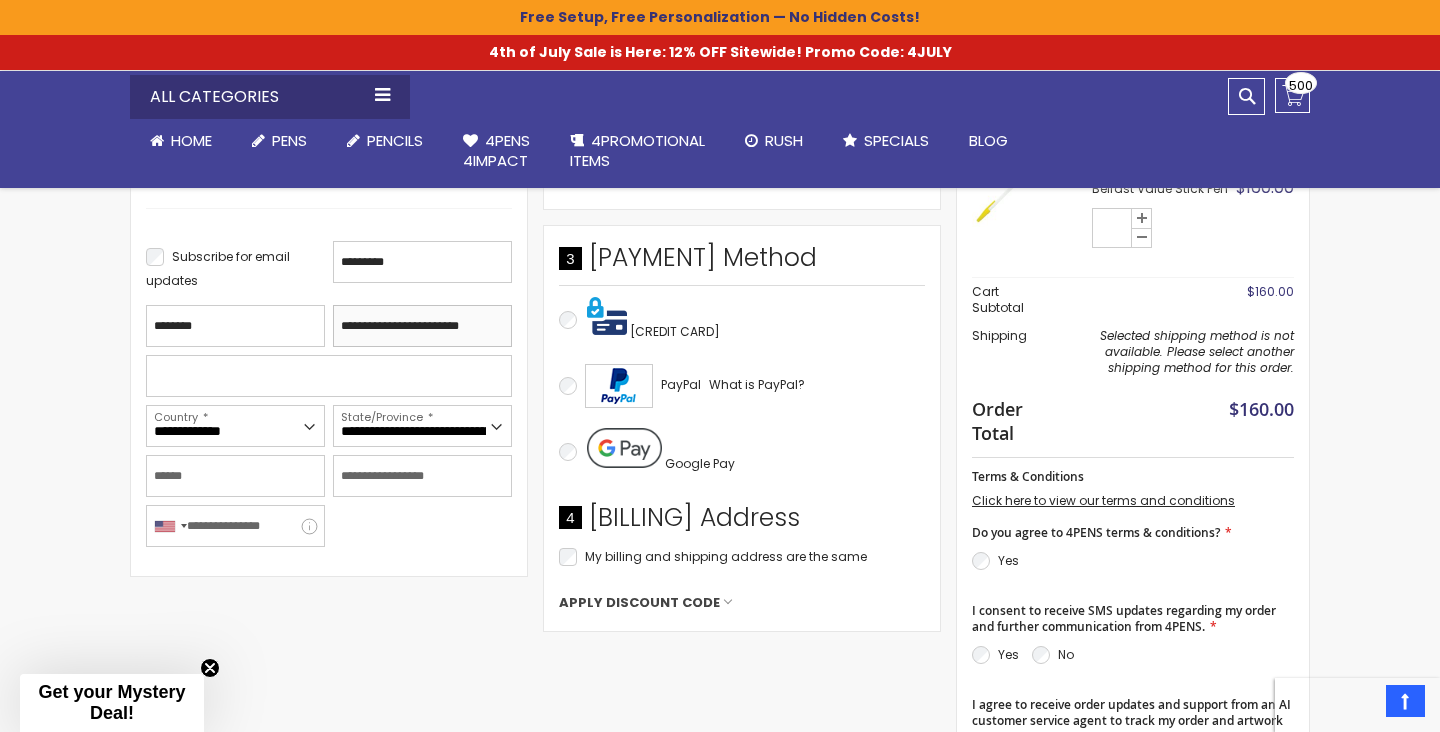 type on "**********" 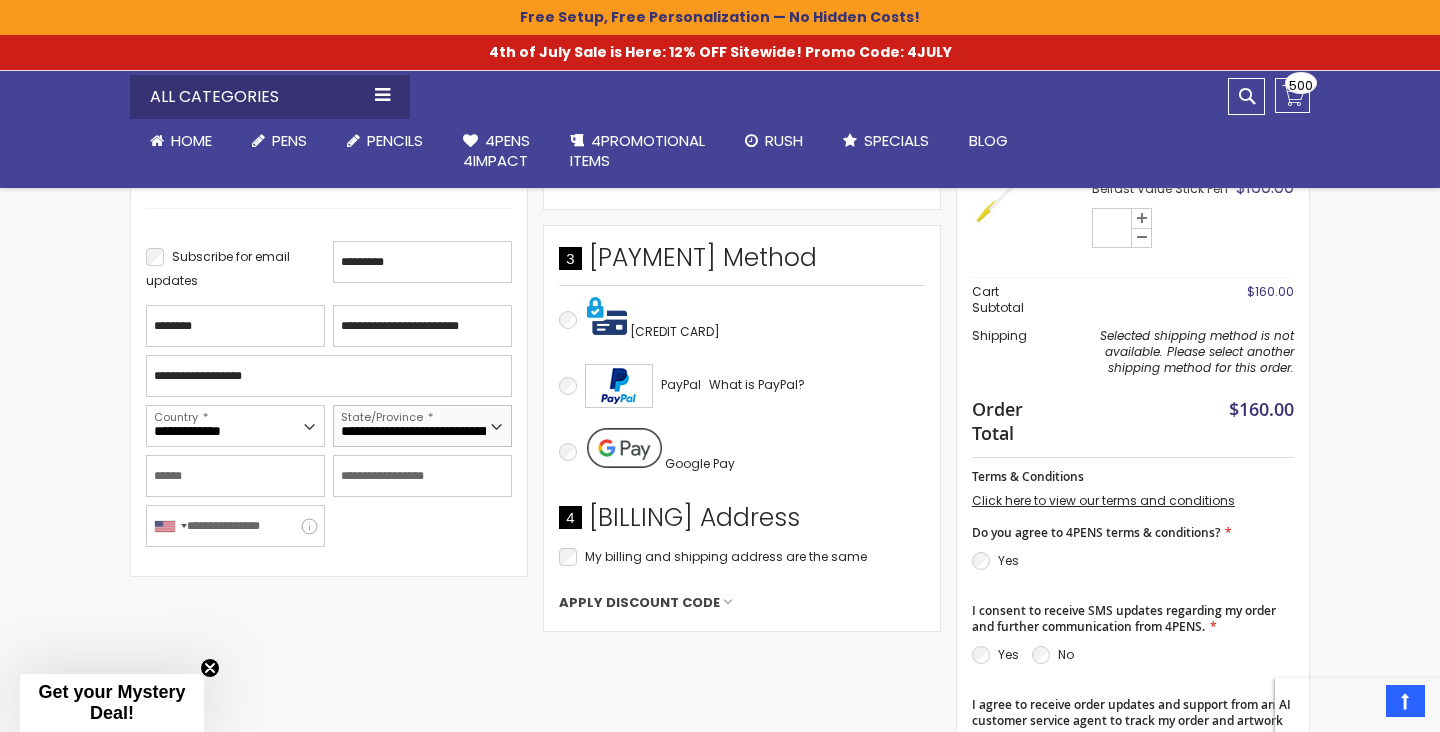 select on "**" 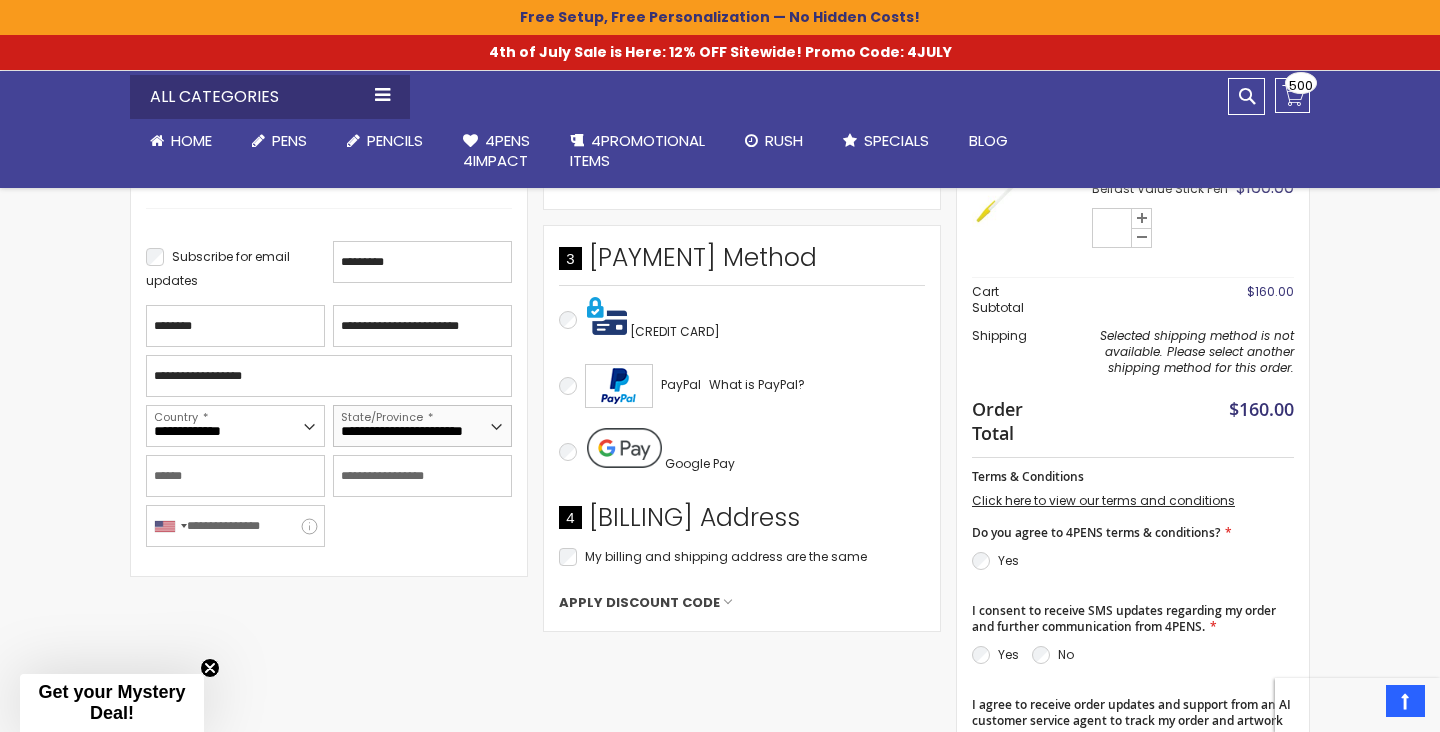 type on "********" 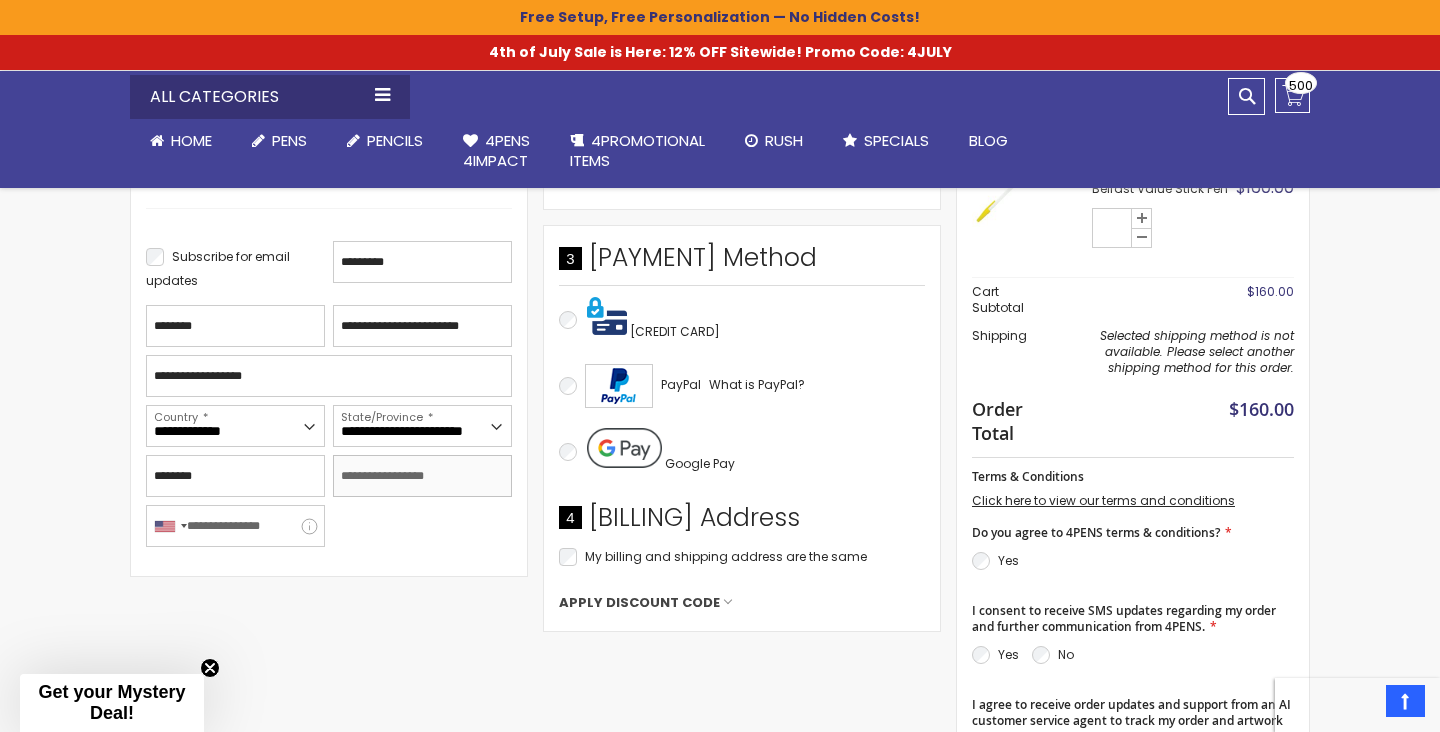 type on "*****" 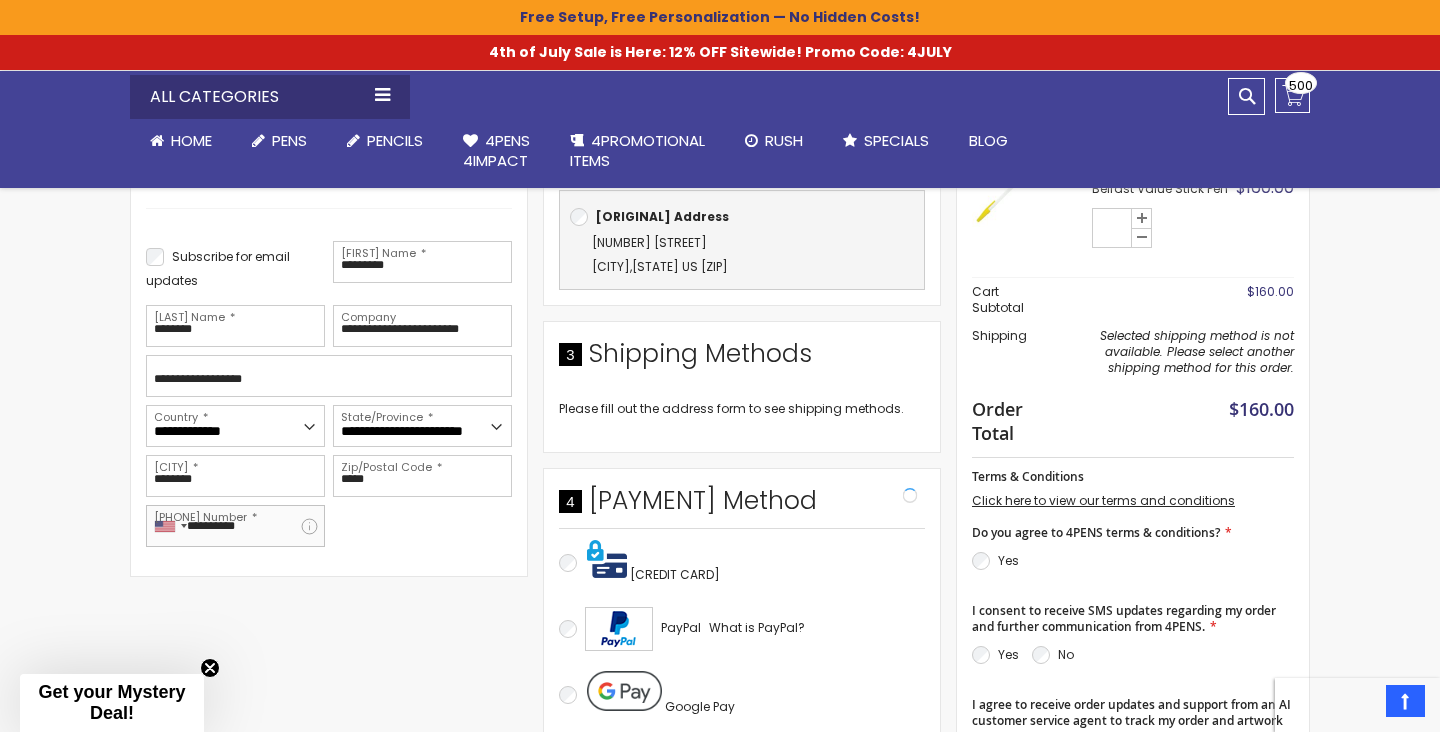 click on "**********" at bounding box center [235, 526] 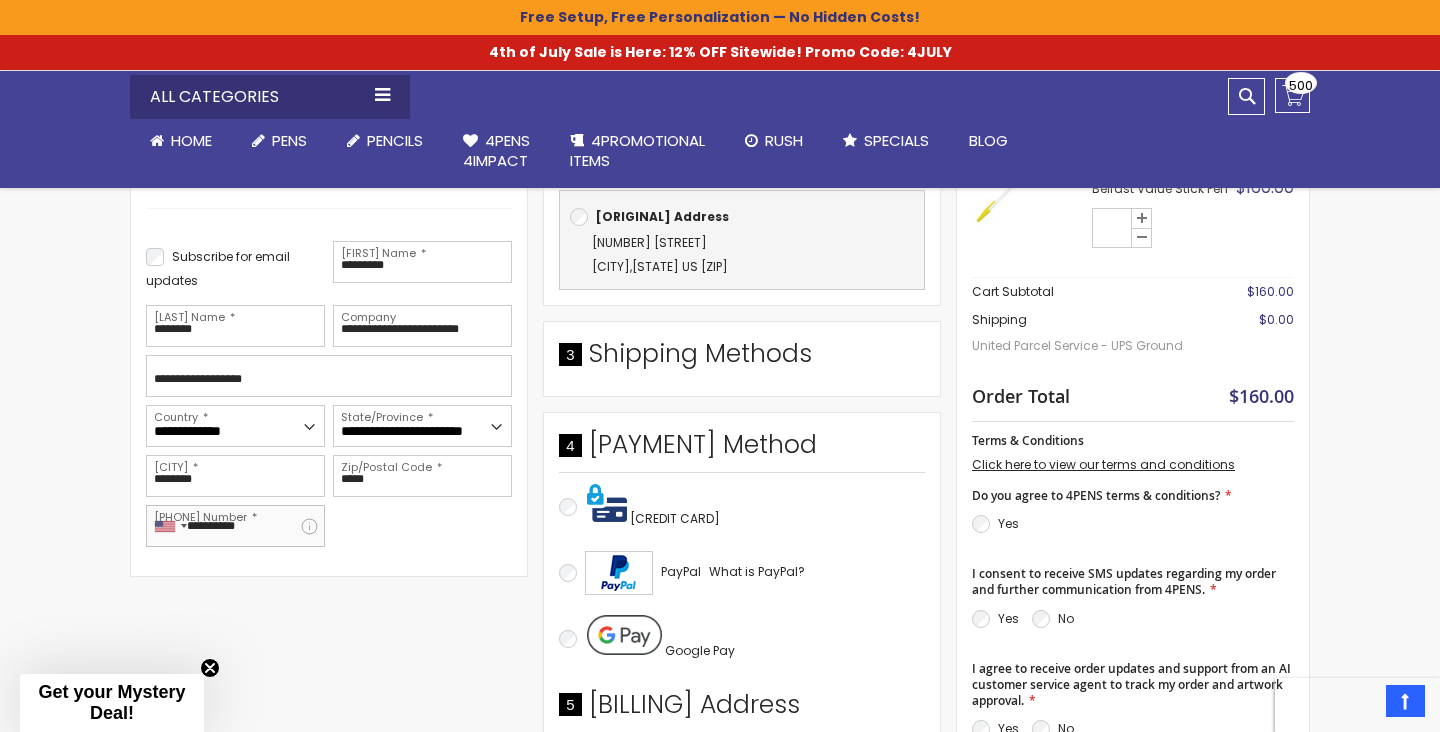 click on "**********" at bounding box center [235, 526] 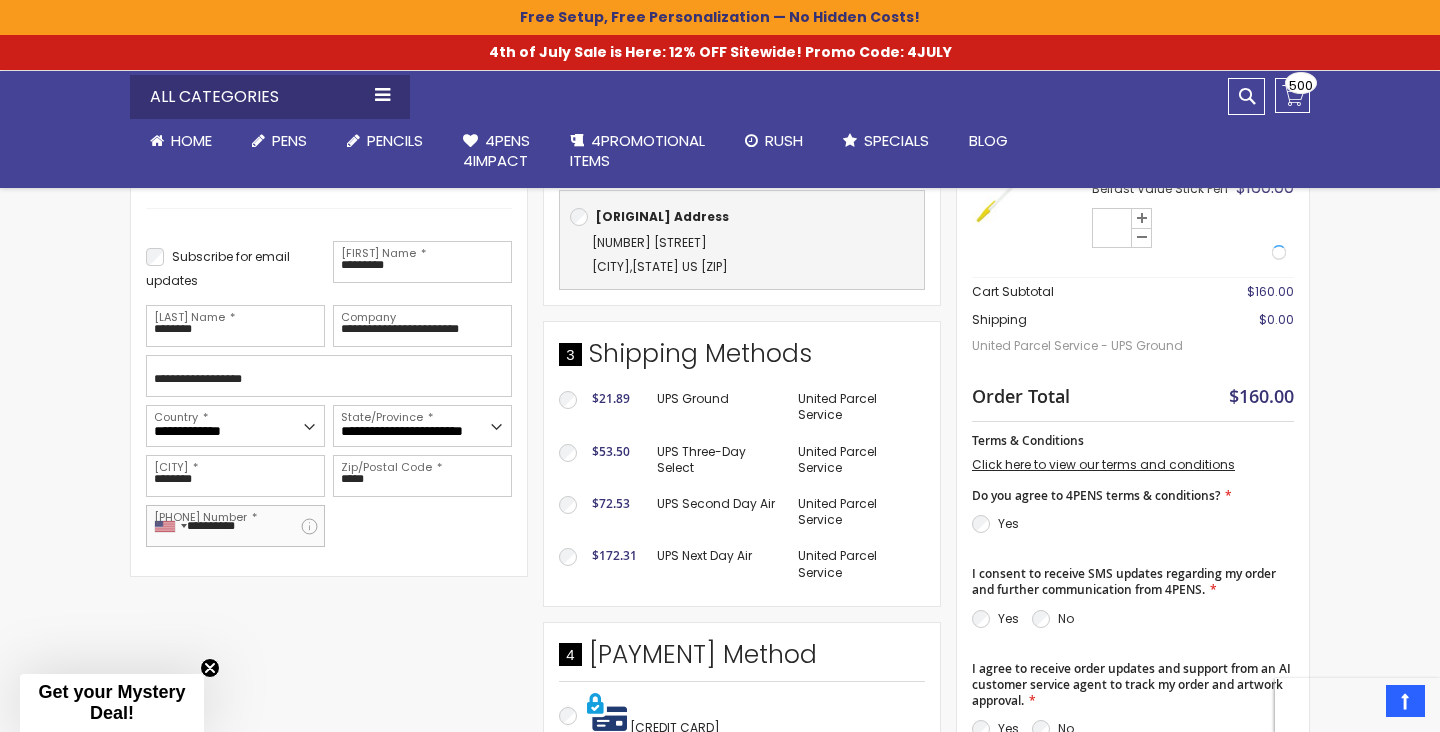 type on "**********" 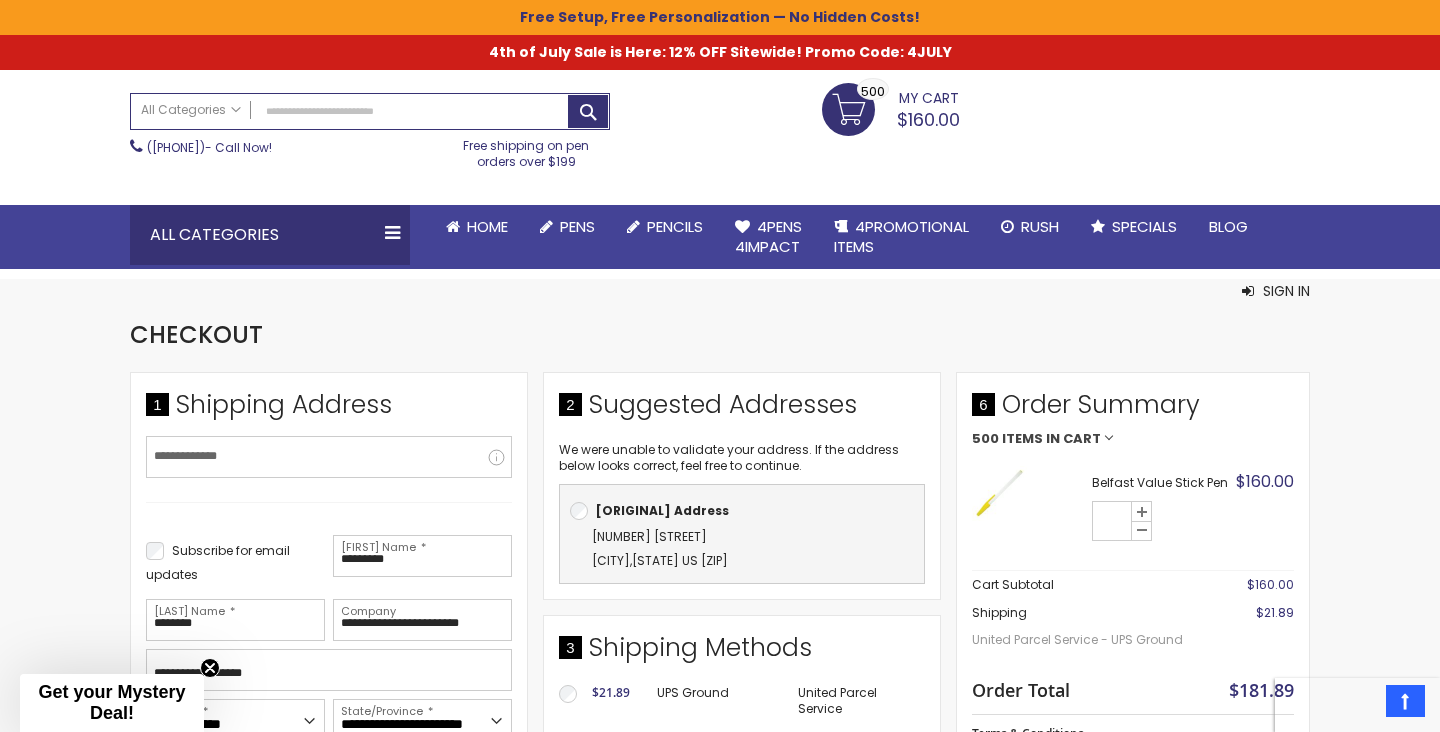 scroll, scrollTop: 199, scrollLeft: 0, axis: vertical 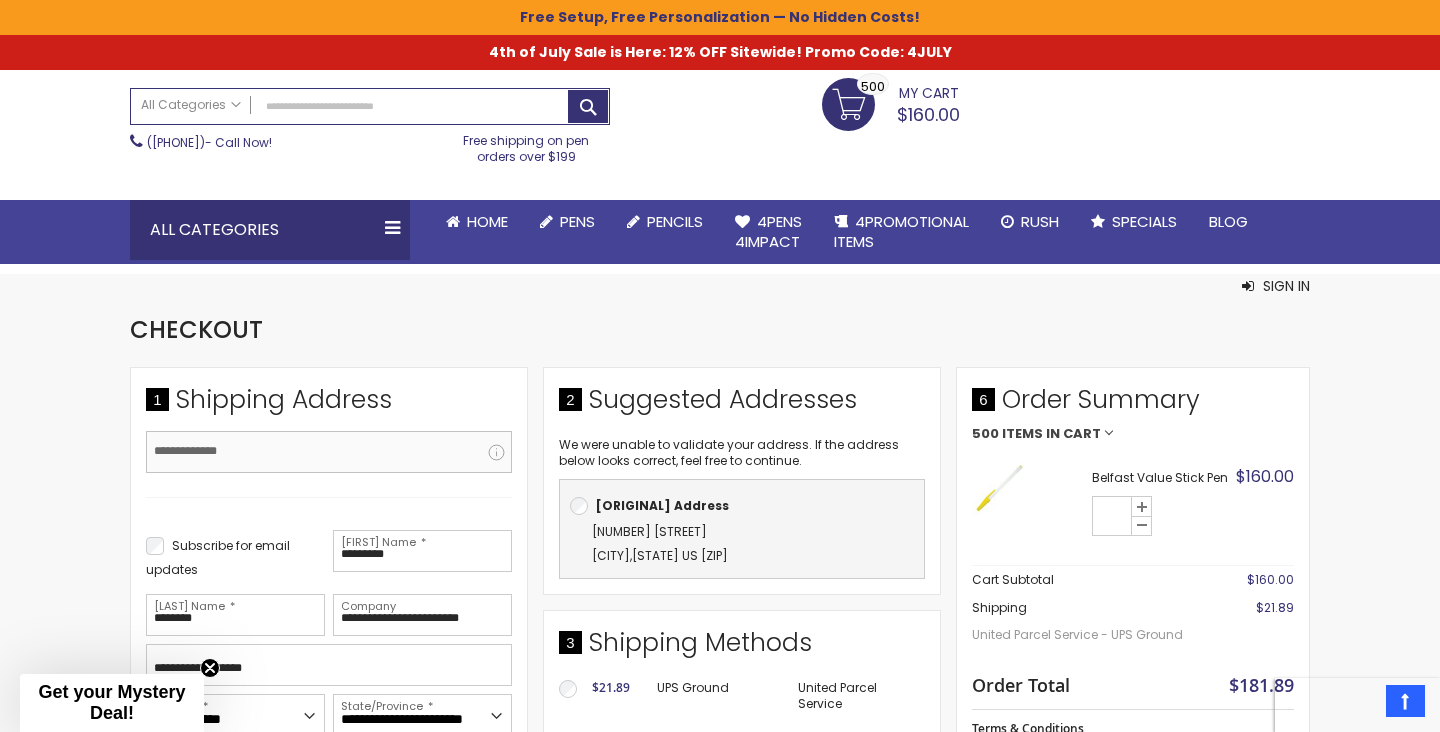 click on "[EMAIL] Address" at bounding box center (329, 452) 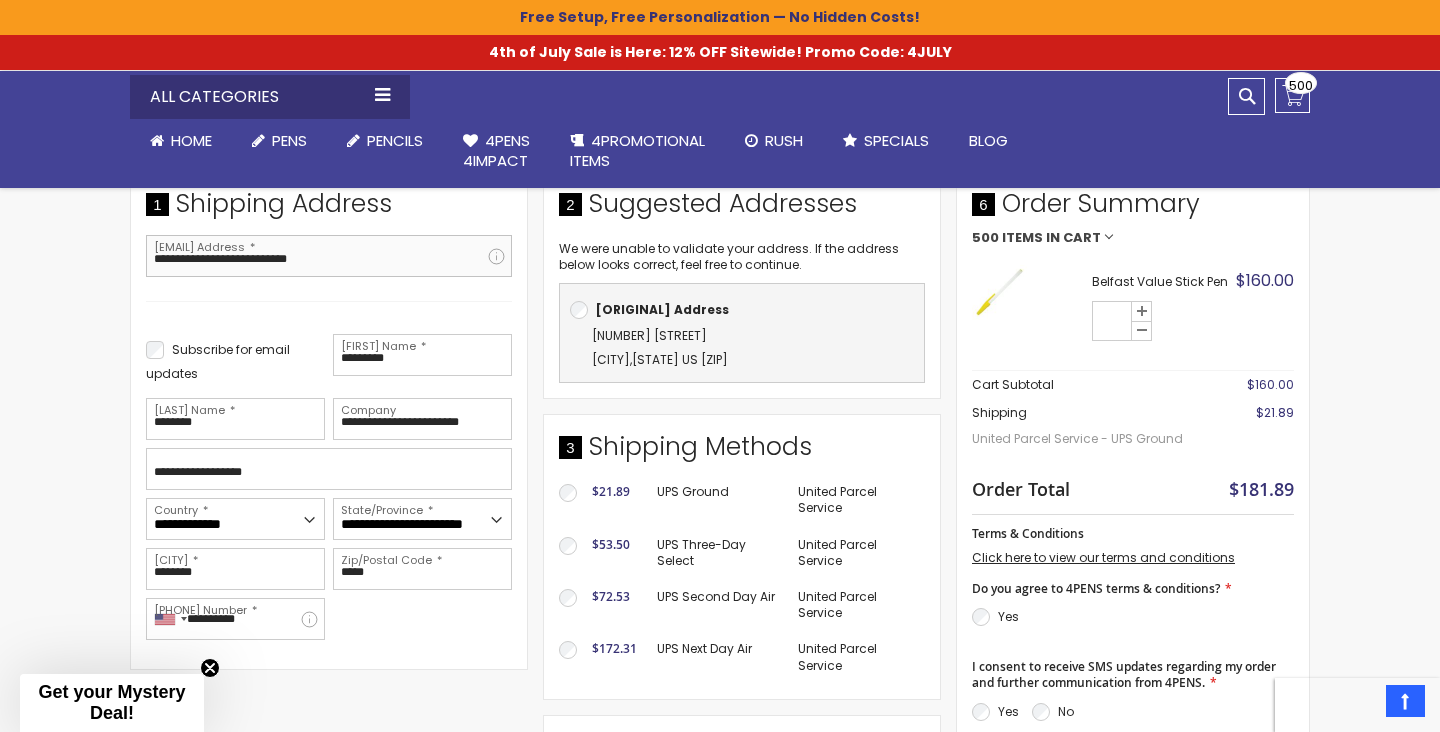 scroll, scrollTop: 371, scrollLeft: 0, axis: vertical 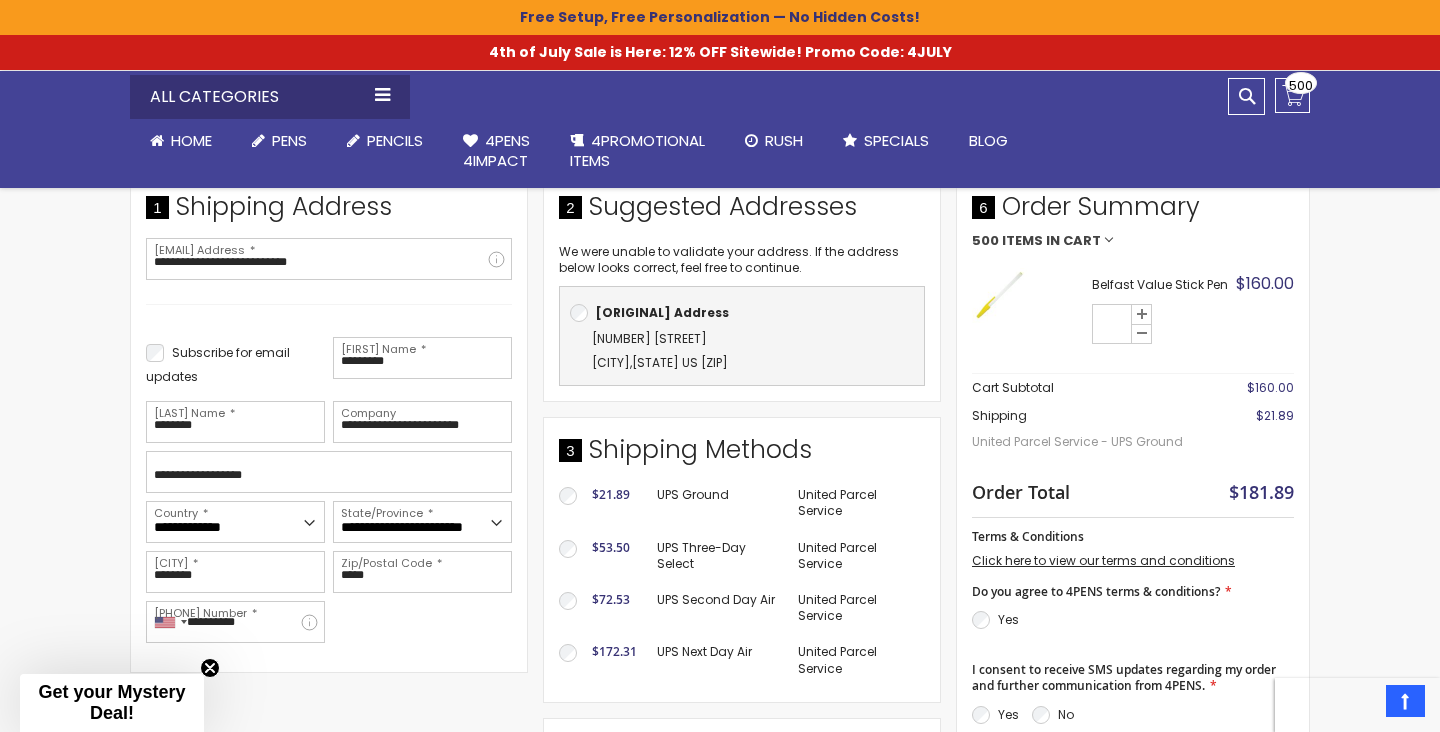 click on "[NUMBER] [STREET]
[CITY],
[STATE]
[COUNTRY]
[POSTAL_CODE]" at bounding box center (742, 351) 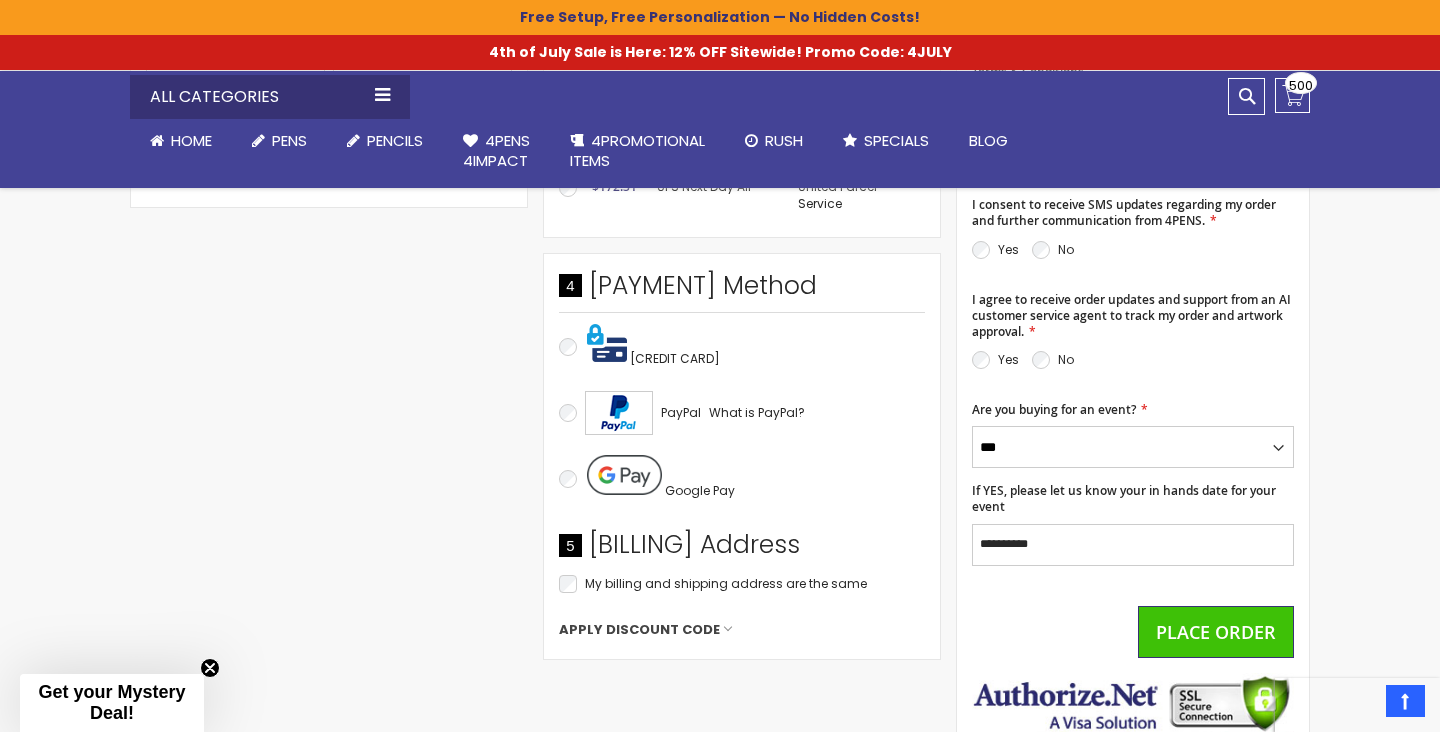 scroll, scrollTop: 835, scrollLeft: 0, axis: vertical 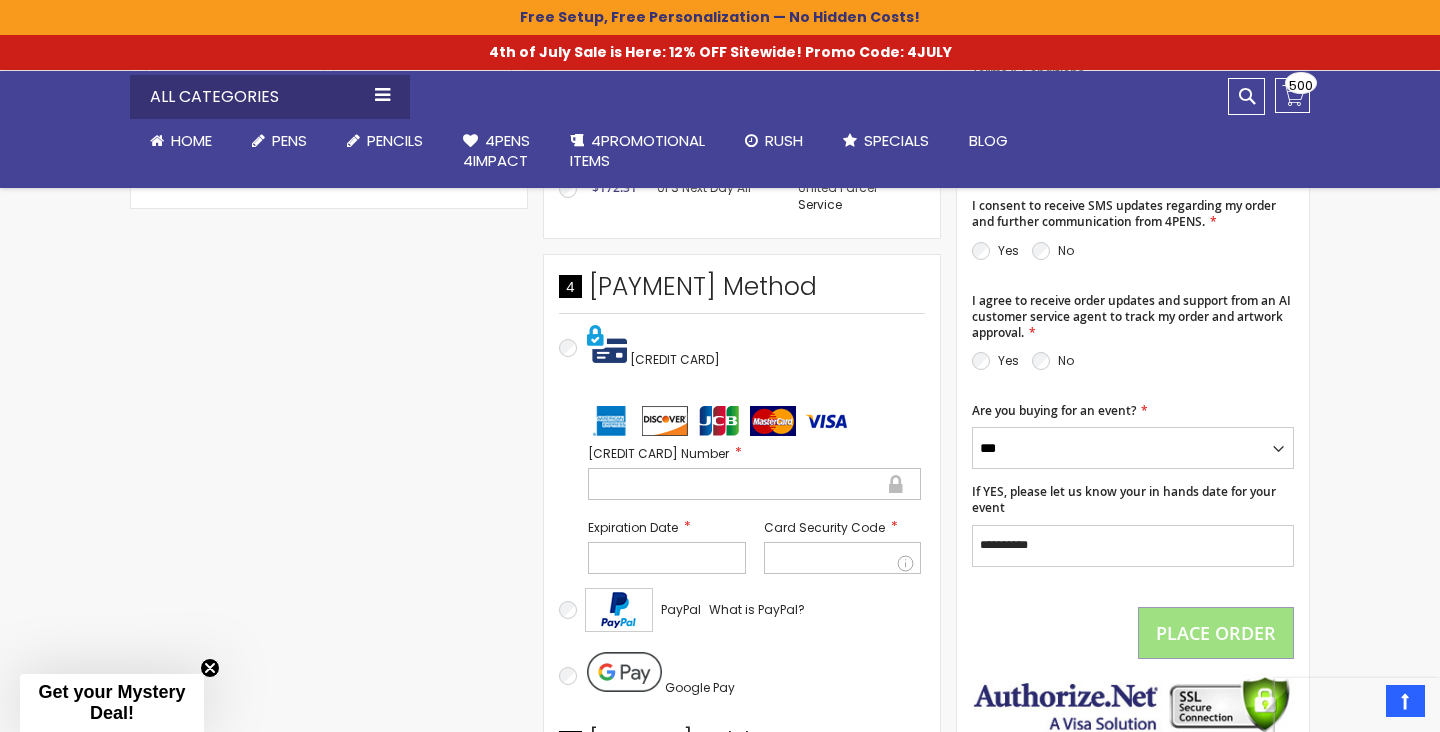 click at bounding box center (754, 484) 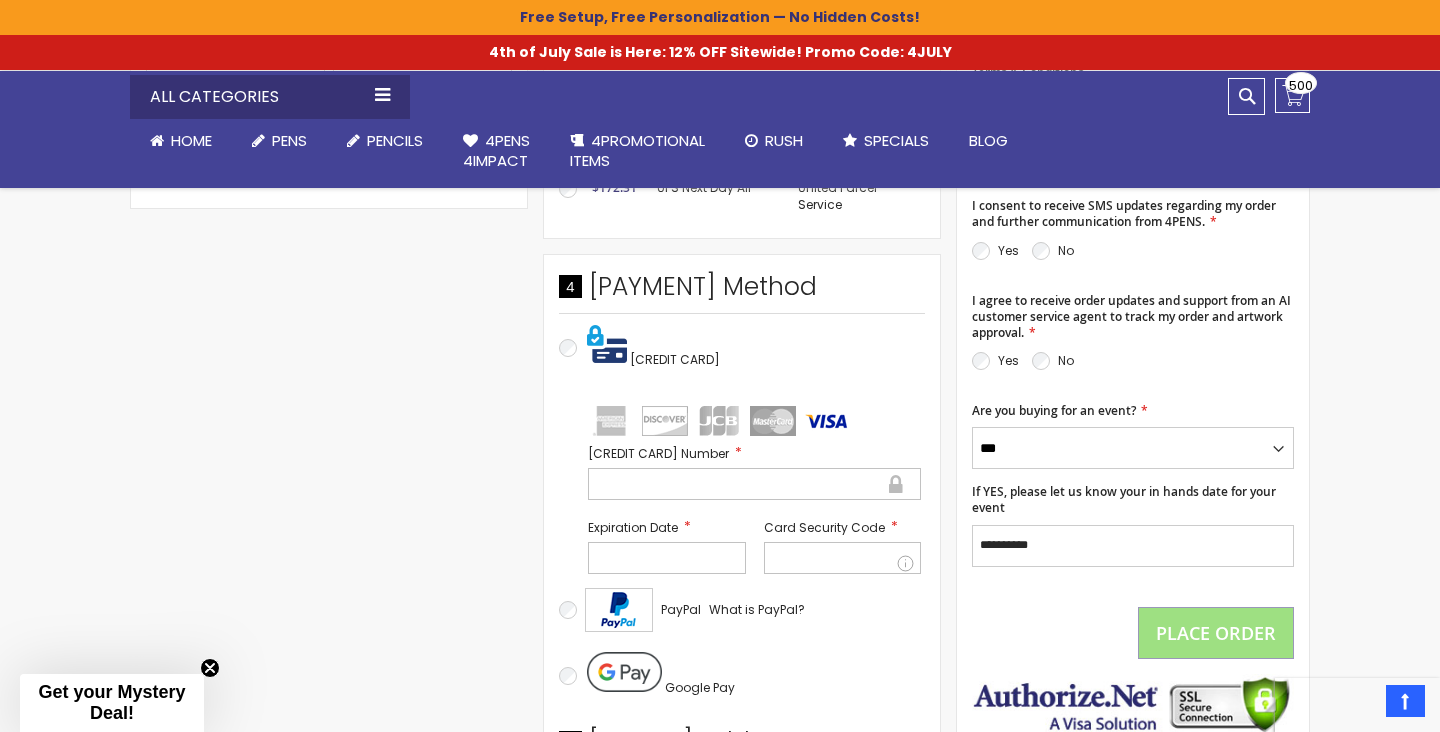 click on "[PAYMENT] Information
[PAYMENT] Method
[CREDIT CARD]" at bounding box center (742, 555) 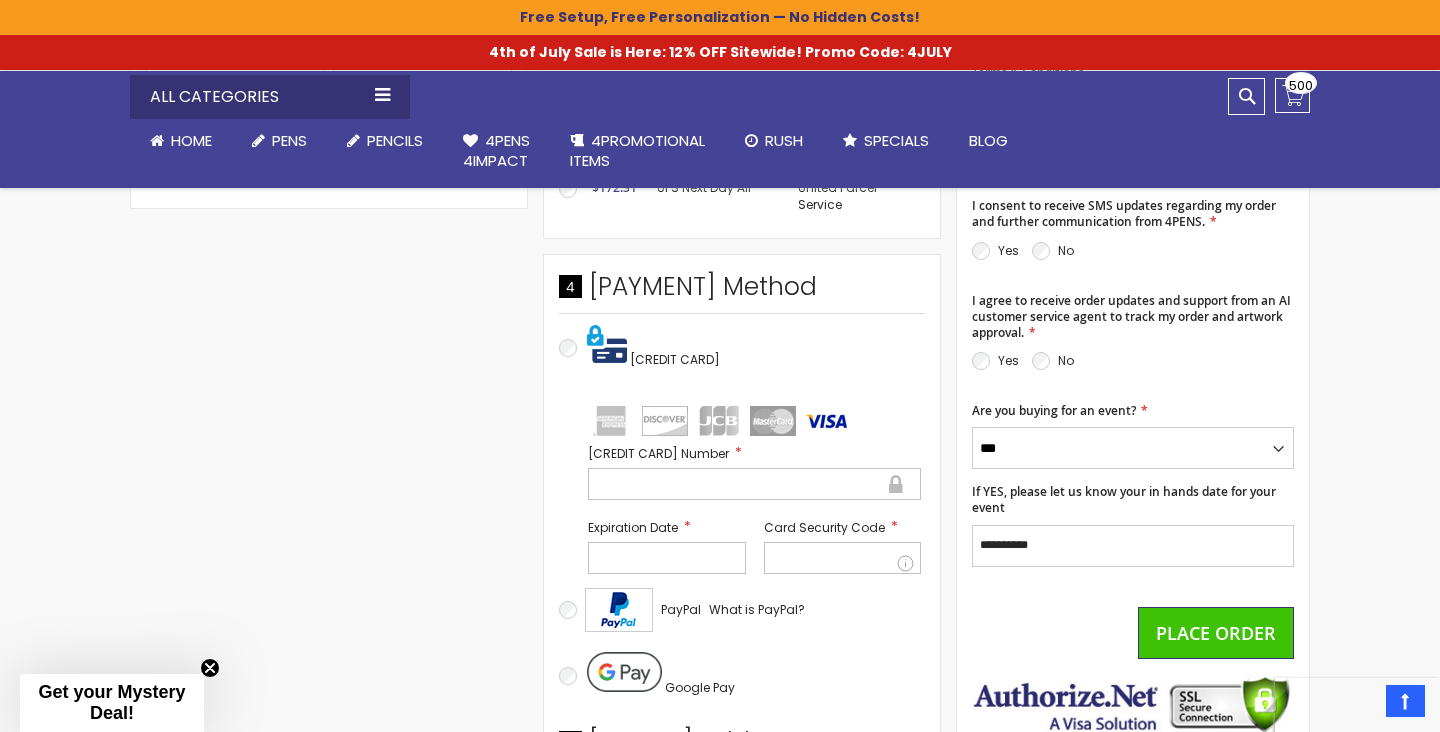 click on "Shipping Address
Email Address
[EMAIL]
Tooltip
We'll send your order confirmation here.
You can create an account after checkout.
Password
You already have an account with us. Sign in or continue as guest.
Login
Forgot Your Password?" at bounding box center (543, 290) 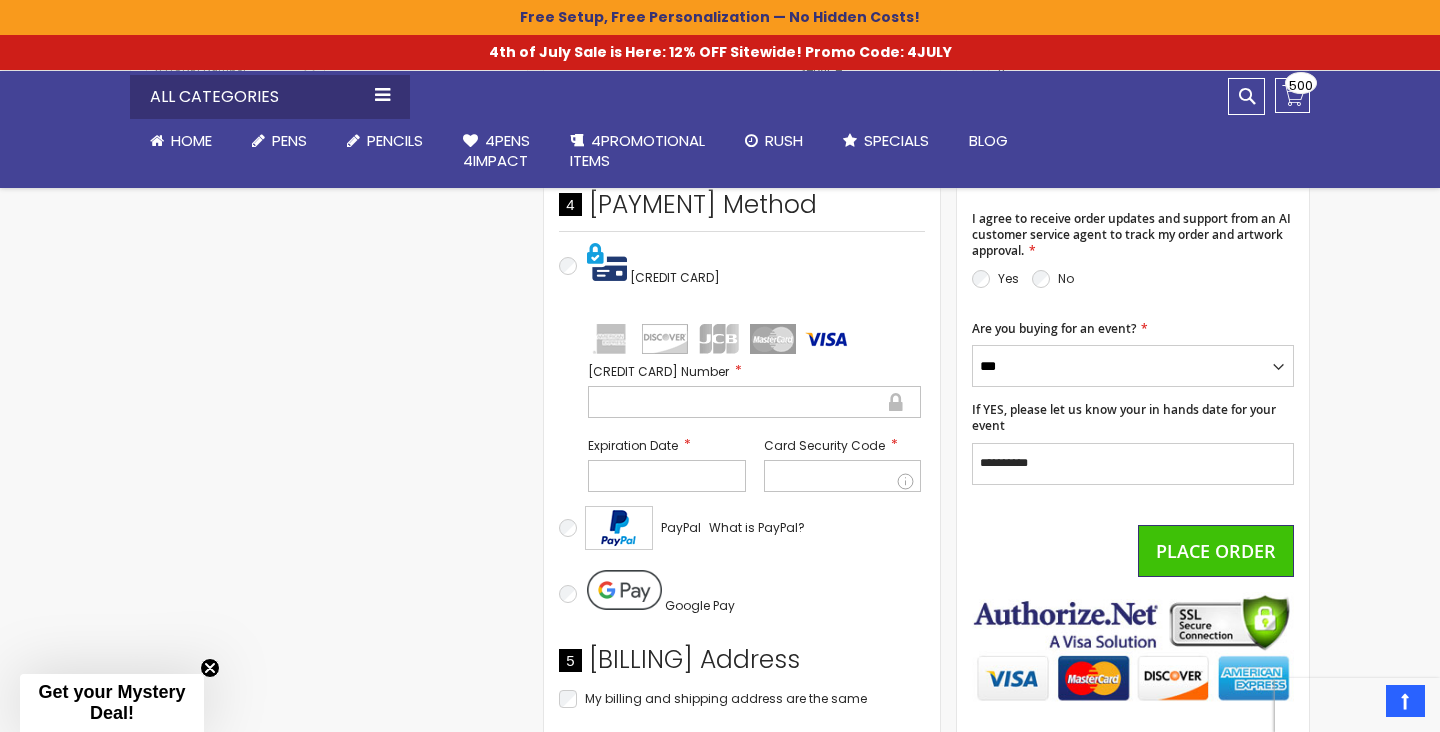 scroll, scrollTop: 938, scrollLeft: 0, axis: vertical 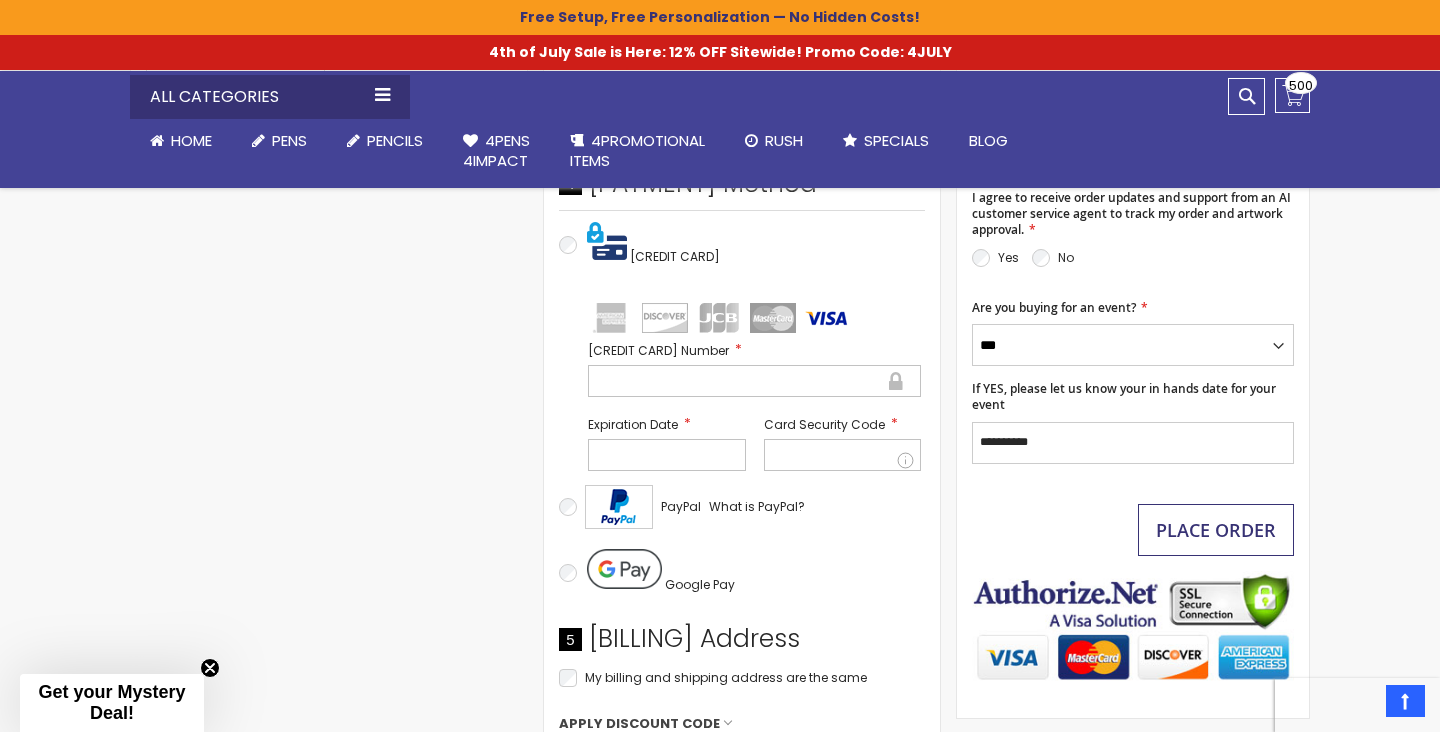 click on "Place Order" at bounding box center [1216, 530] 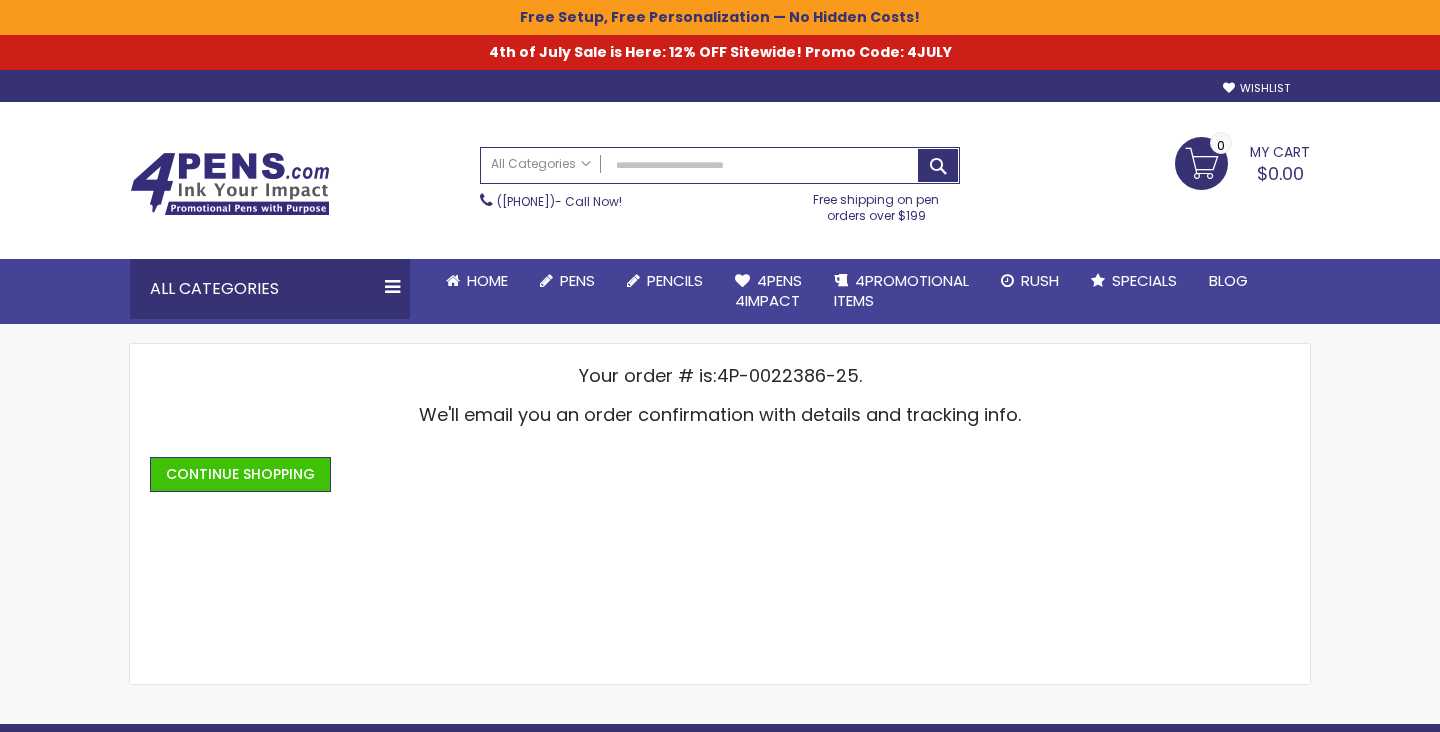 scroll, scrollTop: 0, scrollLeft: 0, axis: both 